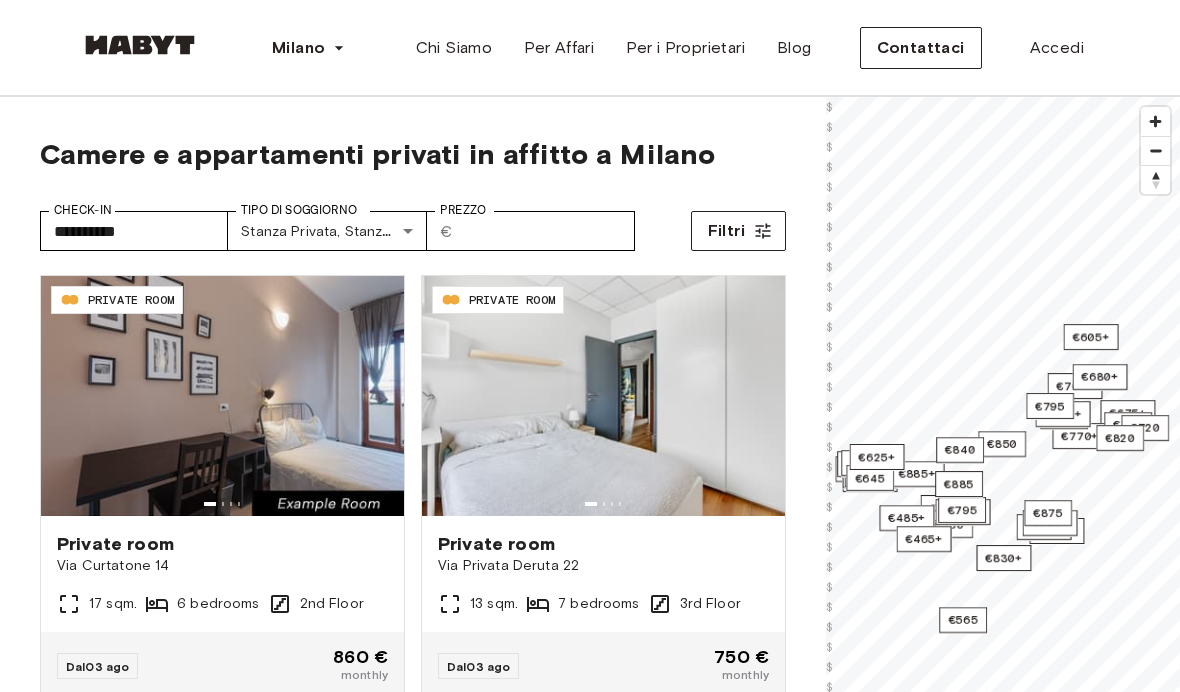 scroll, scrollTop: 1, scrollLeft: 0, axis: vertical 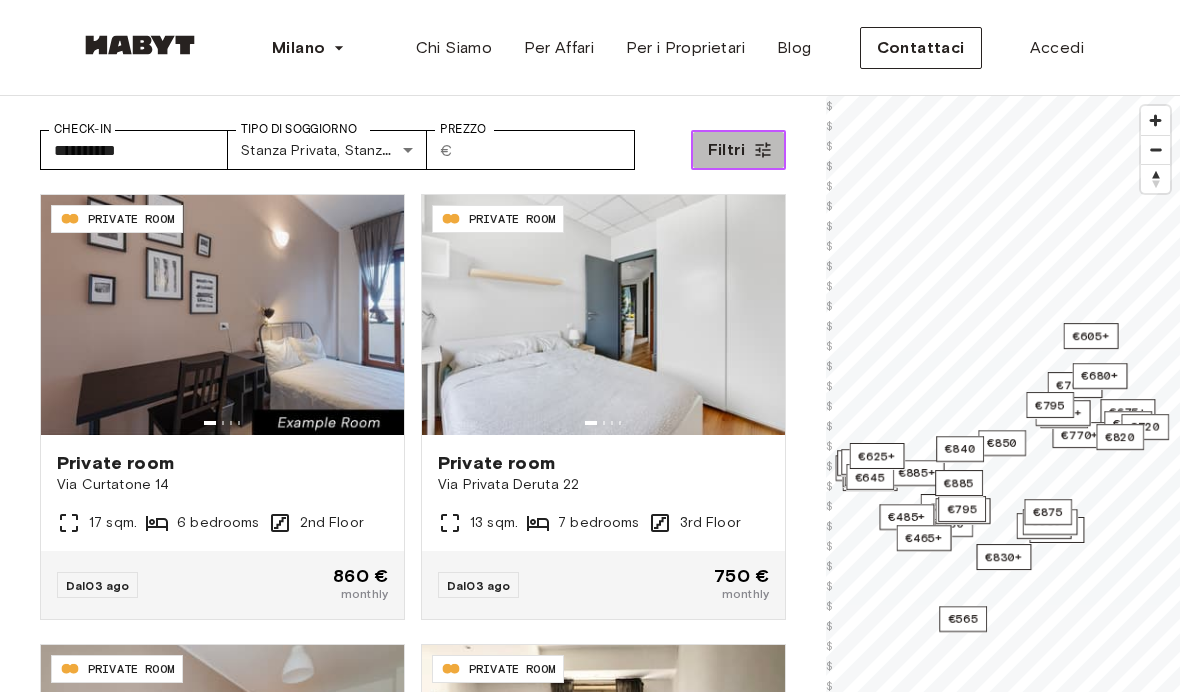click on "Filtri" at bounding box center (726, 150) 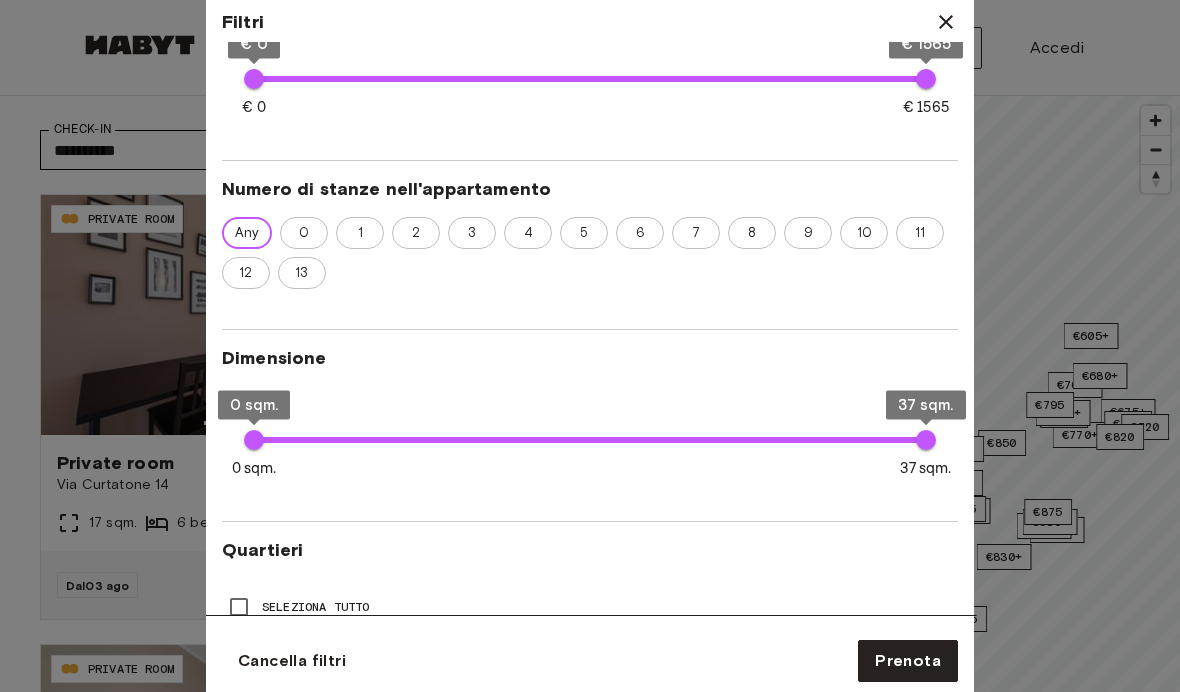scroll, scrollTop: 491, scrollLeft: 0, axis: vertical 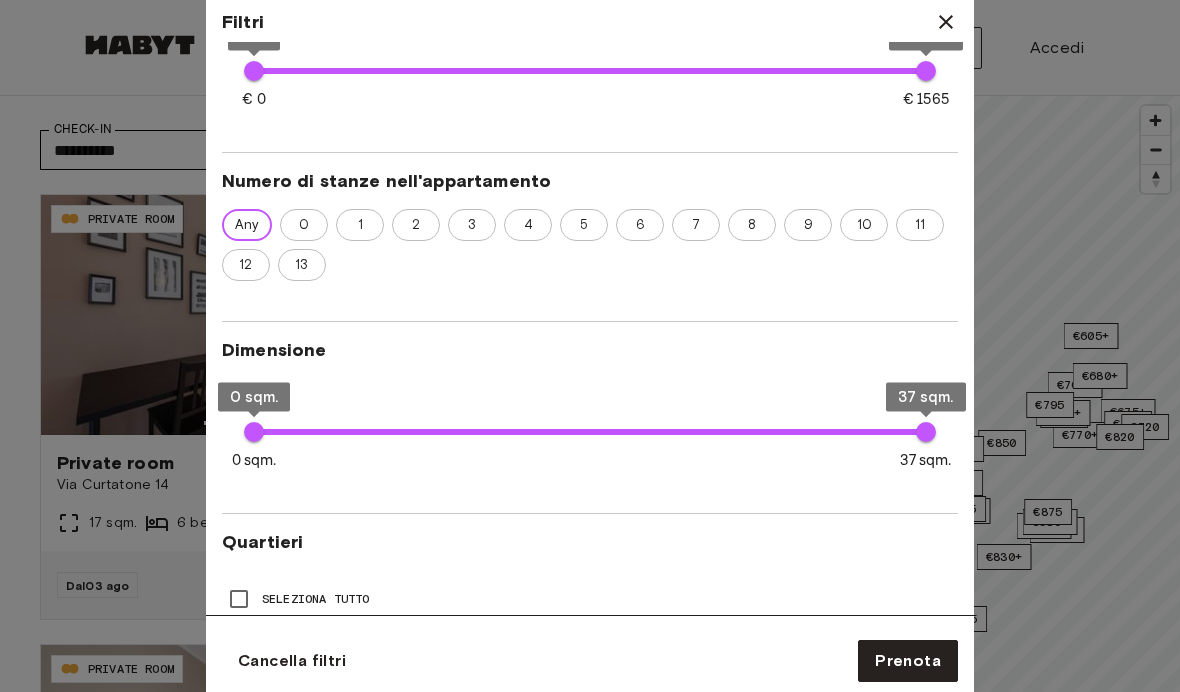 click on "3" at bounding box center (472, 225) 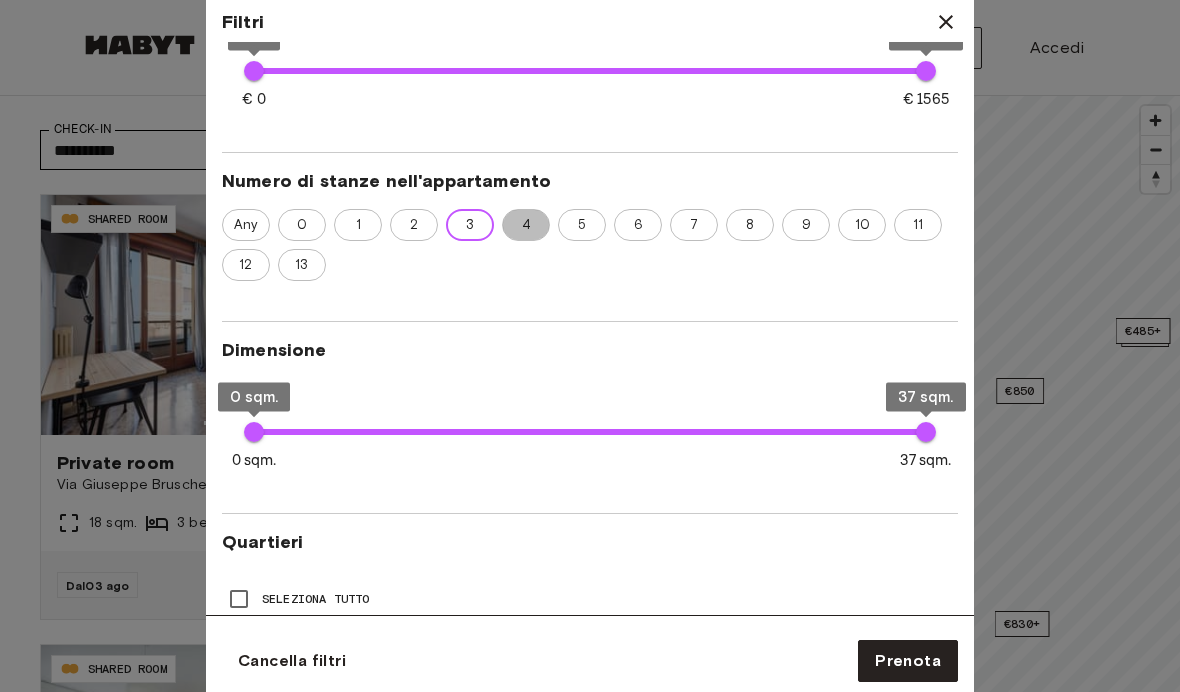click on "4" at bounding box center (526, 225) 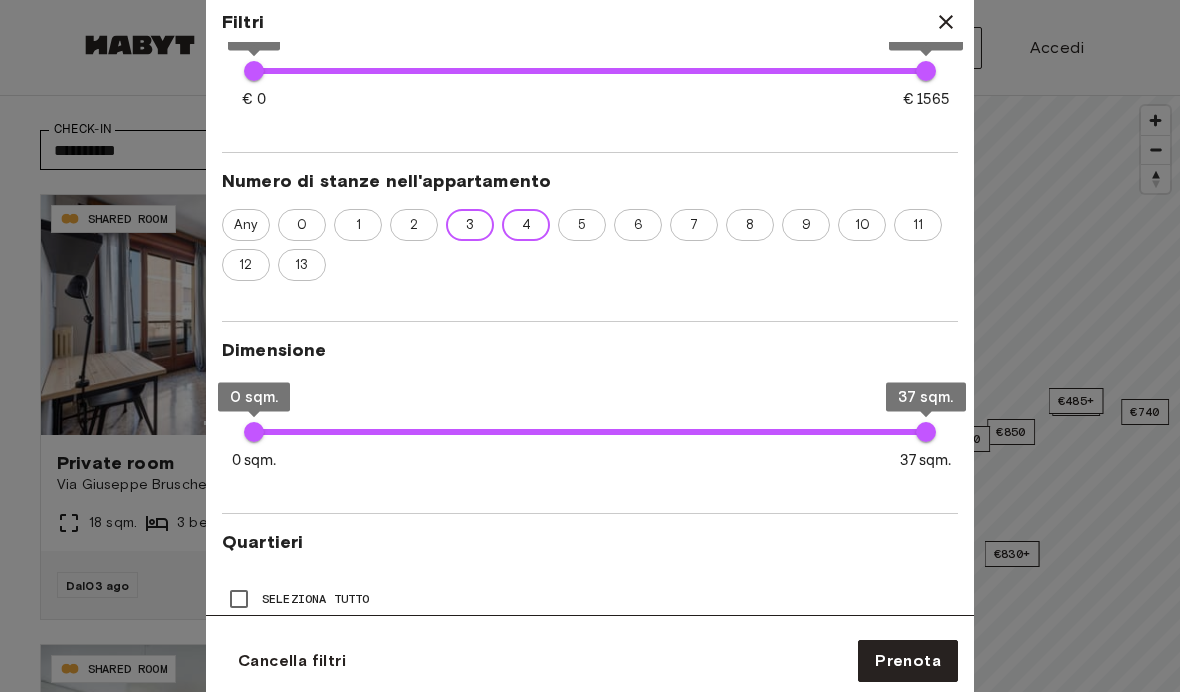 click on "2" at bounding box center (414, 225) 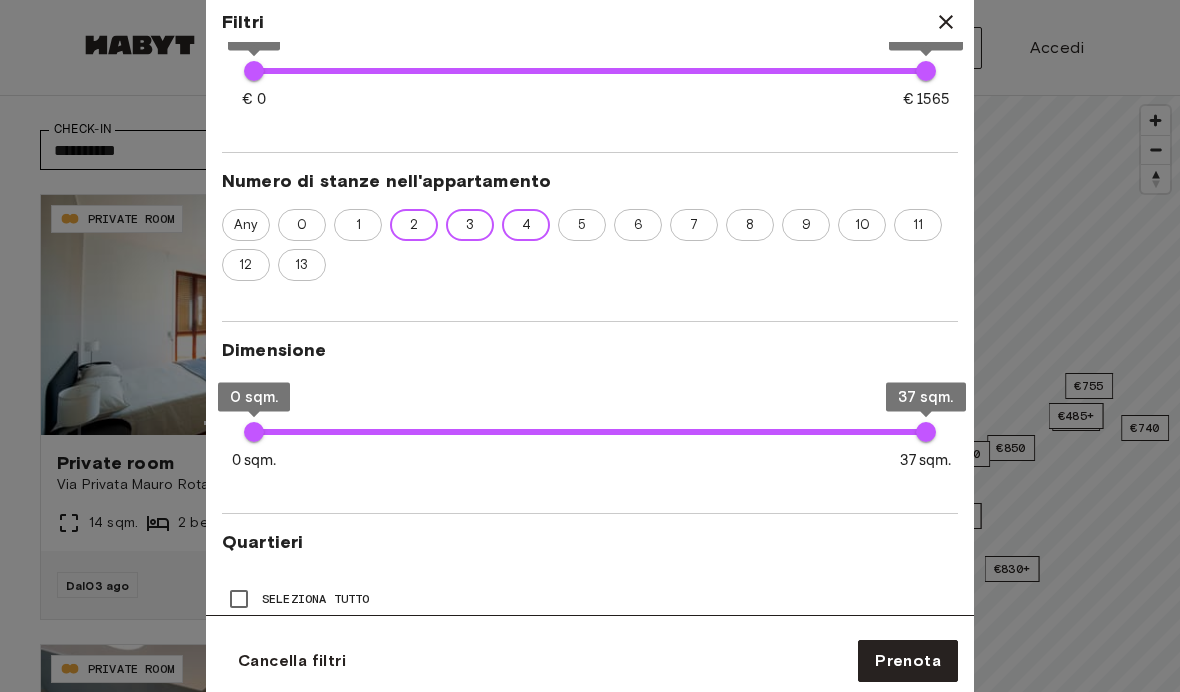 click on "1" at bounding box center (358, 225) 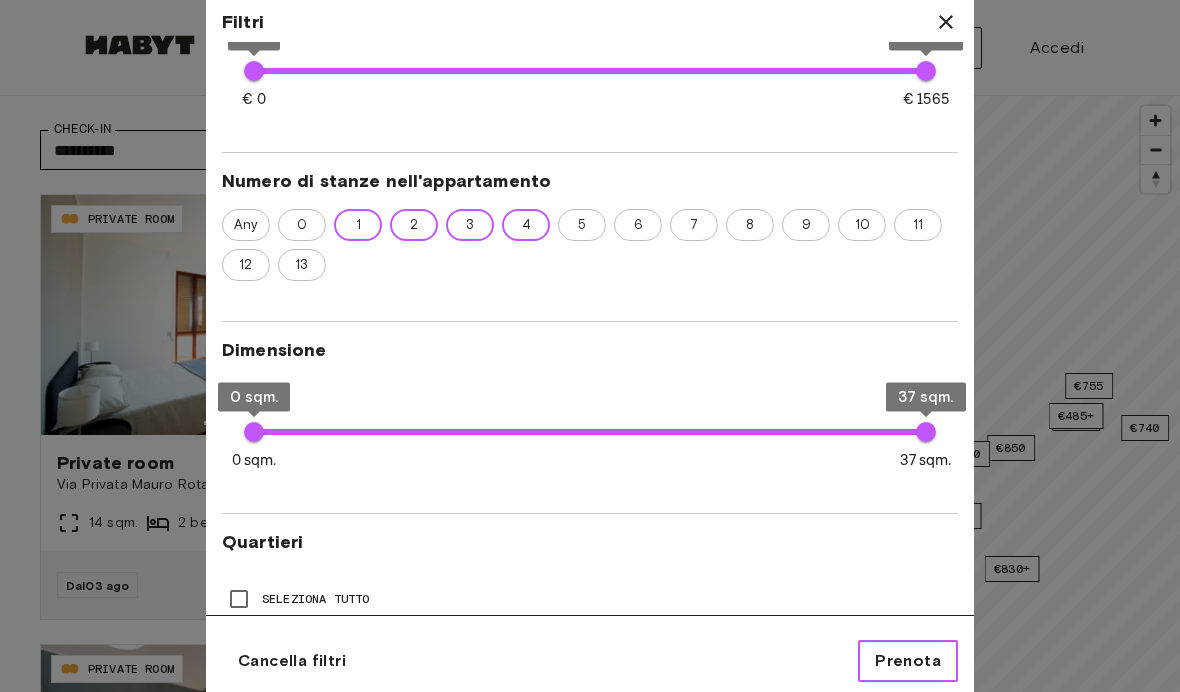 click on "Prenota" at bounding box center [908, 661] 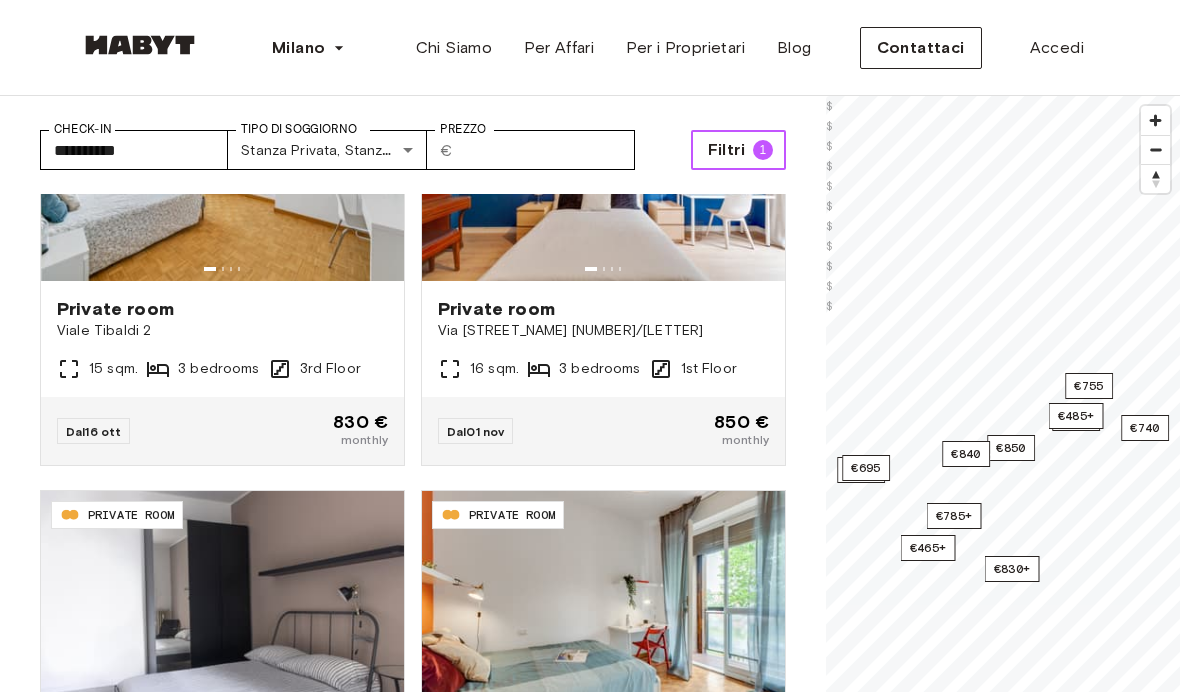 scroll, scrollTop: 3753, scrollLeft: 0, axis: vertical 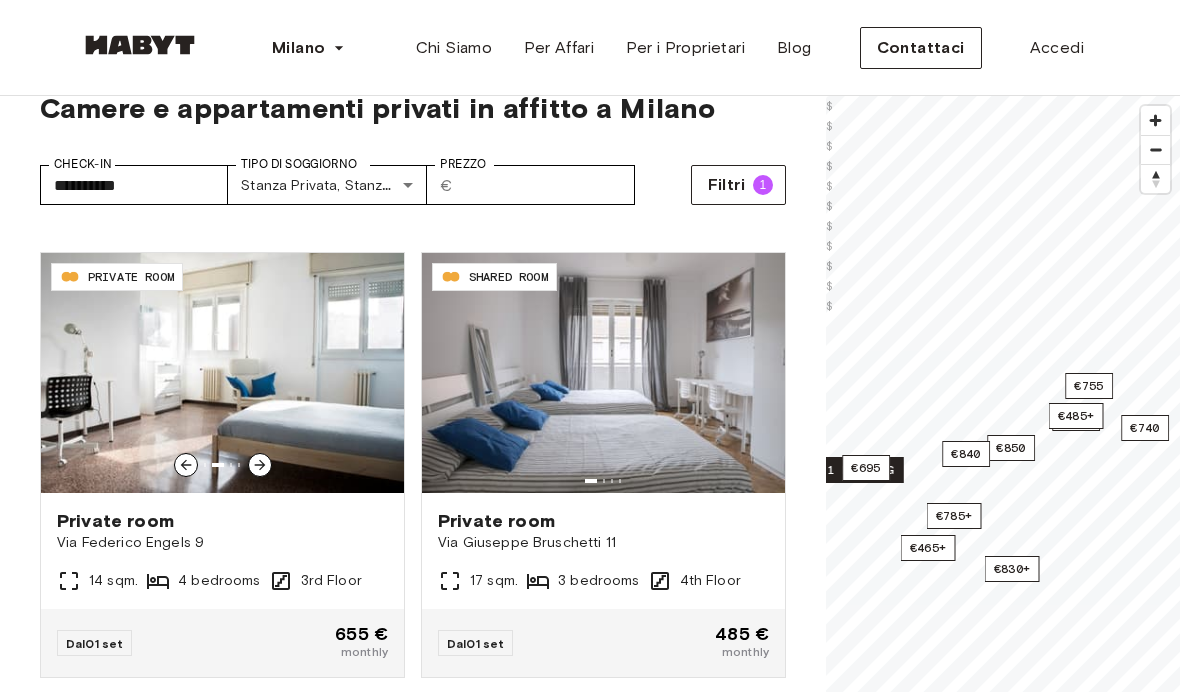 click on "Via Federico Engels 9" at bounding box center [222, 543] 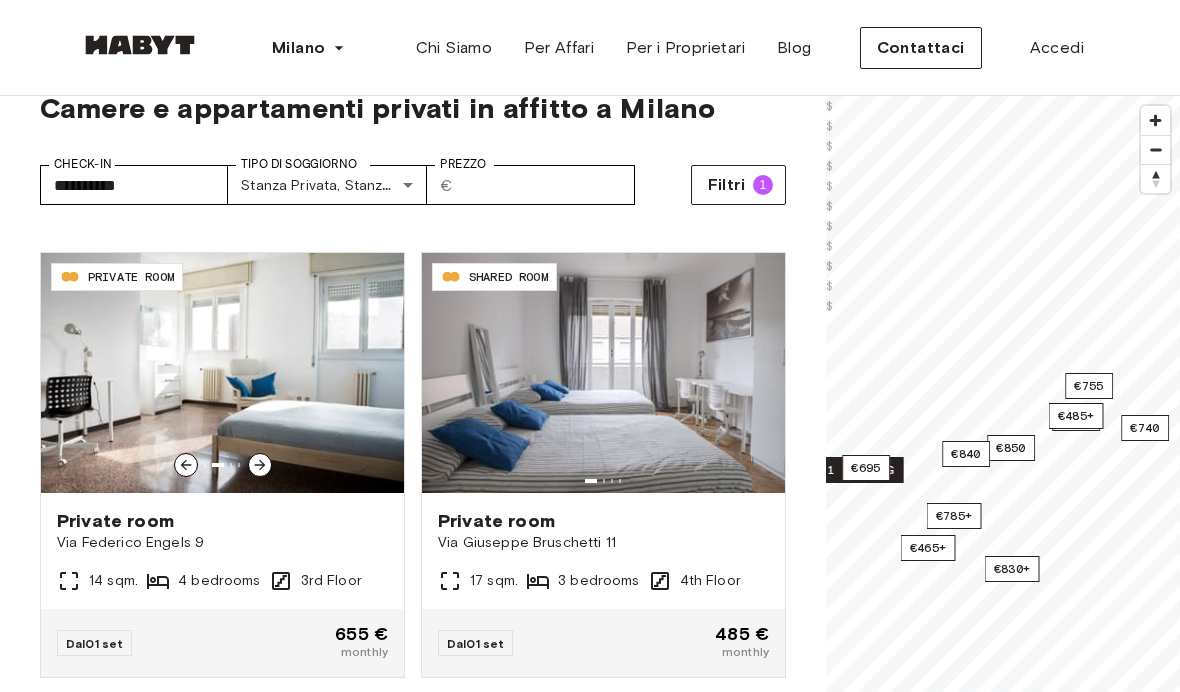 scroll, scrollTop: 82, scrollLeft: 0, axis: vertical 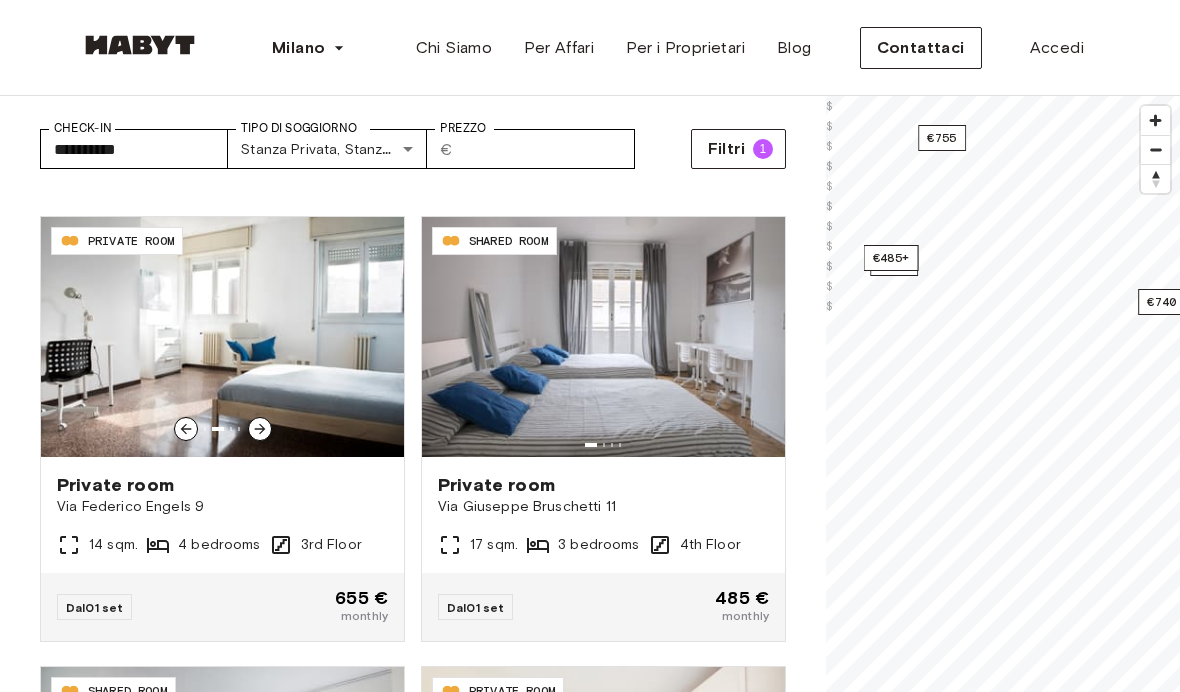 click on "€485+" at bounding box center (891, 258) 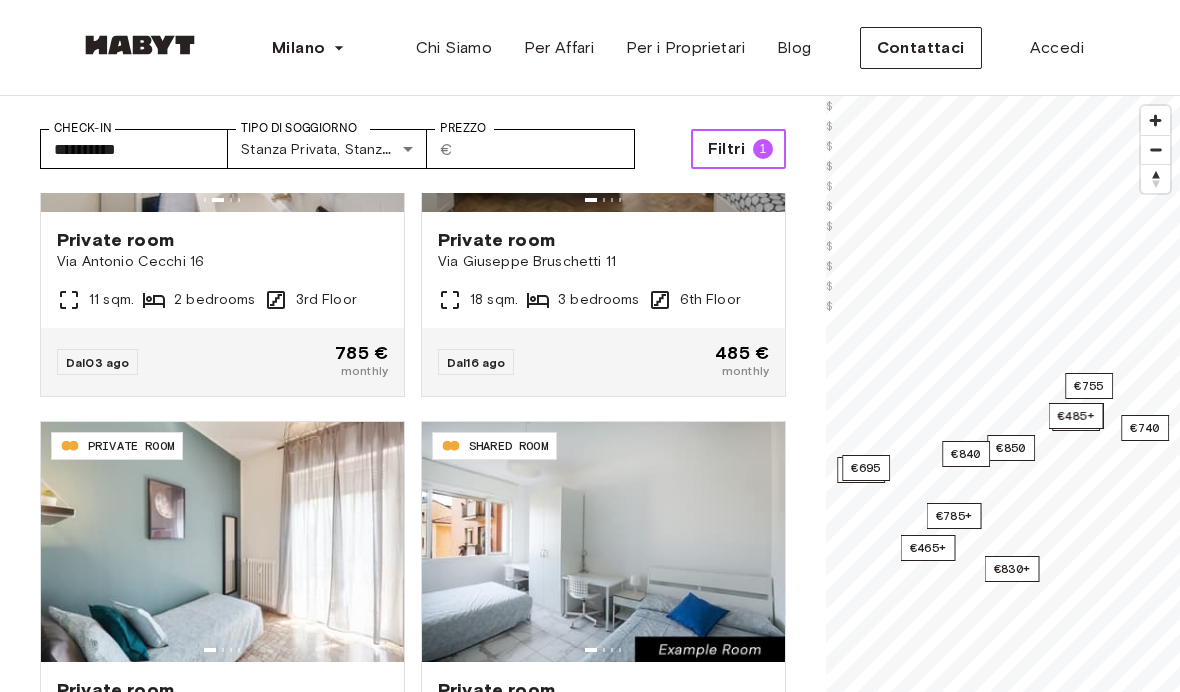 click on "Filtri" at bounding box center (726, 149) 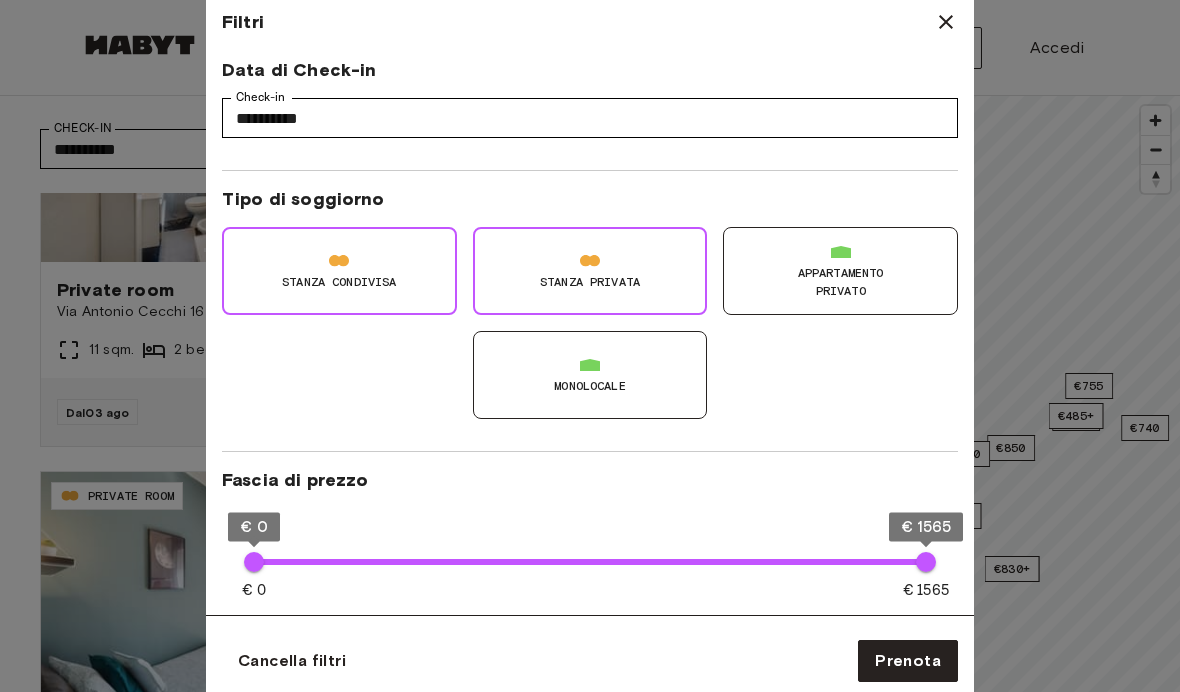 scroll, scrollTop: 620, scrollLeft: 0, axis: vertical 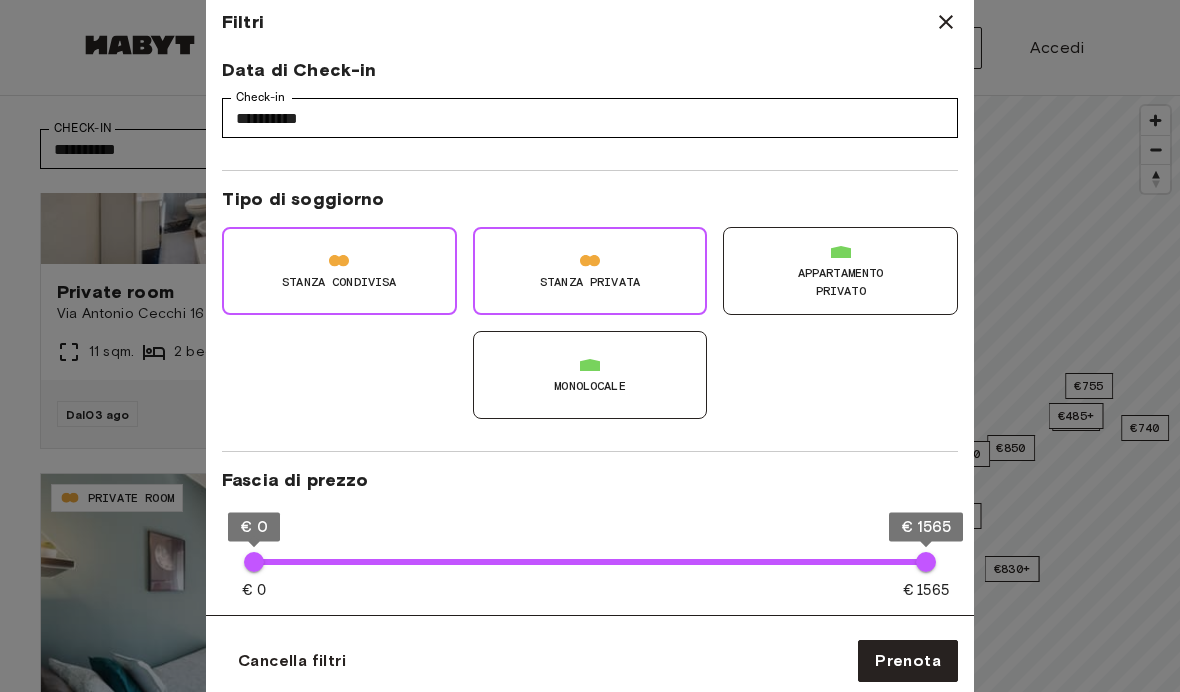 click on "Stanza Privata" at bounding box center (590, 271) 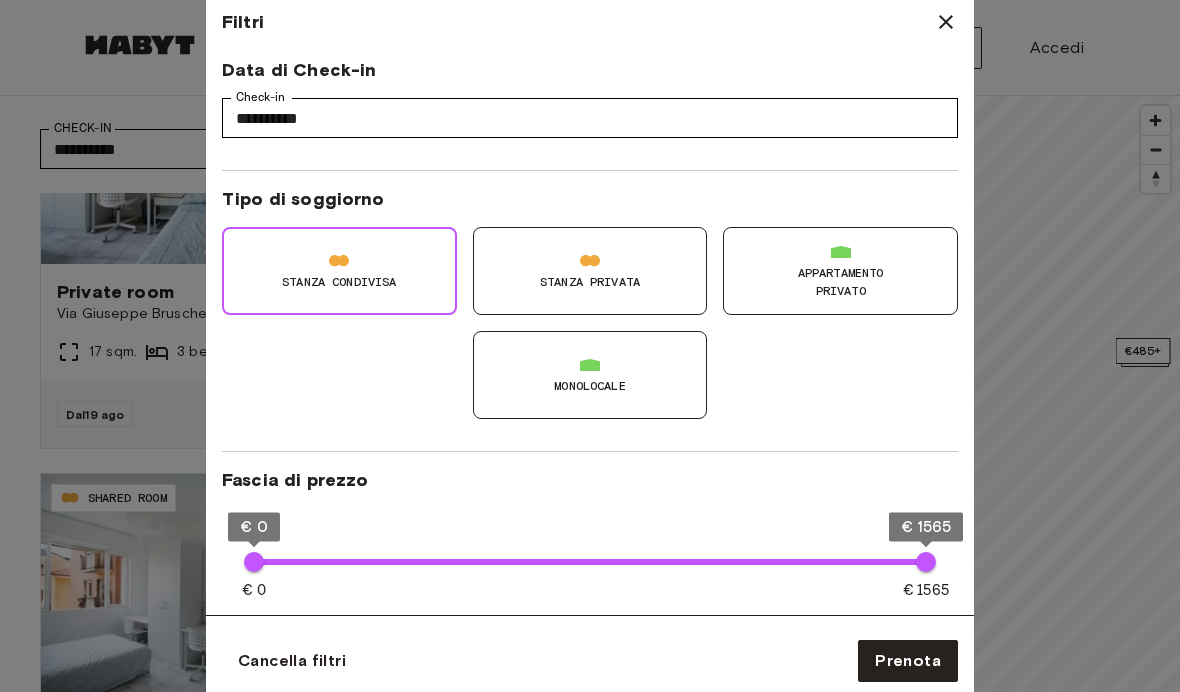 click on "Stanza Condivisa" at bounding box center (339, 282) 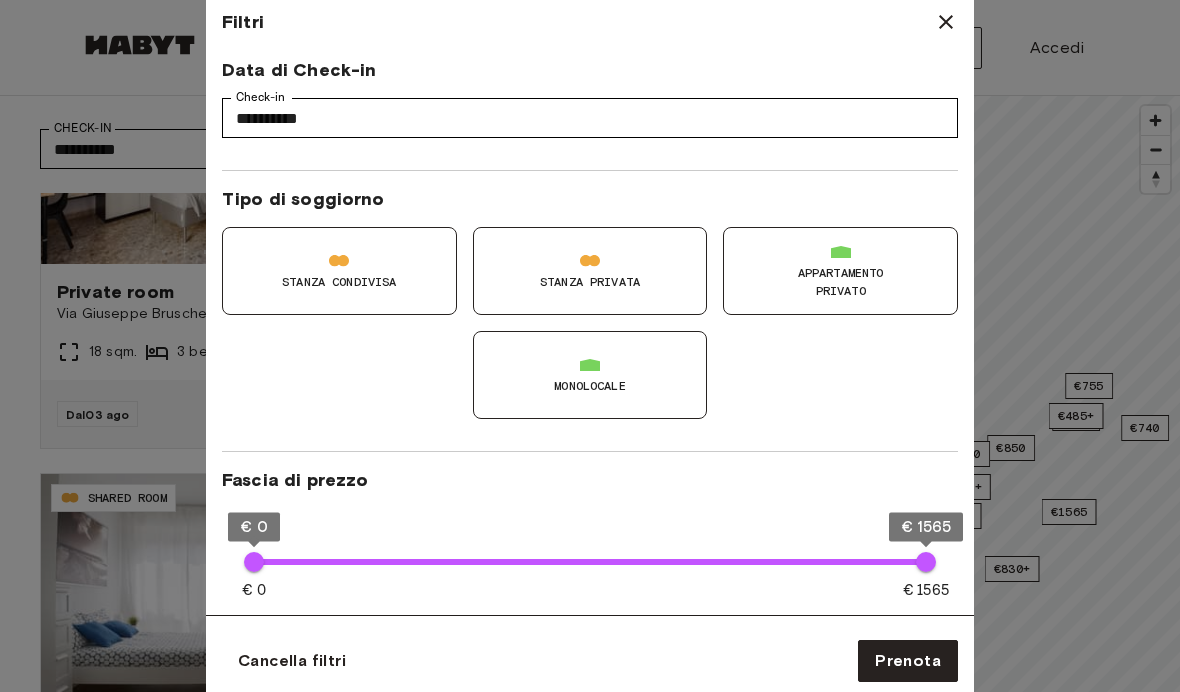 click on "Stanza Privata" at bounding box center [590, 271] 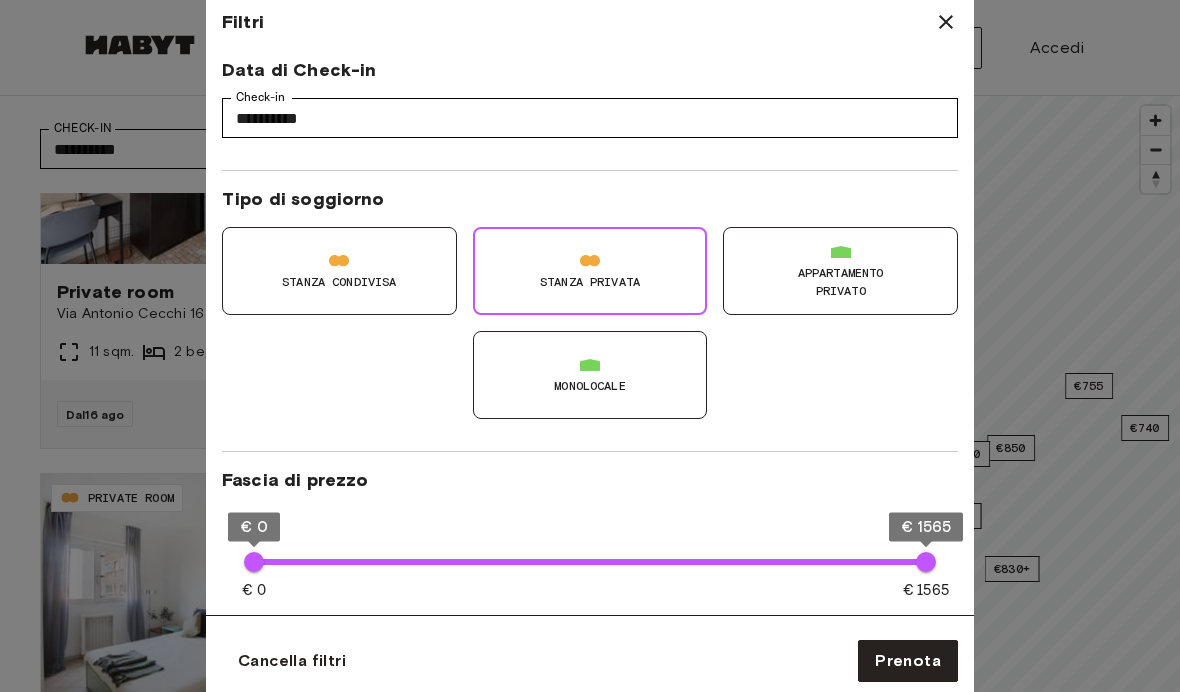 click on "Appartamento Privato" at bounding box center [840, 282] 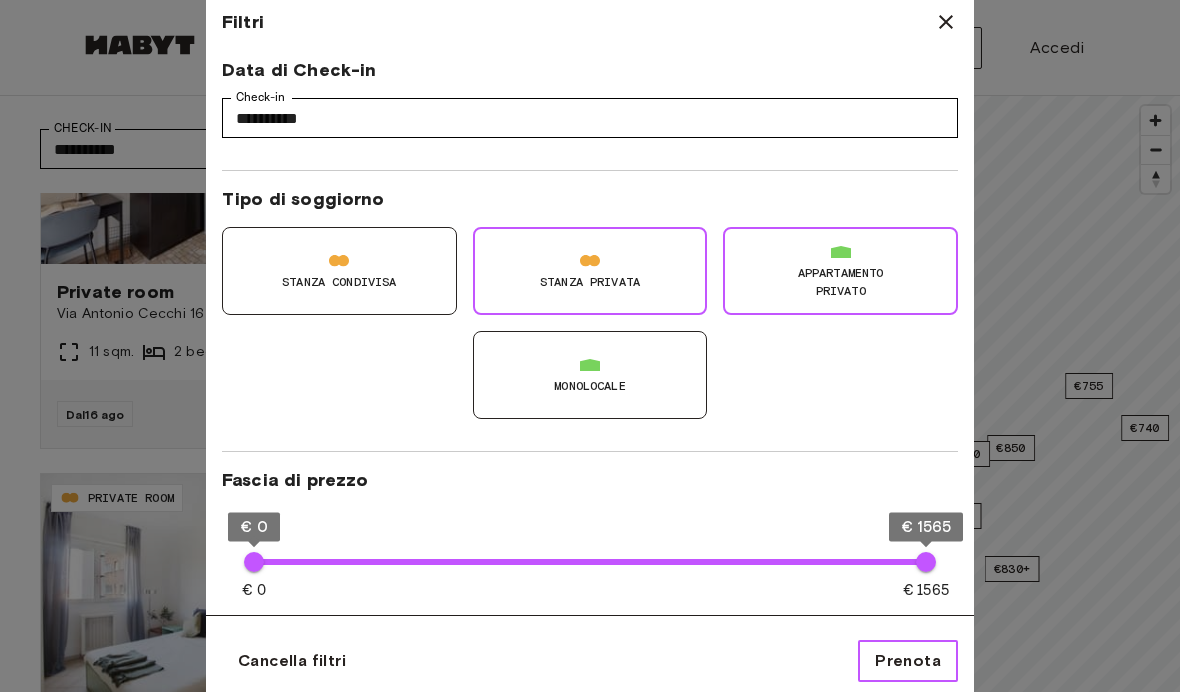 click on "Prenota" at bounding box center [908, 661] 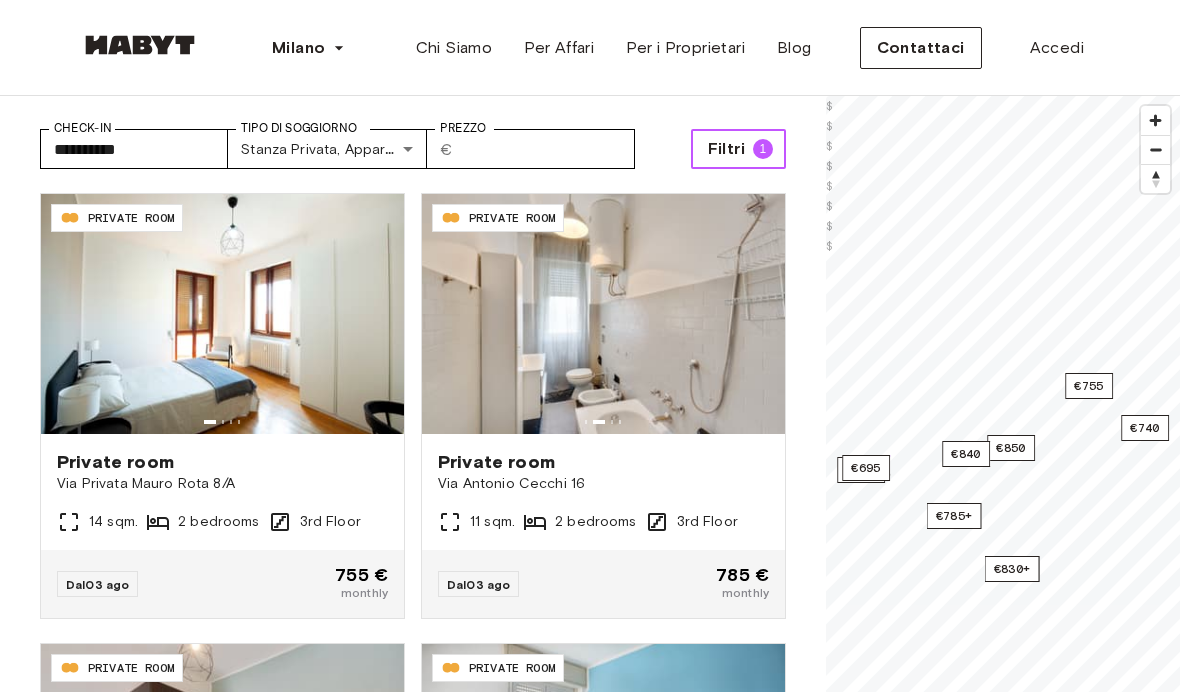 scroll, scrollTop: 0, scrollLeft: 0, axis: both 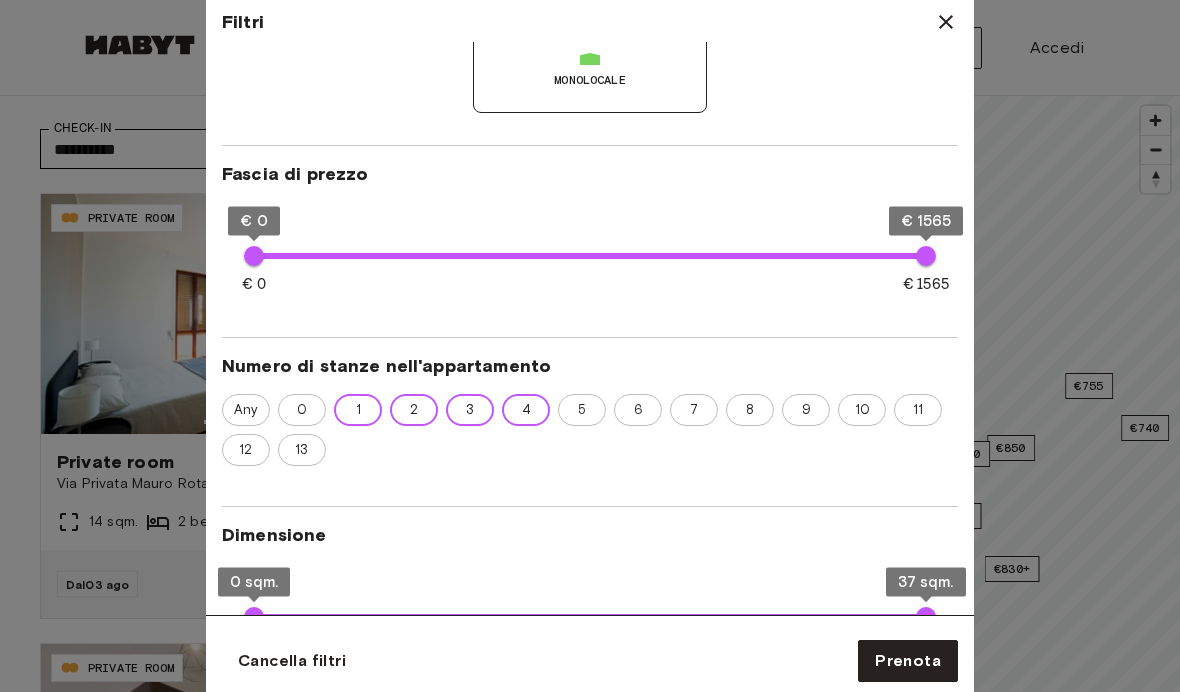click on "5" at bounding box center [582, 410] 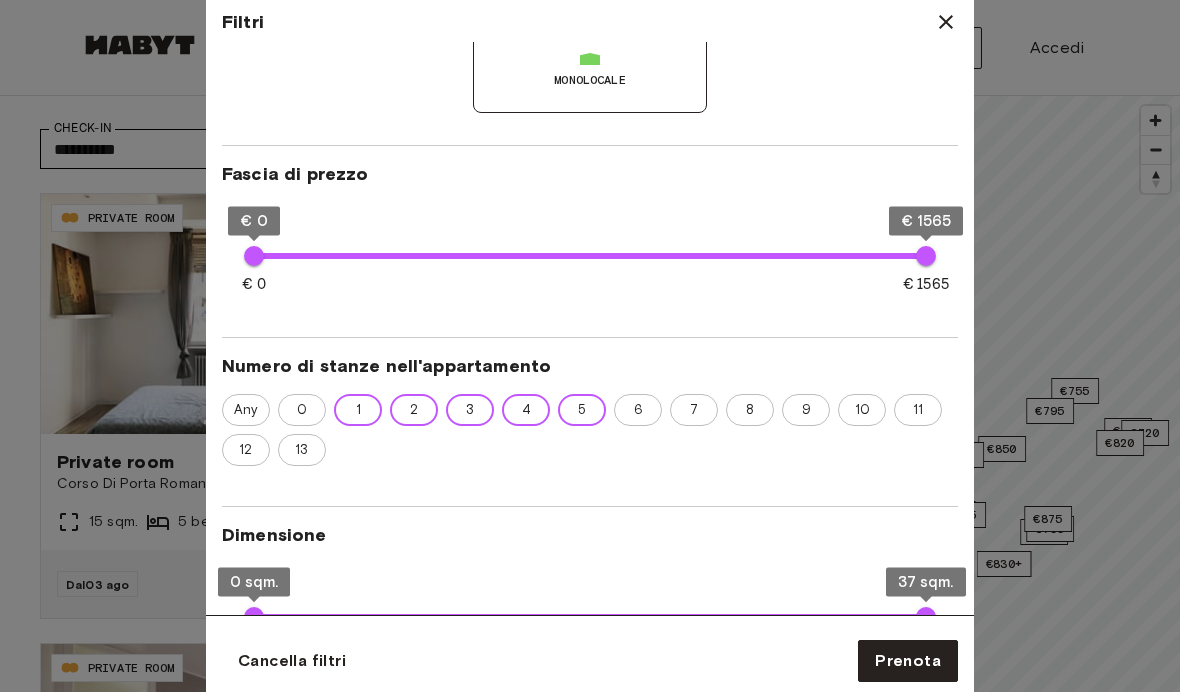 click on "1" at bounding box center (358, 410) 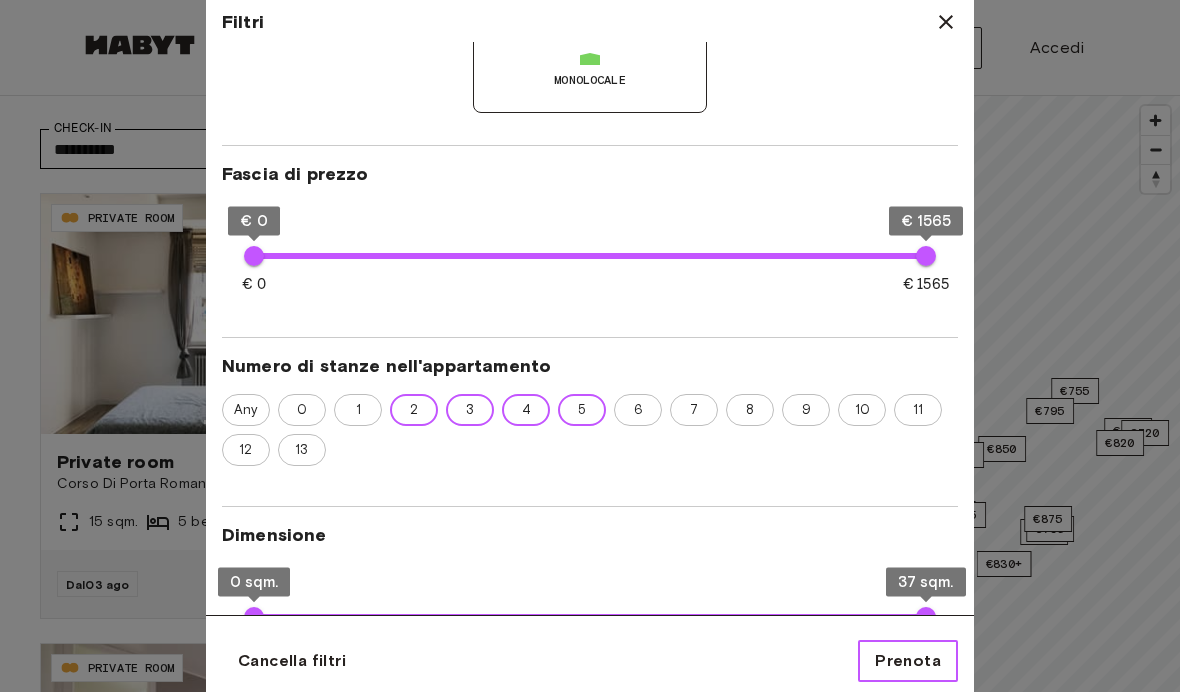 click on "Prenota" at bounding box center [908, 661] 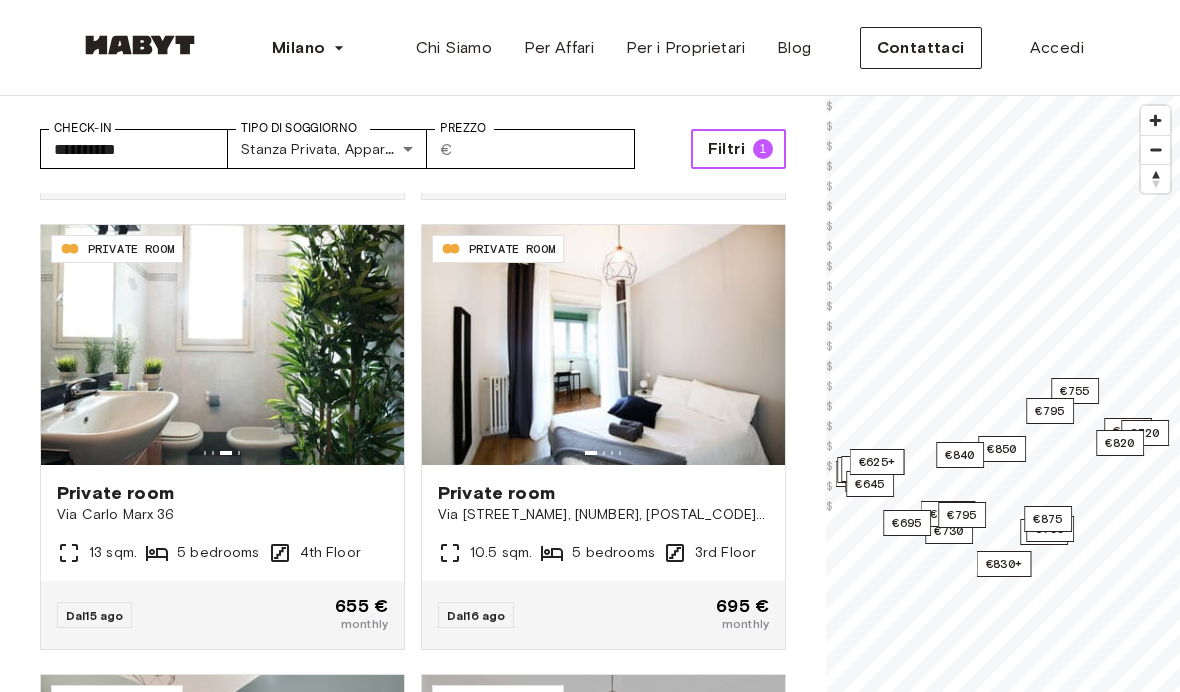 scroll, scrollTop: 870, scrollLeft: 0, axis: vertical 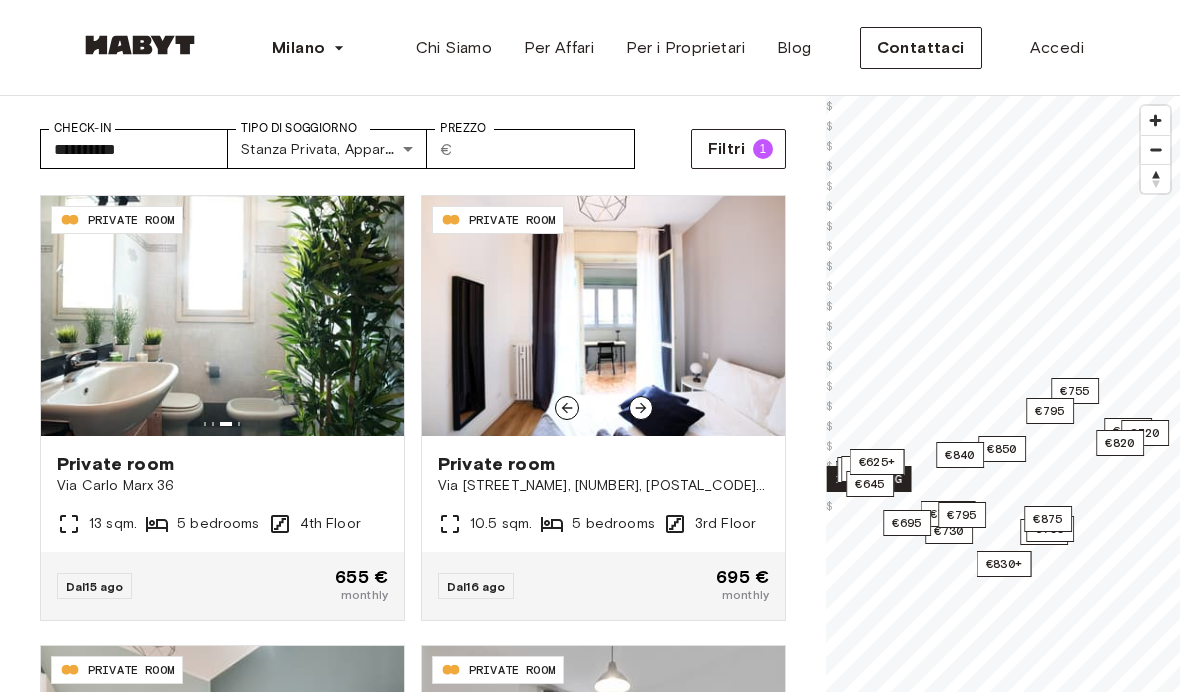 click on "Private room" at bounding box center (603, 464) 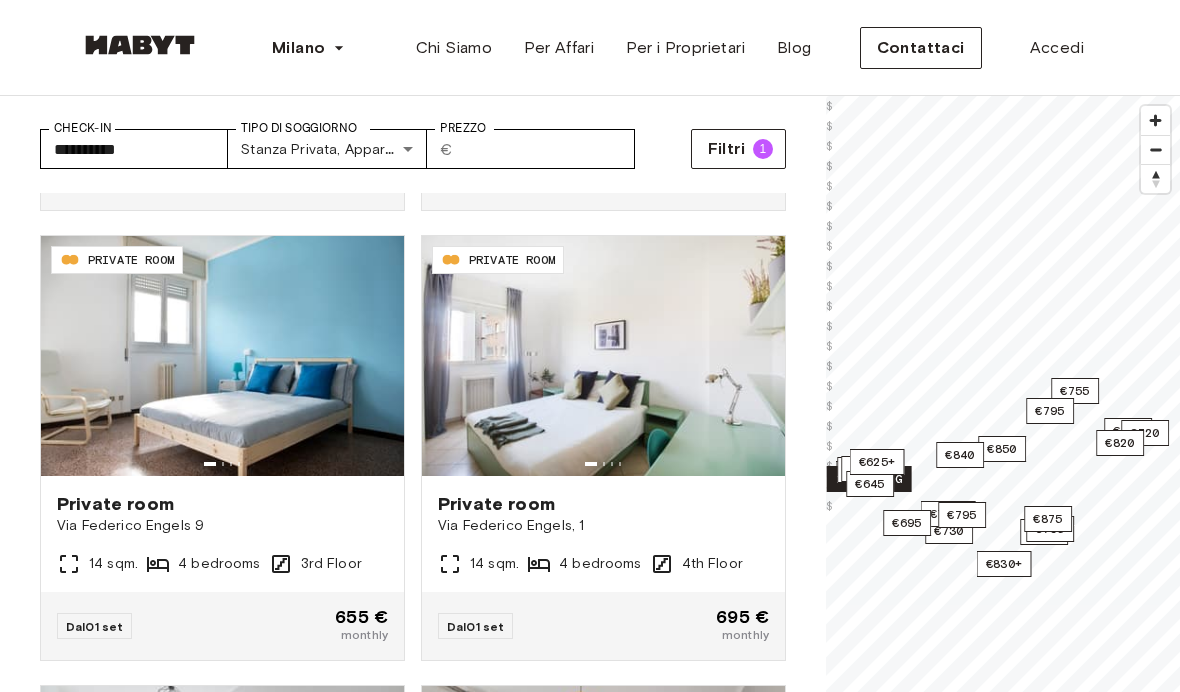 scroll, scrollTop: 1798, scrollLeft: 0, axis: vertical 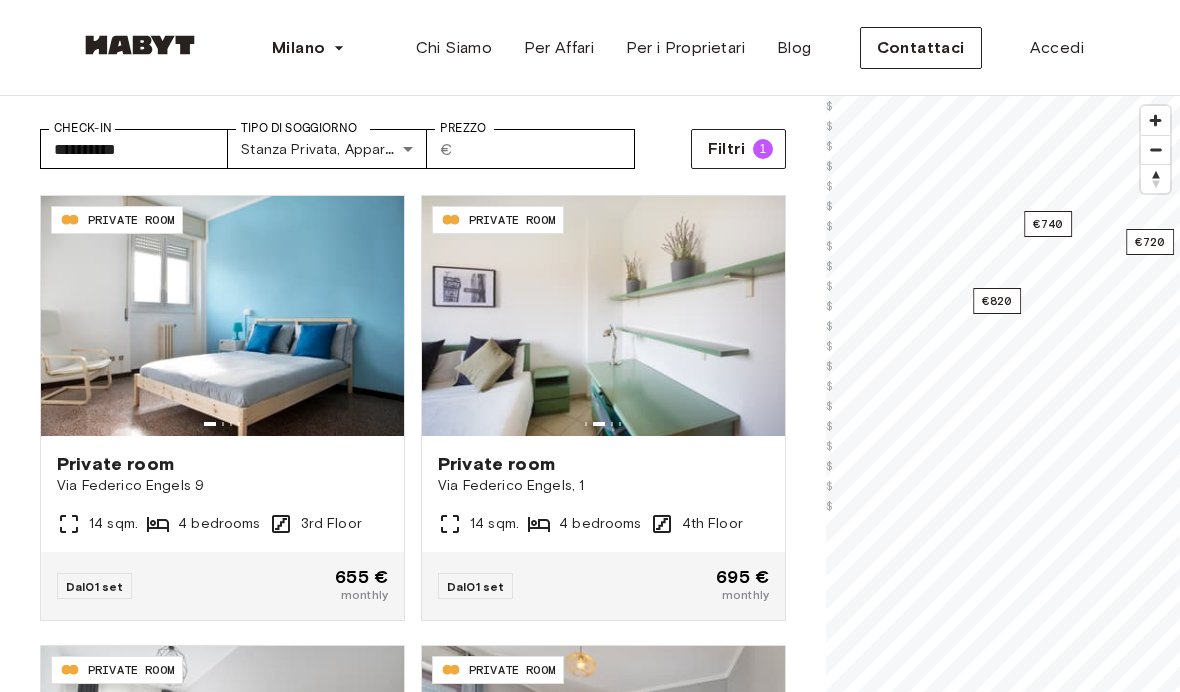 click on "€740" at bounding box center (1048, 224) 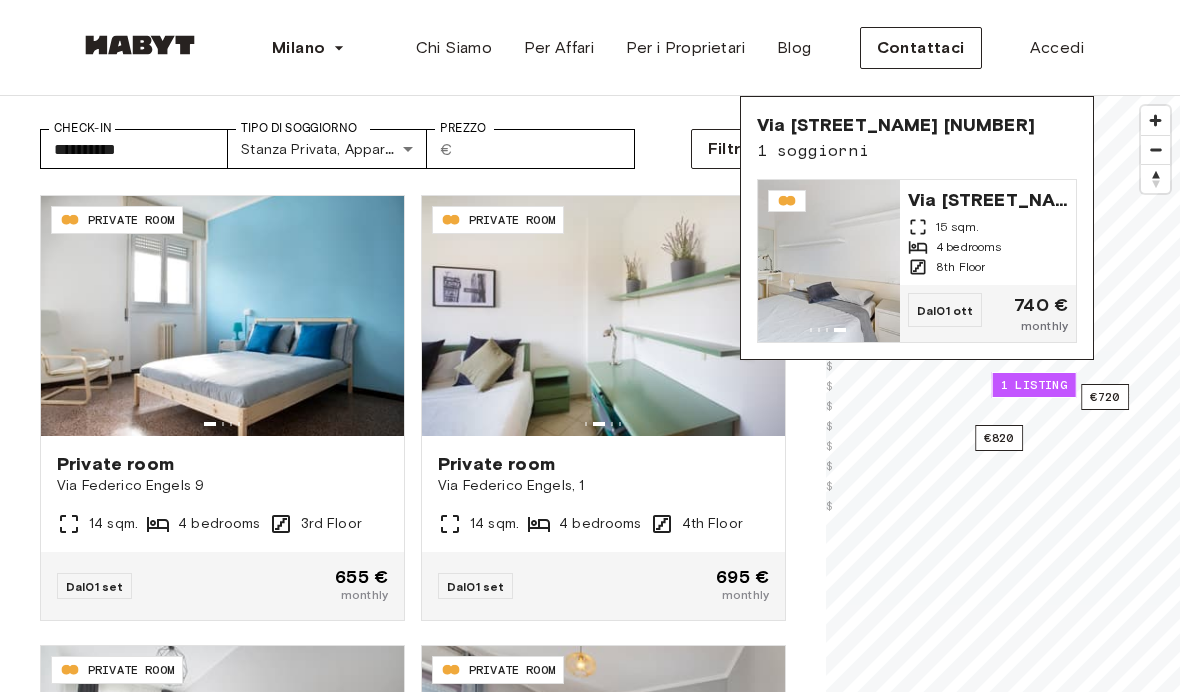 click on "€720" at bounding box center [1105, 397] 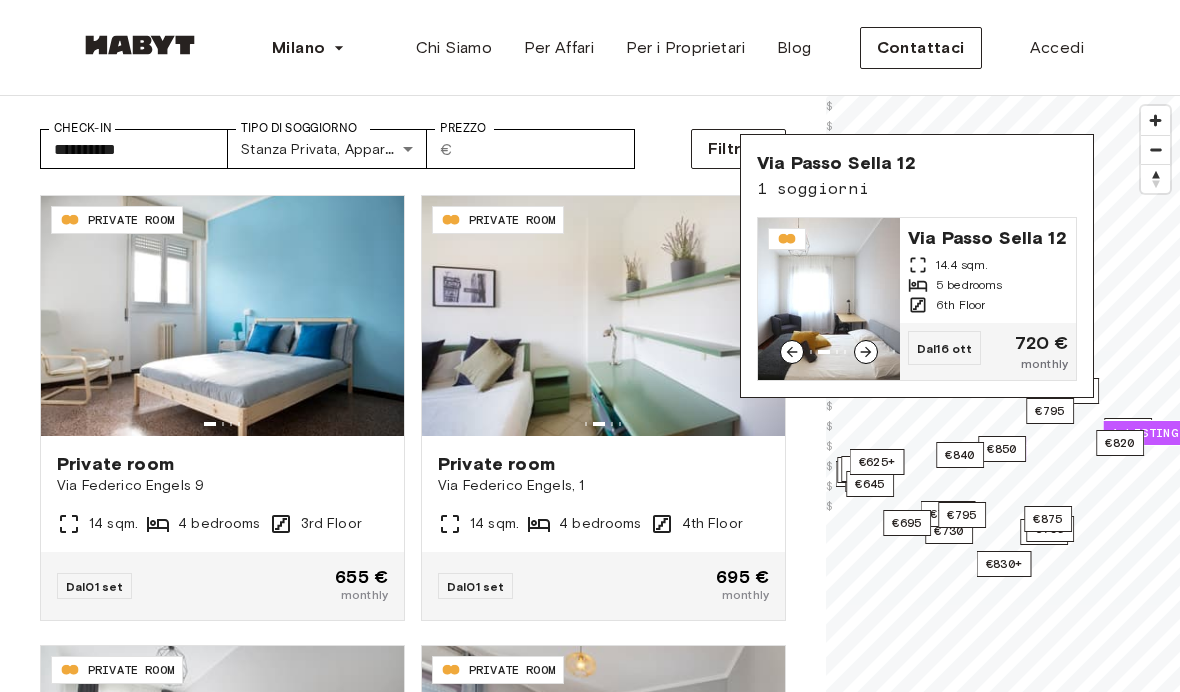 click on "Via Passo Sella 12 14.4 sqm. 5 bedrooms 6th Floor" at bounding box center [988, 270] 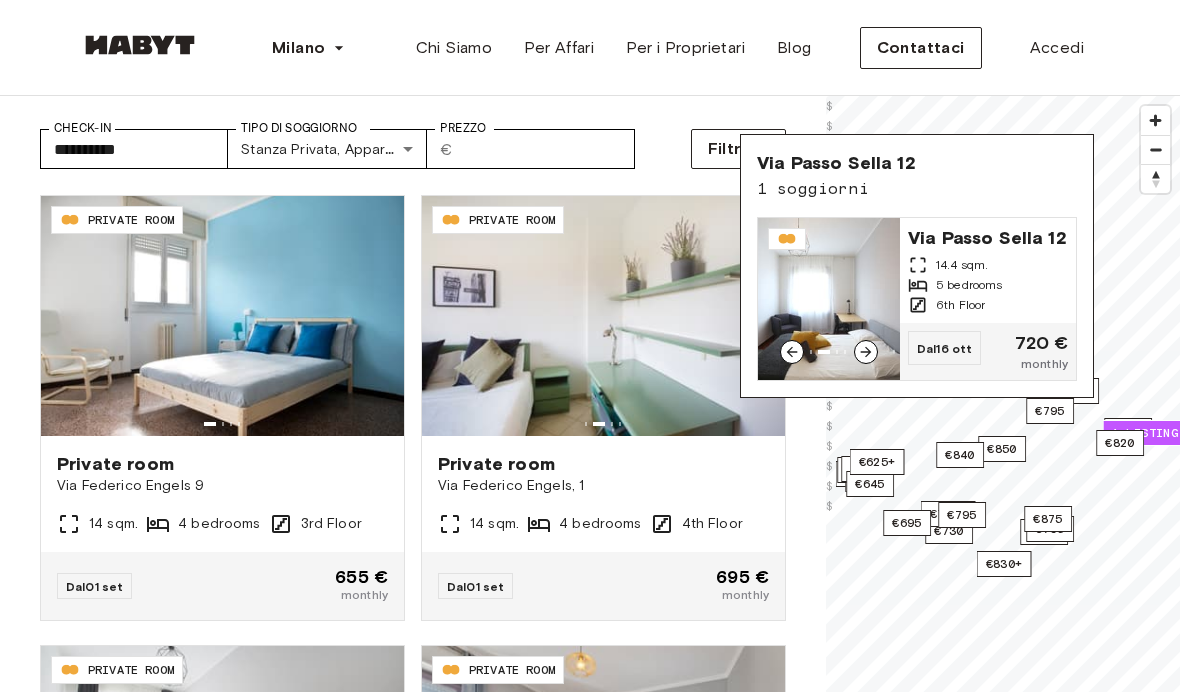 click on "**********" at bounding box center [413, 141] 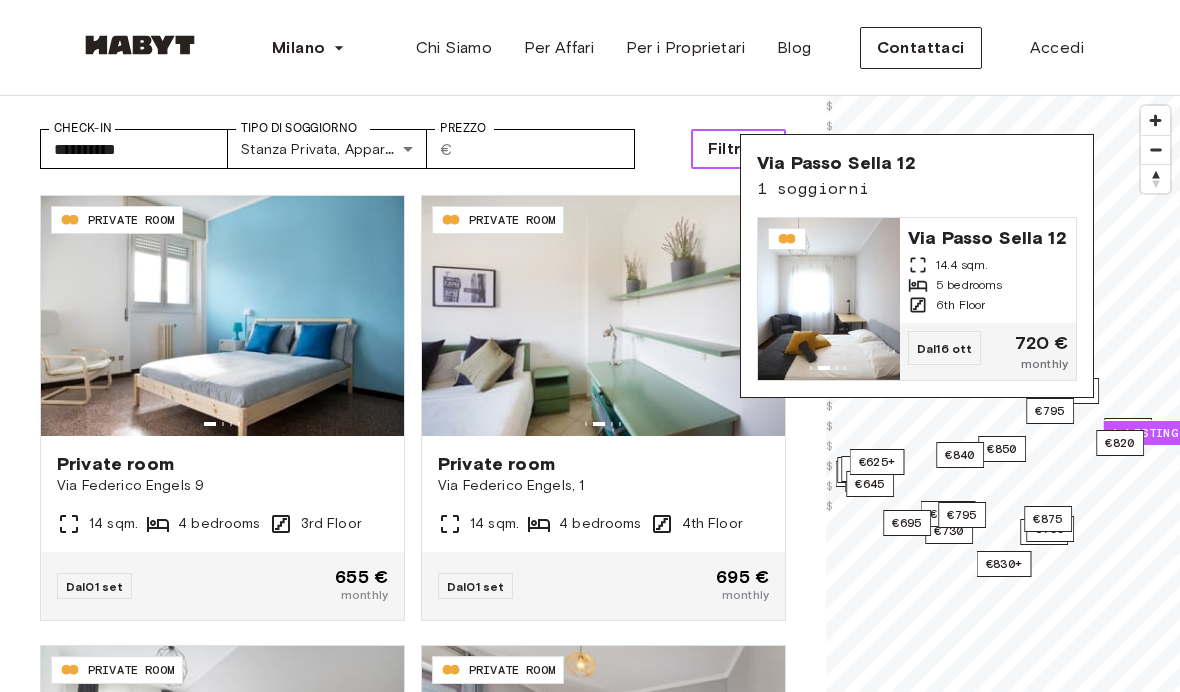 click on "Filtri" at bounding box center (726, 149) 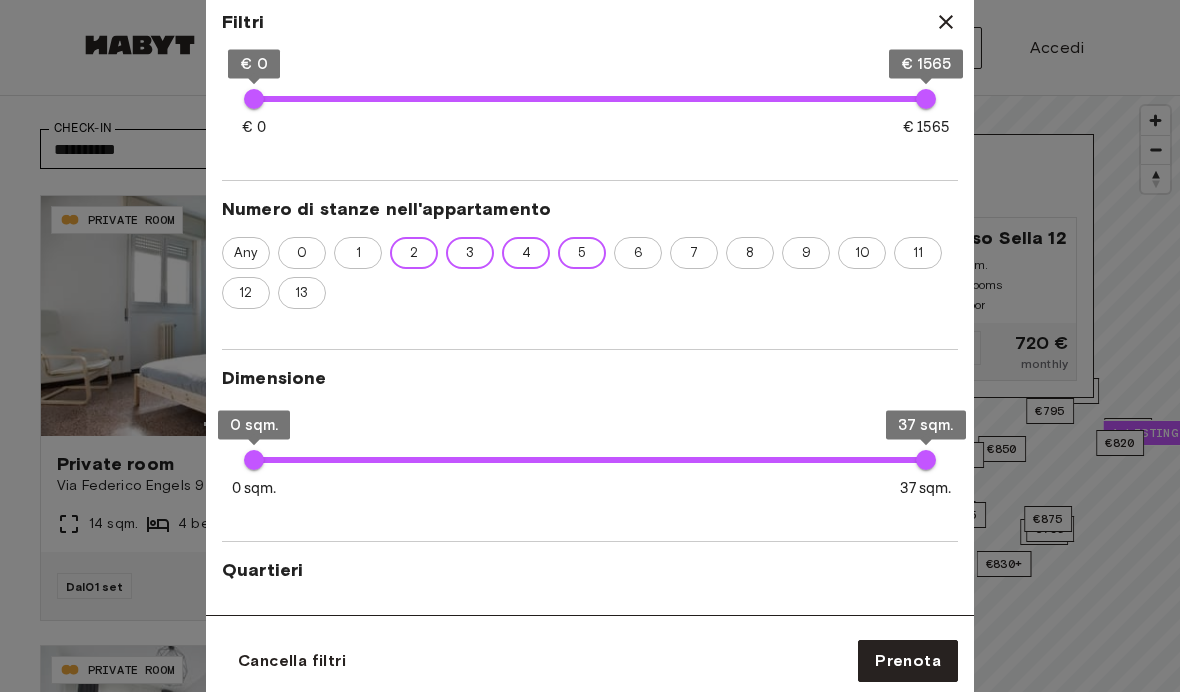scroll, scrollTop: 466, scrollLeft: 0, axis: vertical 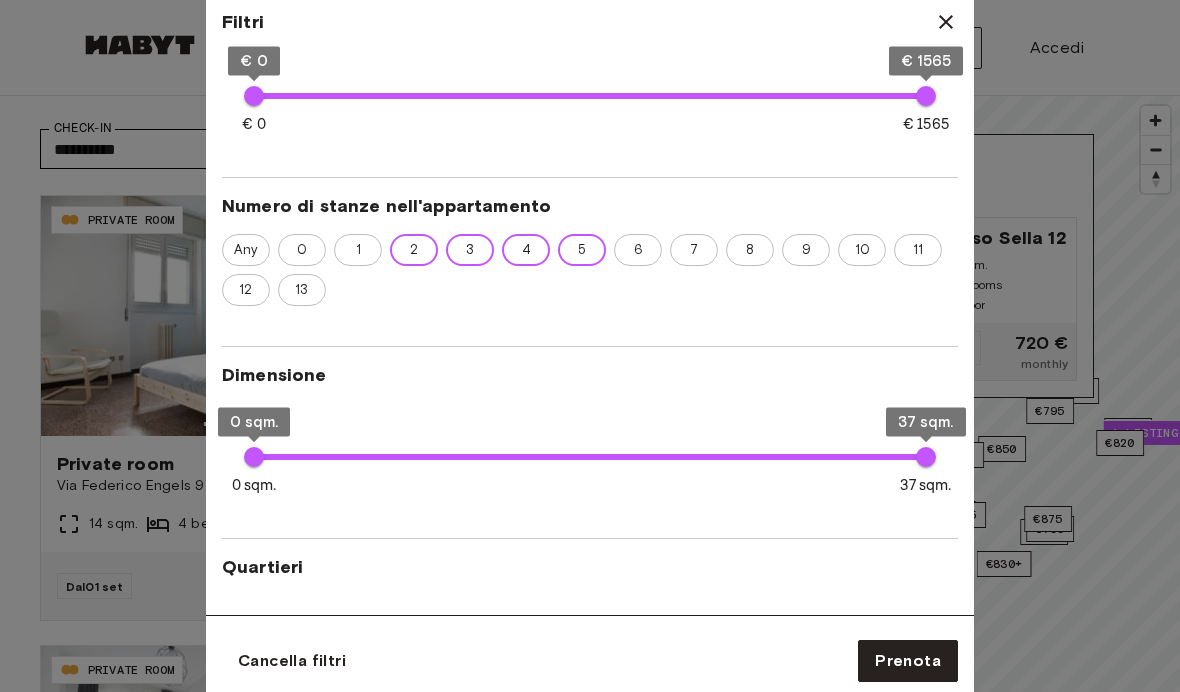 click on "6" at bounding box center (638, 250) 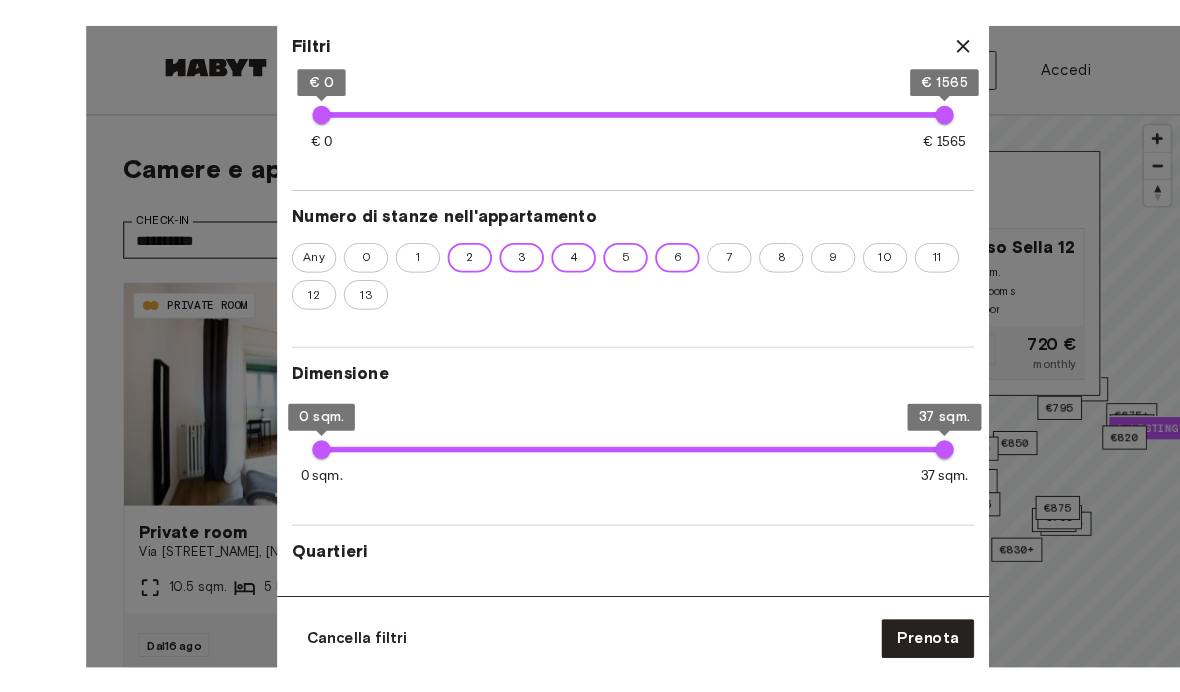 scroll, scrollTop: 13, scrollLeft: 0, axis: vertical 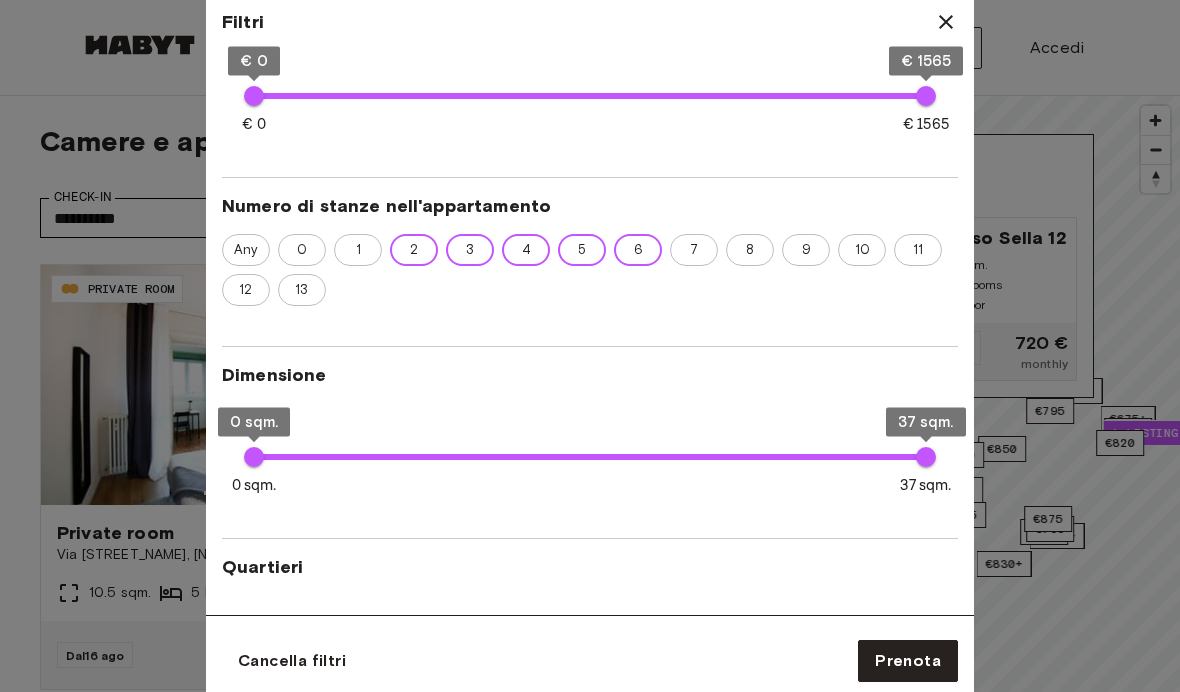 click on "Any" at bounding box center [246, 250] 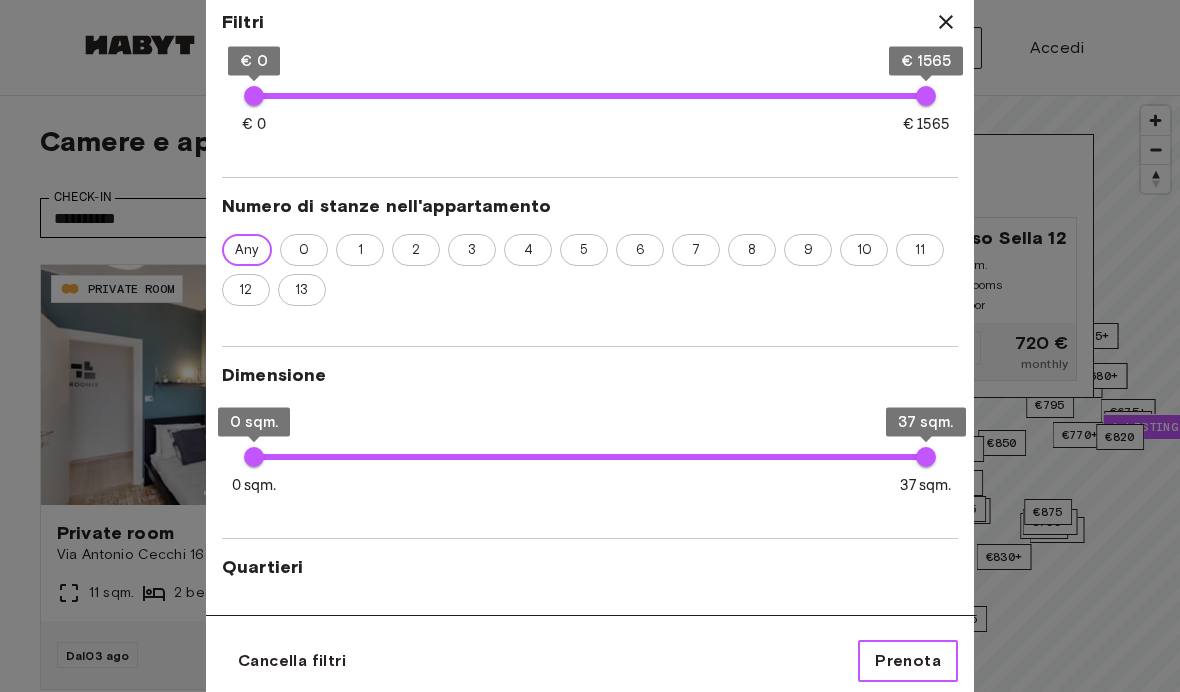 click on "Prenota" at bounding box center [908, 661] 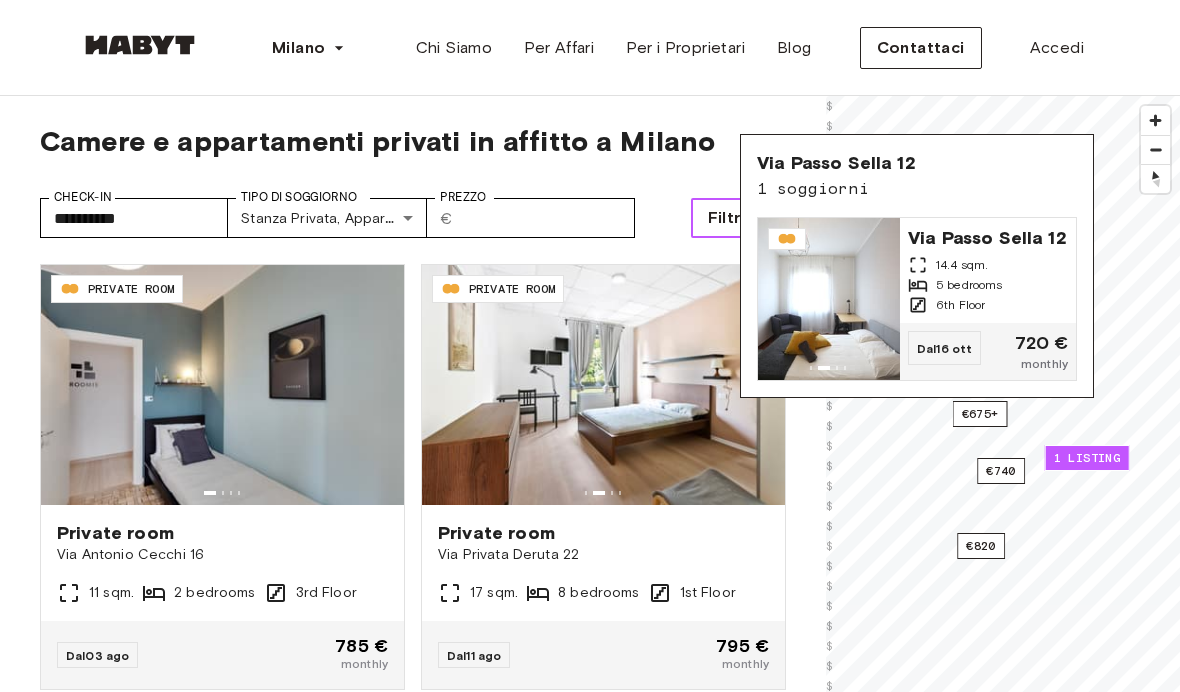 click on "€675+" at bounding box center (980, 414) 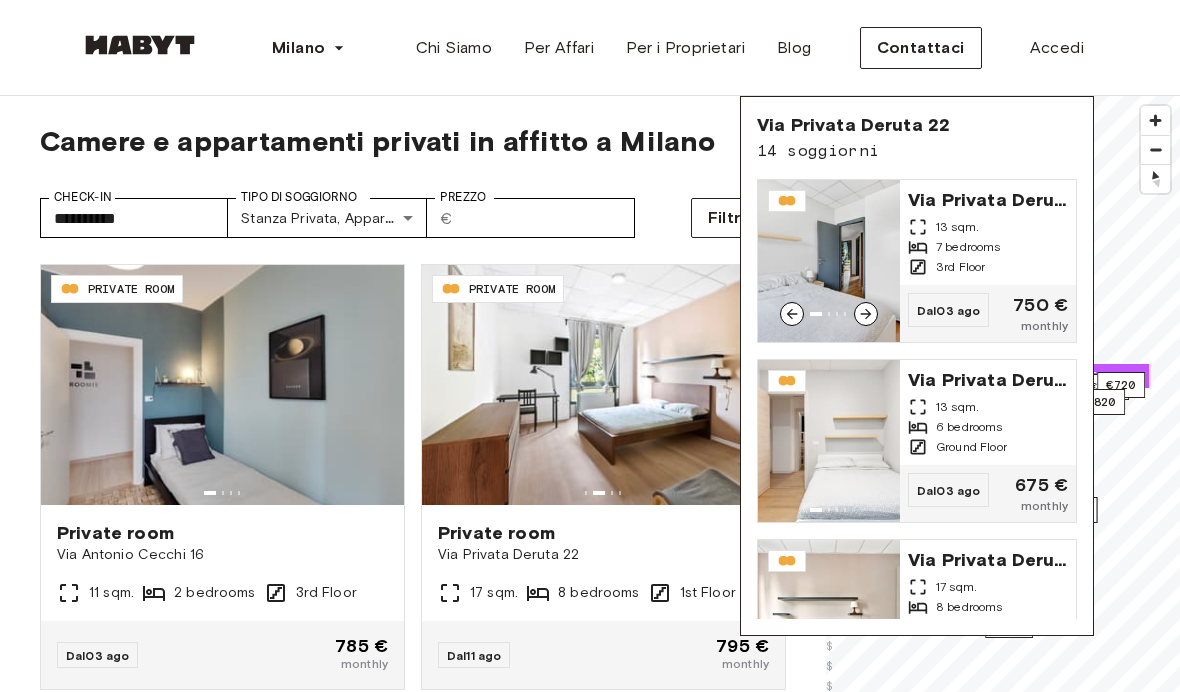 click on "13 sqm." at bounding box center (988, 227) 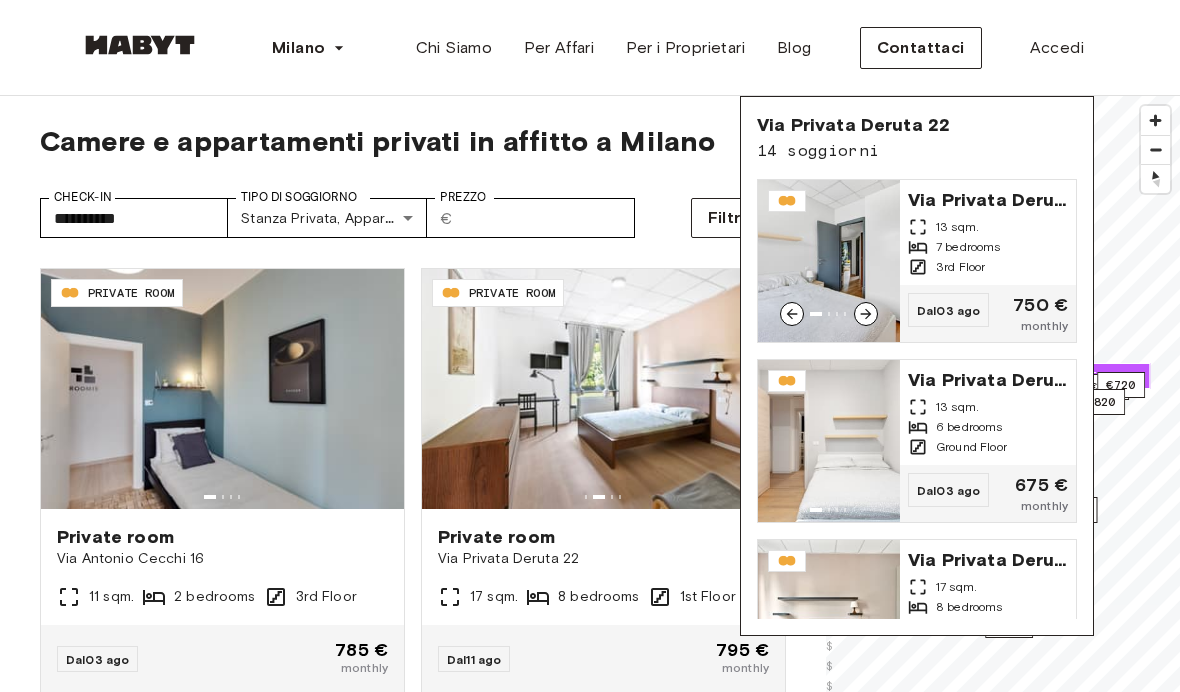 scroll, scrollTop: 1793, scrollLeft: 0, axis: vertical 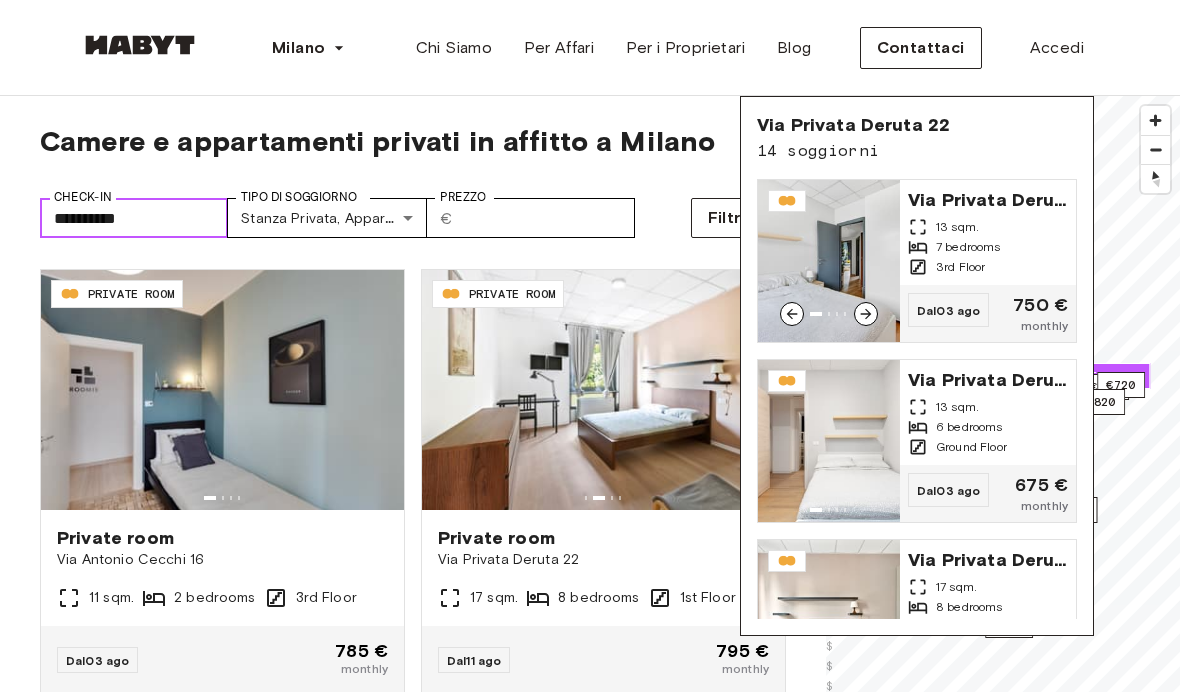 click on "**********" at bounding box center (134, 218) 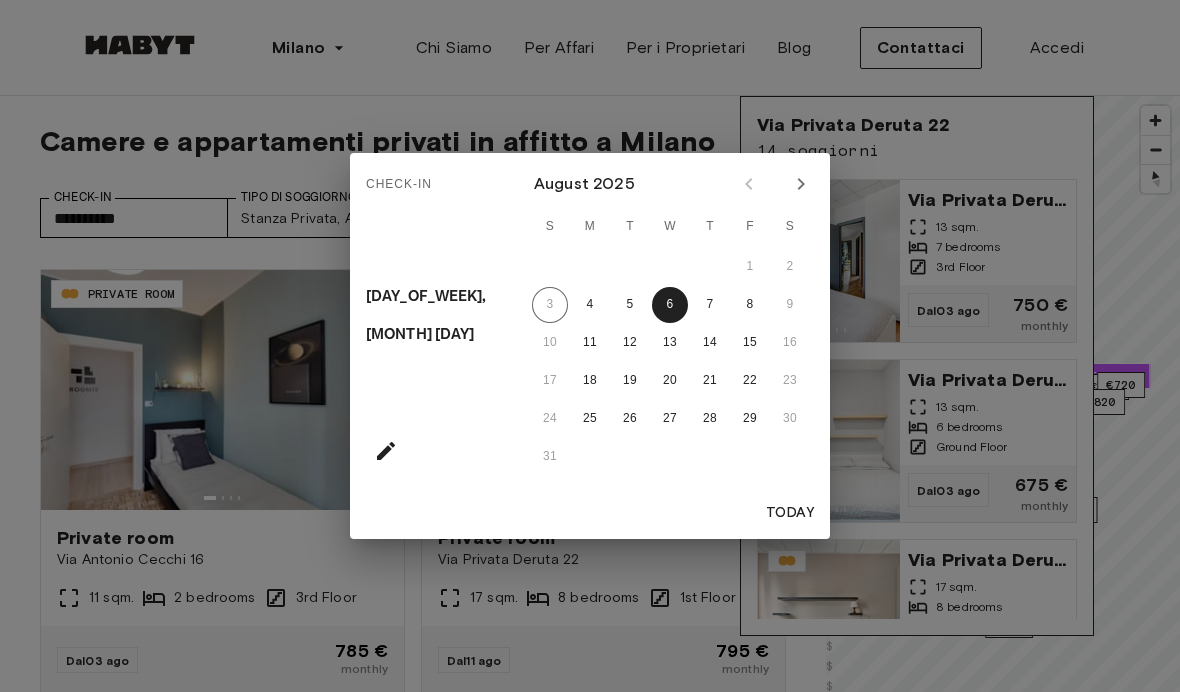 click 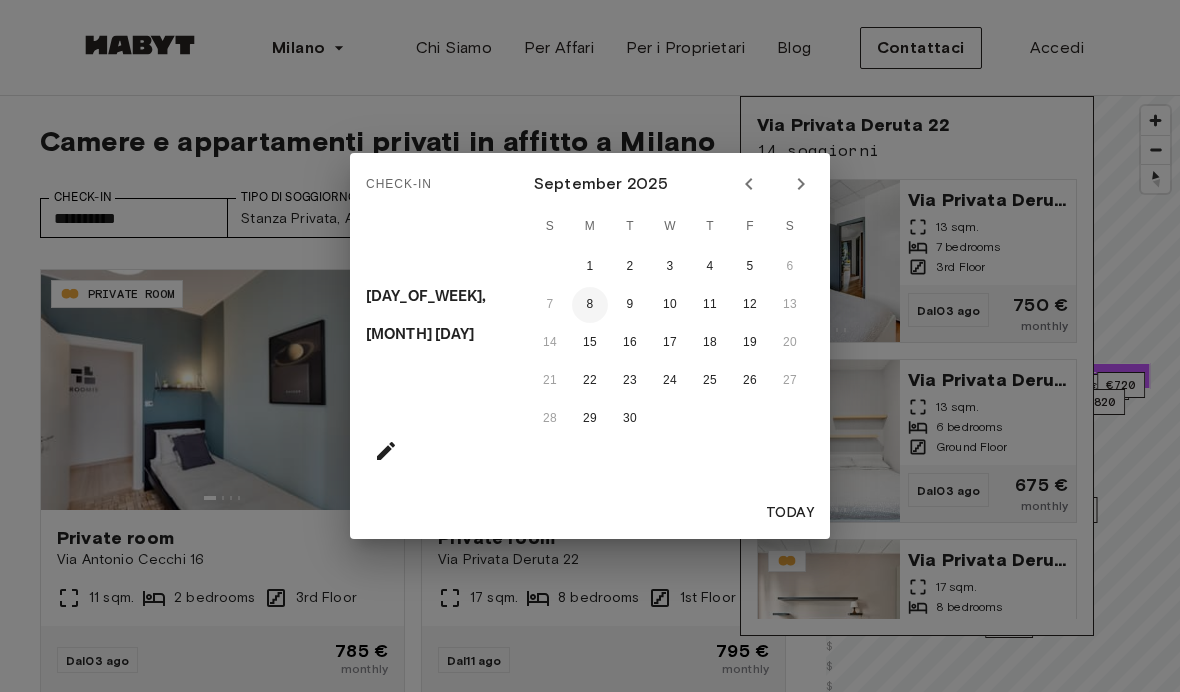 click on "8" at bounding box center (590, 305) 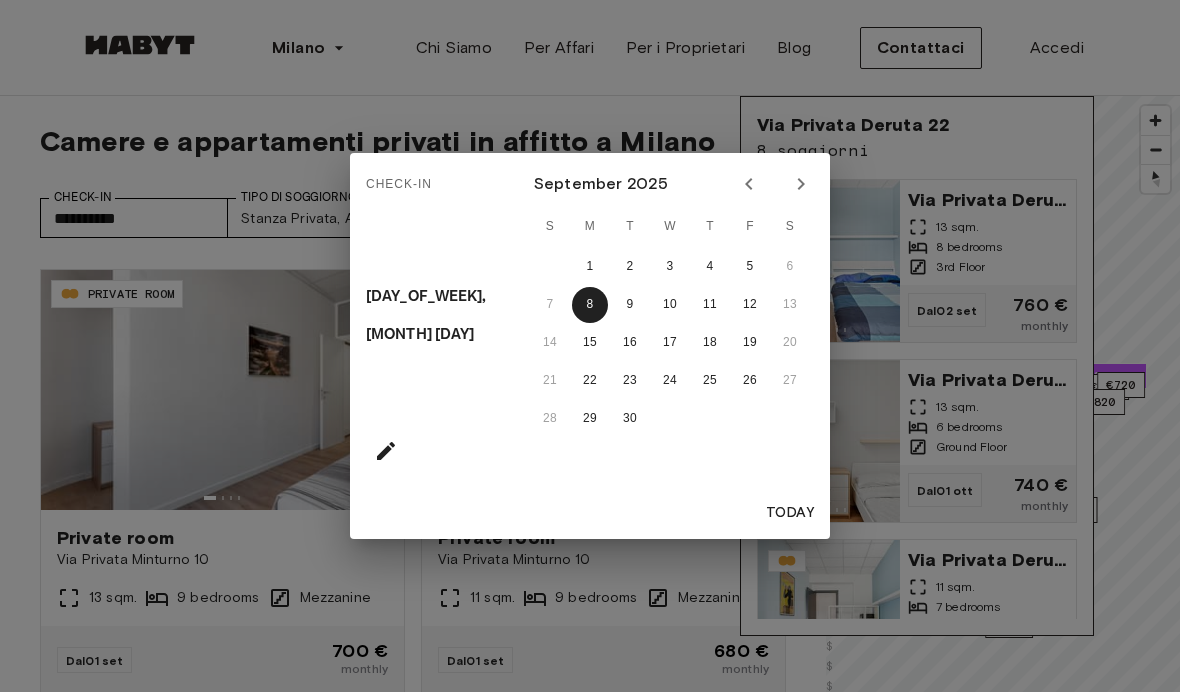 click on "Check-in" at bounding box center (399, 185) 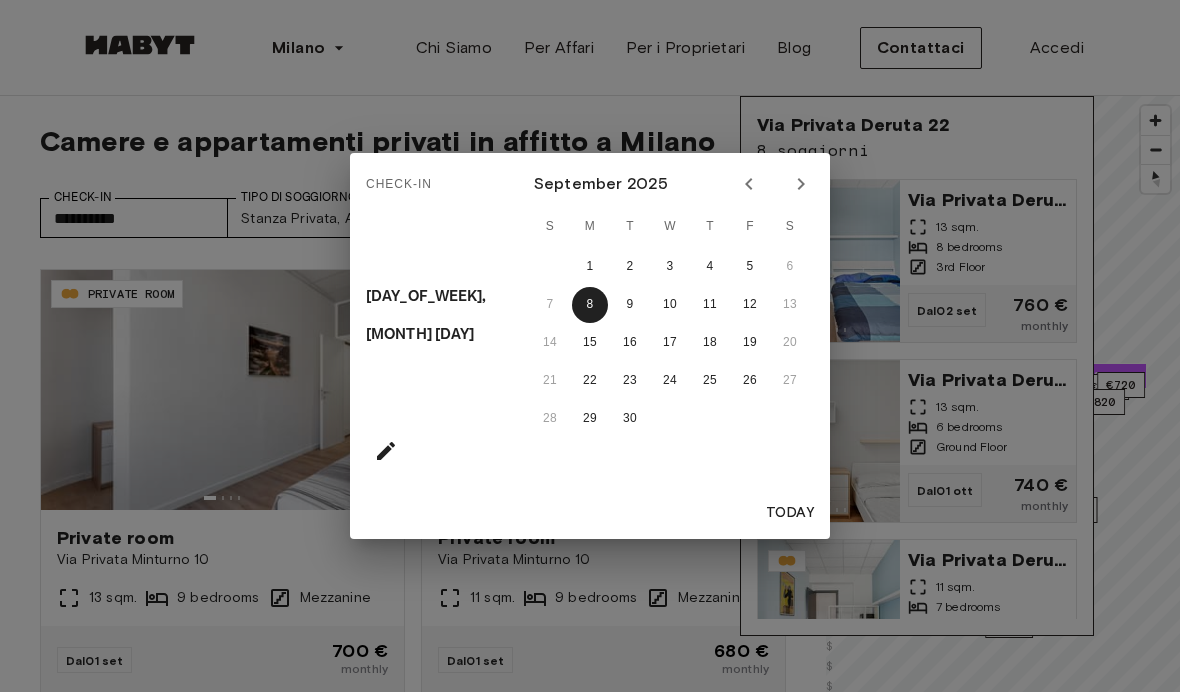 click on "7 8 9 10 11 12 13" at bounding box center [670, 305] 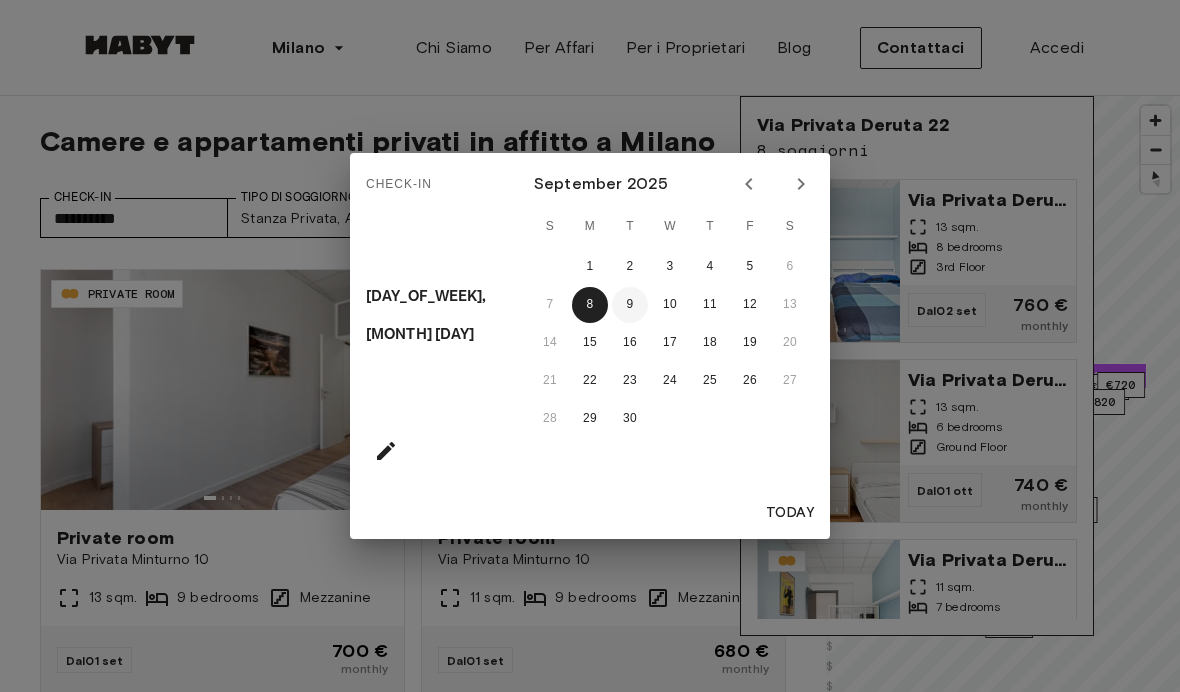 click on "9" at bounding box center (630, 305) 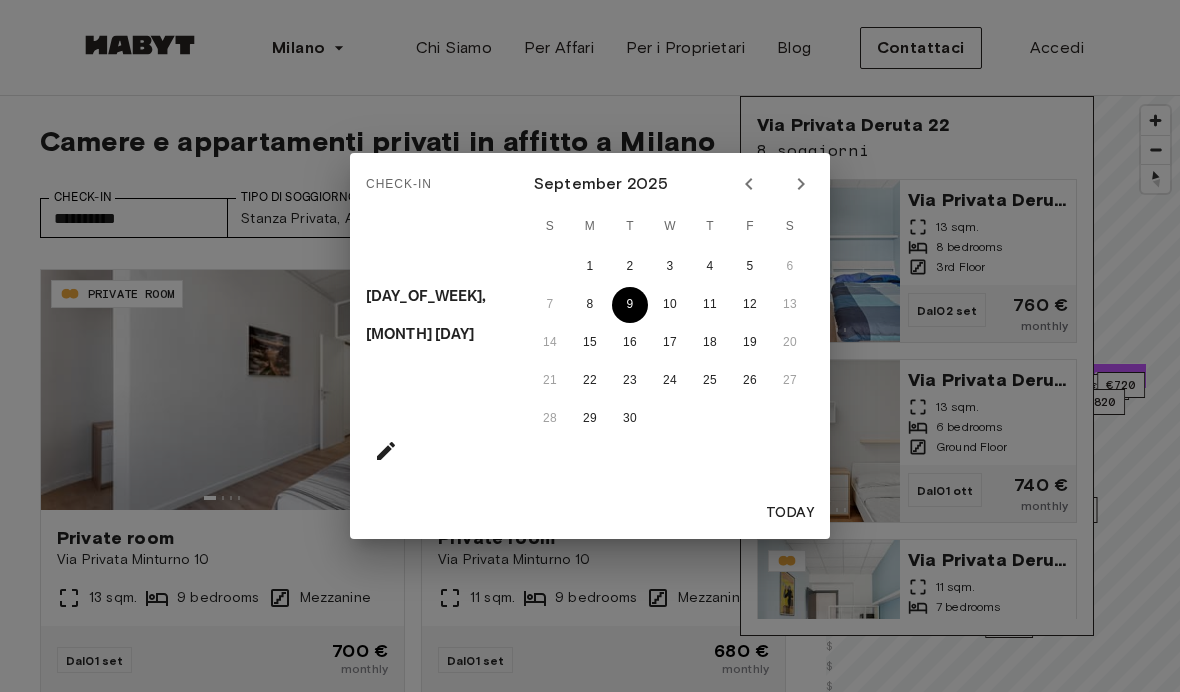 type on "**********" 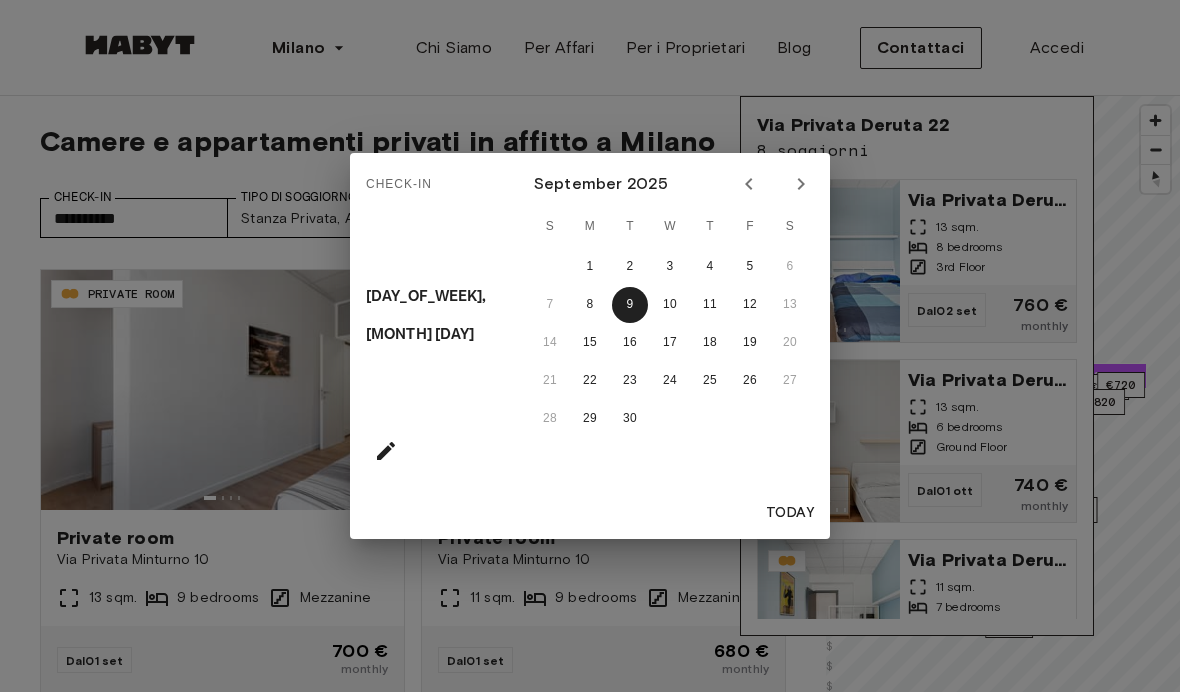 click on "Check-in [DAY], [MONTH] [DATE] [MONTH] [YEAR] S M T W T F S 1 2 3 4 5 6 7 8 9 10 11 12 13 14 15 16 17 18 19 20 21 22 23 24 25 26 27 28 29 30 Today" at bounding box center [590, 346] 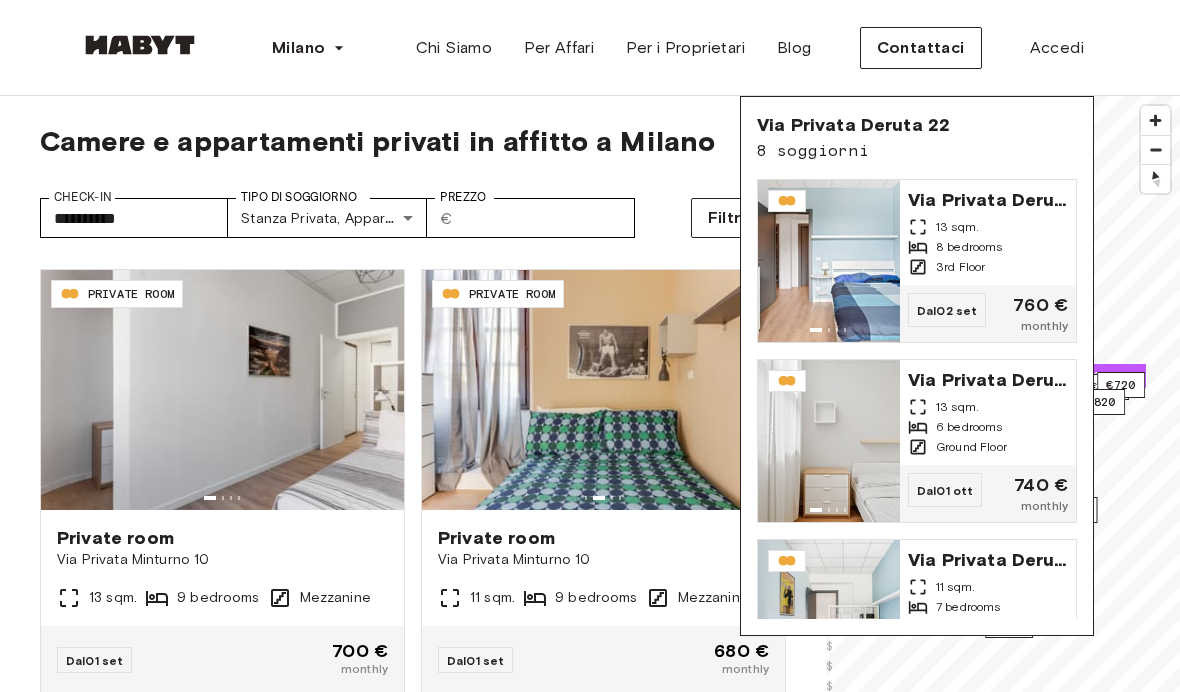 click on "**********" at bounding box center [365, 218] 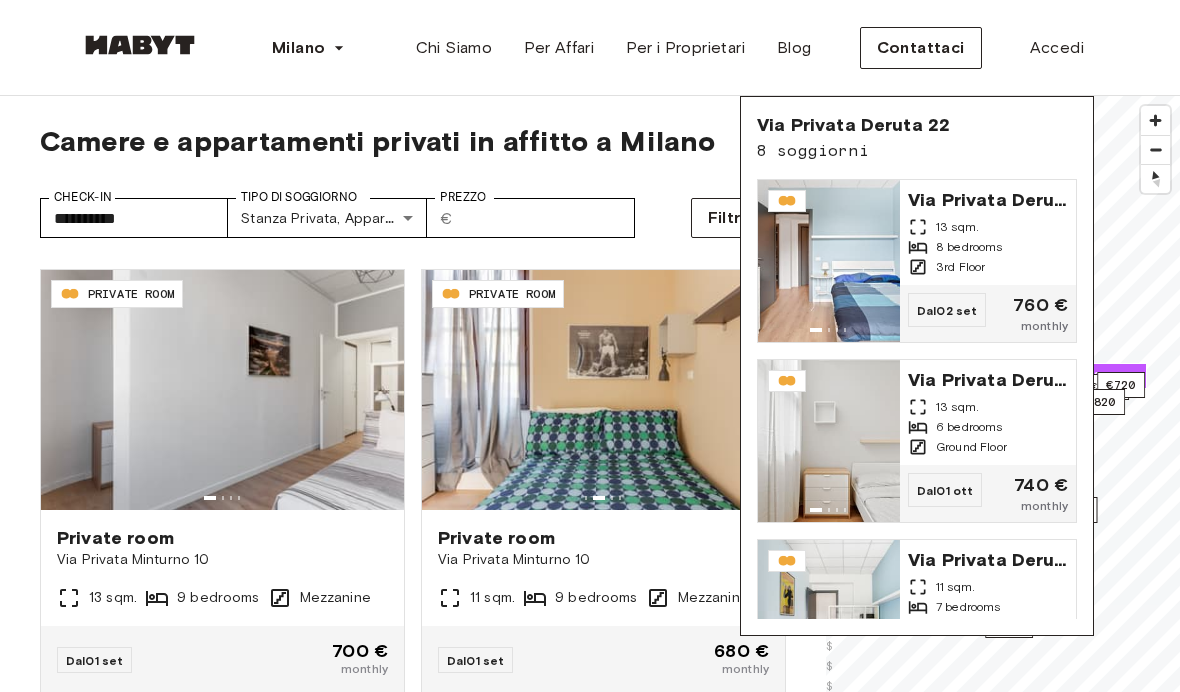 scroll, scrollTop: 0, scrollLeft: 0, axis: both 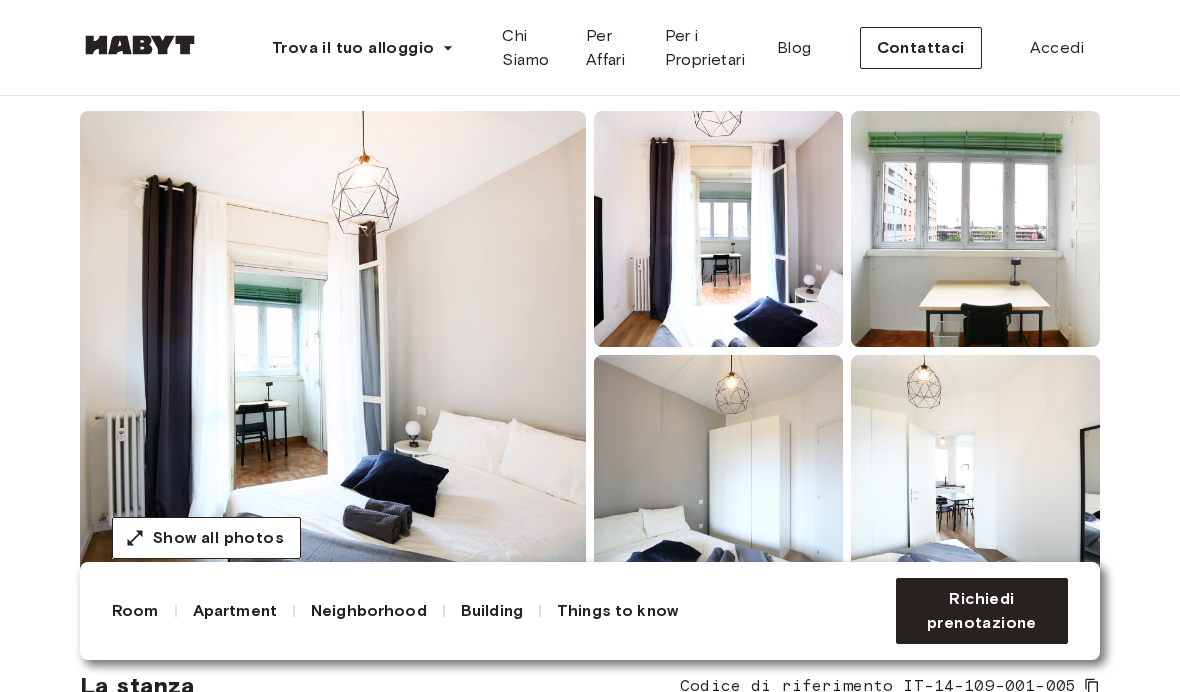 click on "Europe Milano Stanza Privata Stanza Privata Via Carlo Marx, 26, 20153 Milano, IT Disponibile dal  16 ago 695 € al mese Richiedi prenotazione Show all photos" at bounding box center (590, 268) 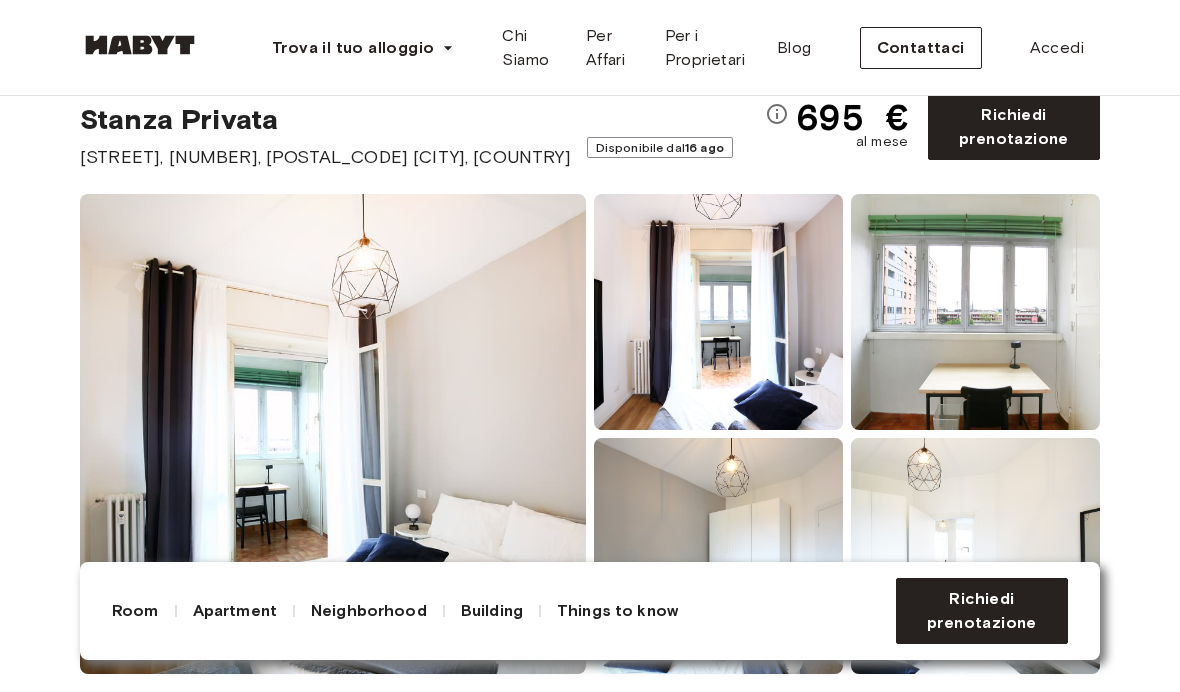 scroll, scrollTop: 0, scrollLeft: 0, axis: both 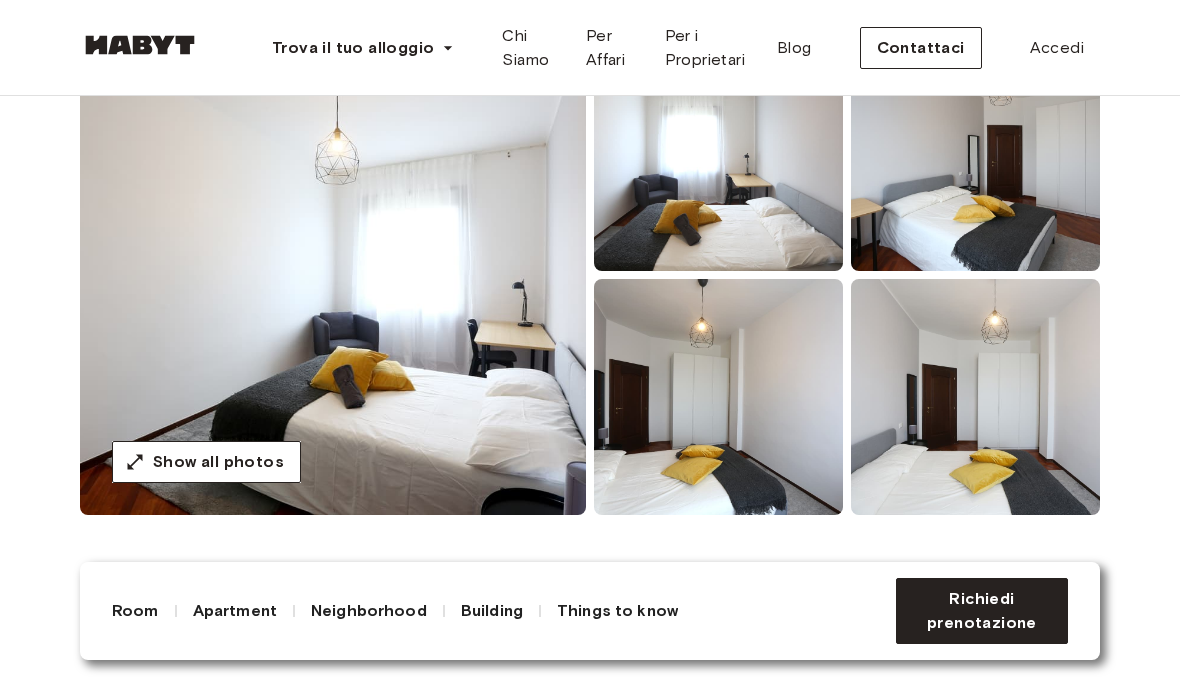 click at bounding box center [975, 397] 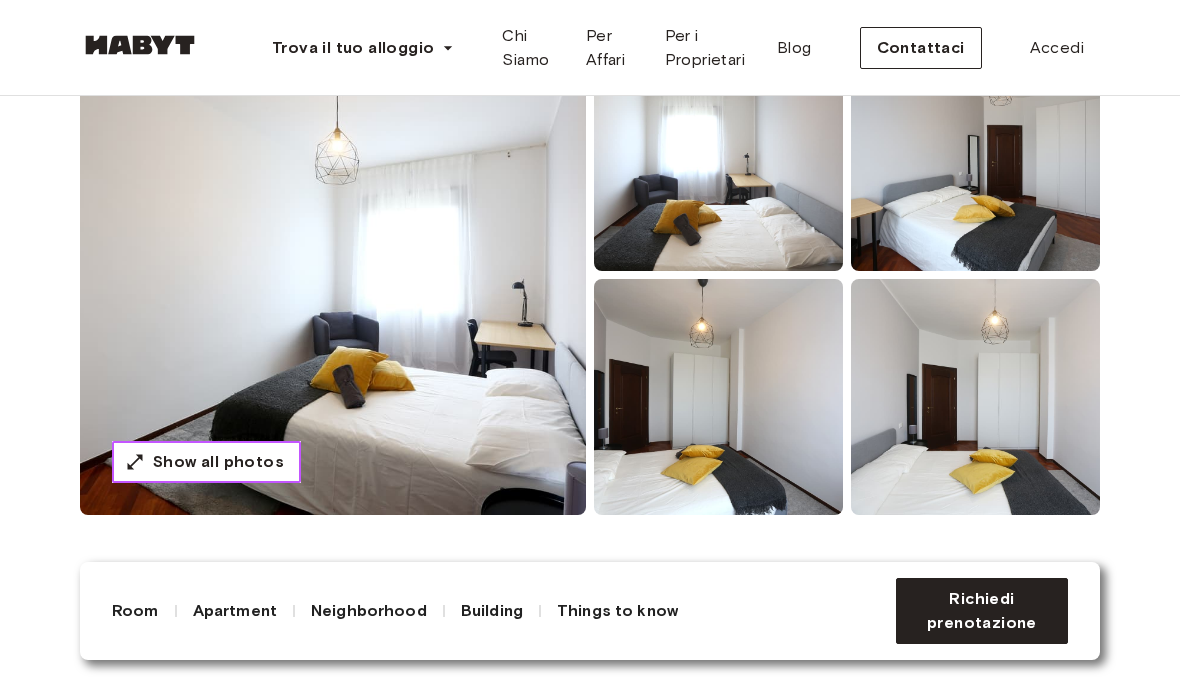 click on "Show all photos" at bounding box center [218, 462] 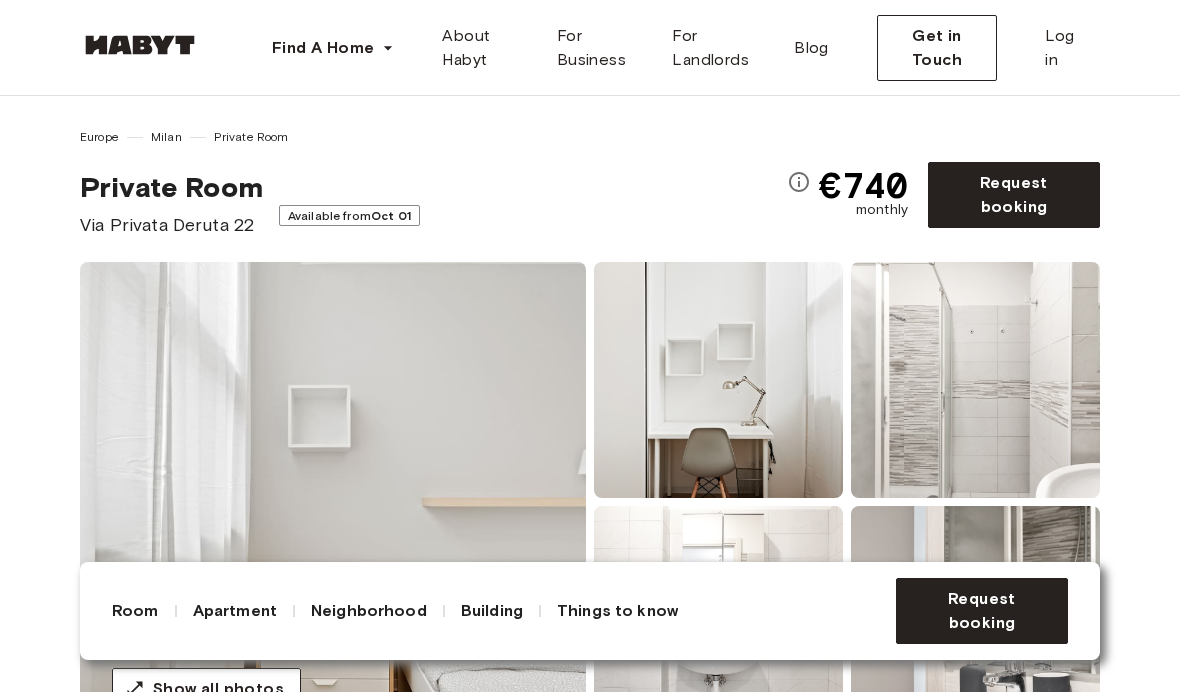 scroll, scrollTop: 185, scrollLeft: 0, axis: vertical 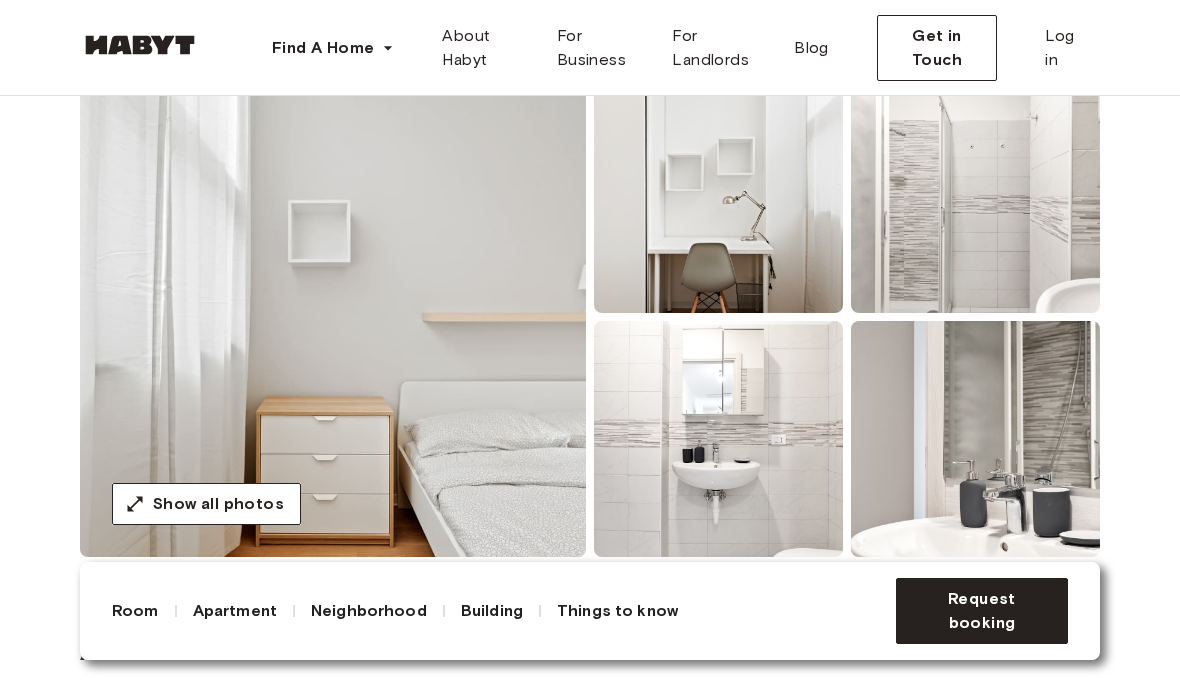 click at bounding box center [975, 439] 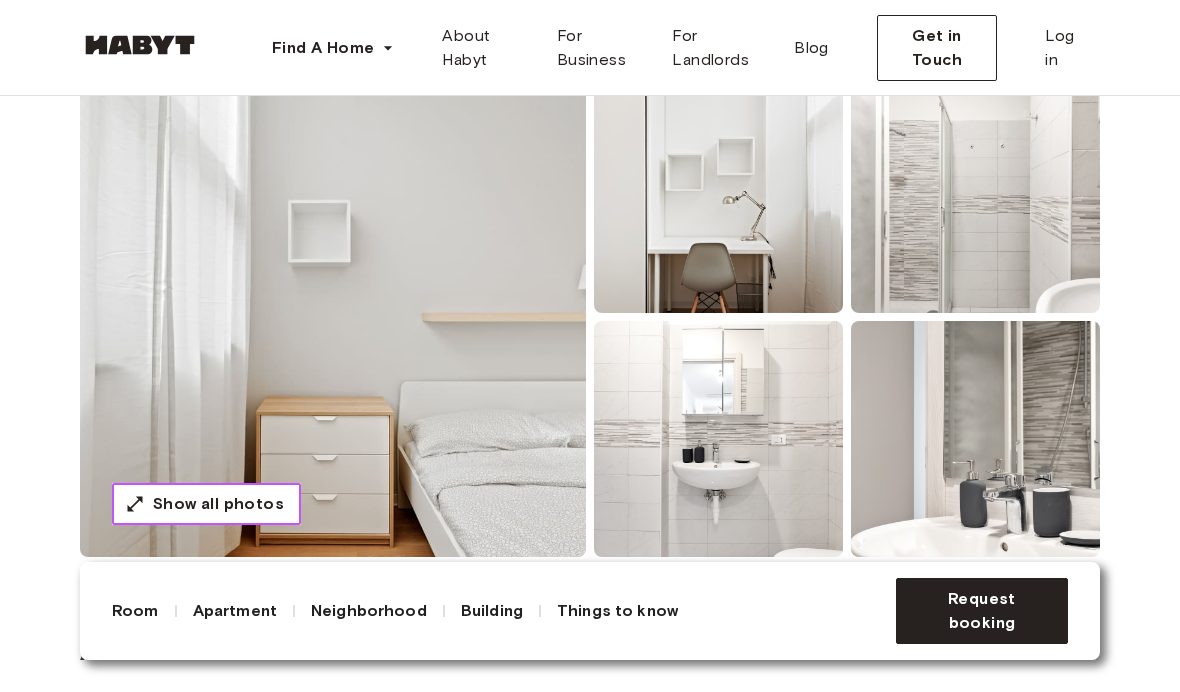 click on "Show all photos" at bounding box center (218, 504) 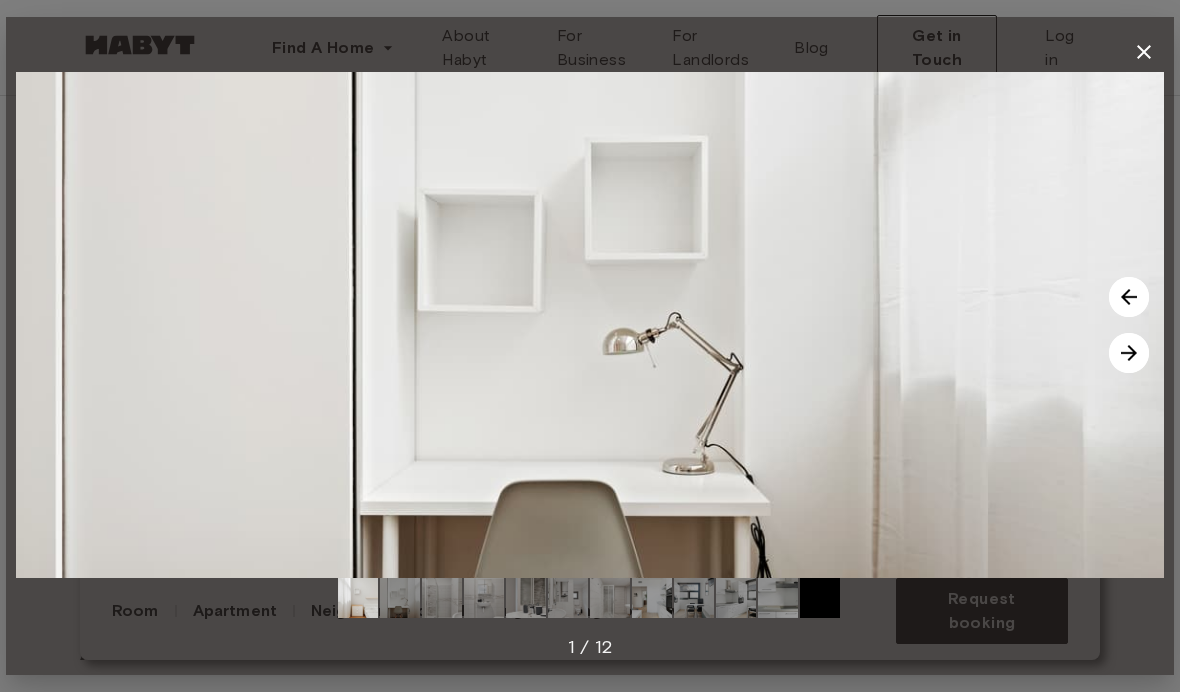 click at bounding box center [1129, 353] 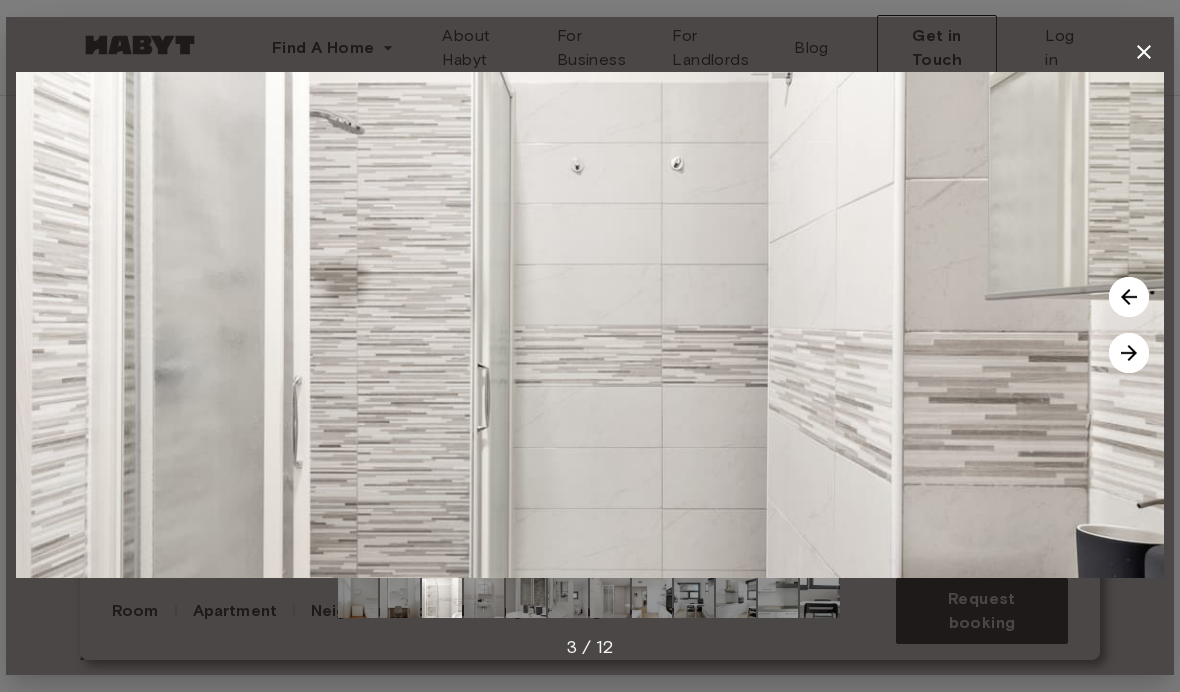 click at bounding box center [1129, 353] 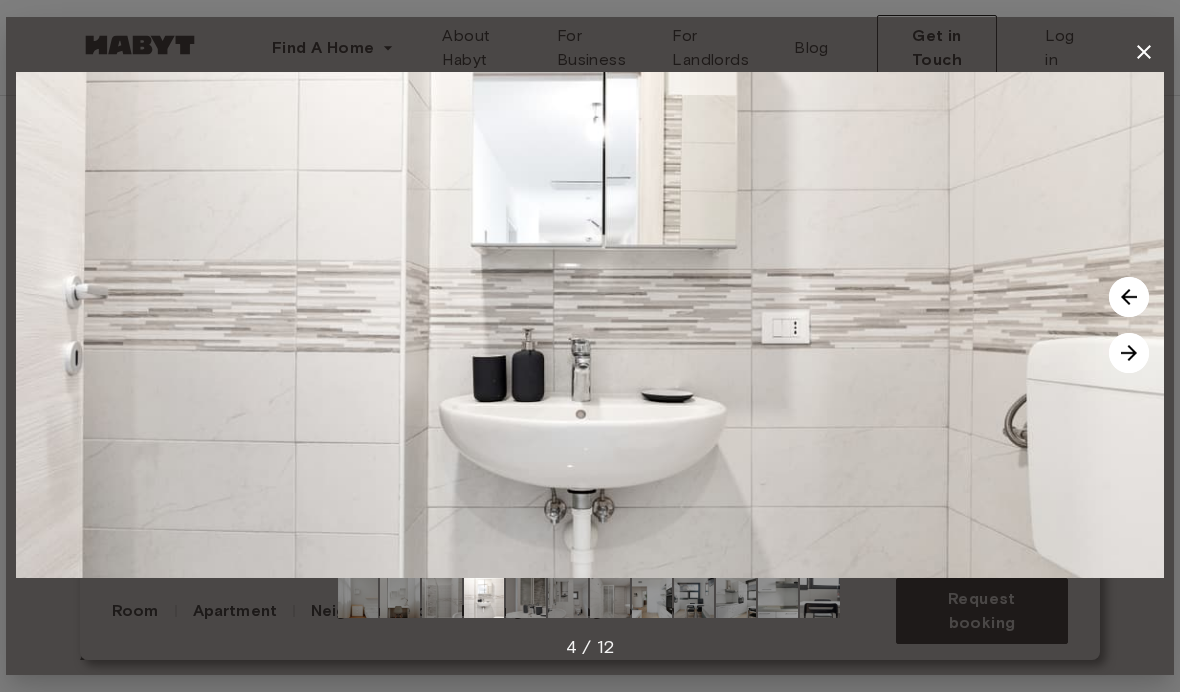click at bounding box center [590, 325] 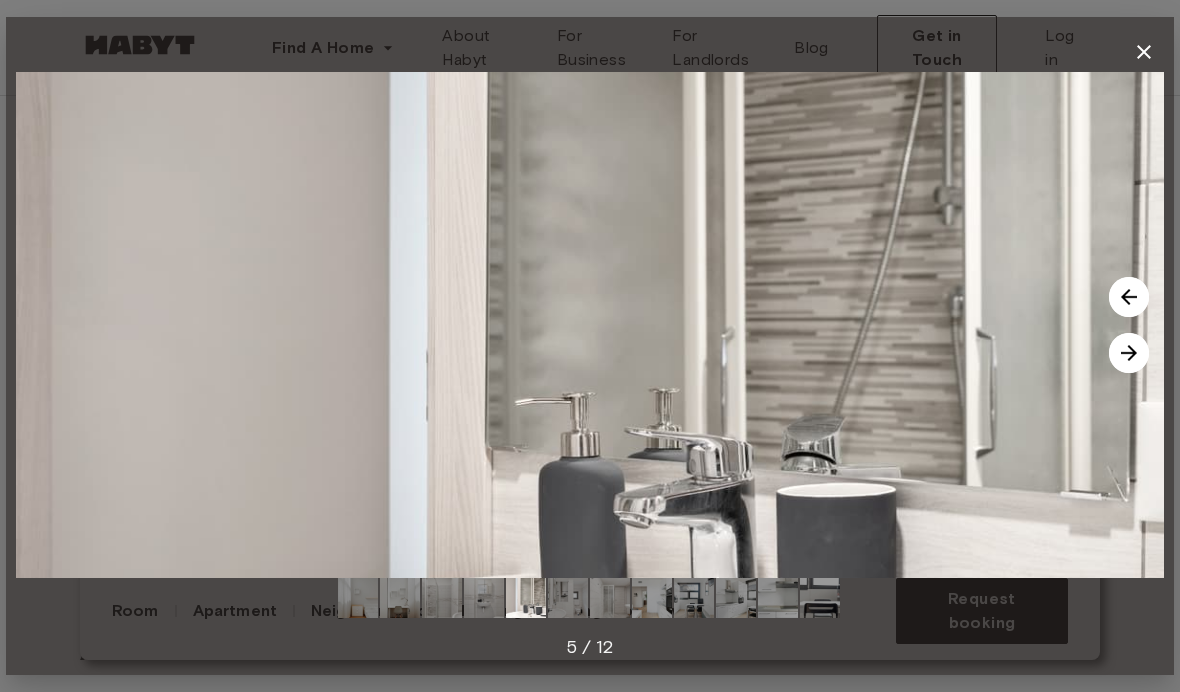 click at bounding box center (1129, 353) 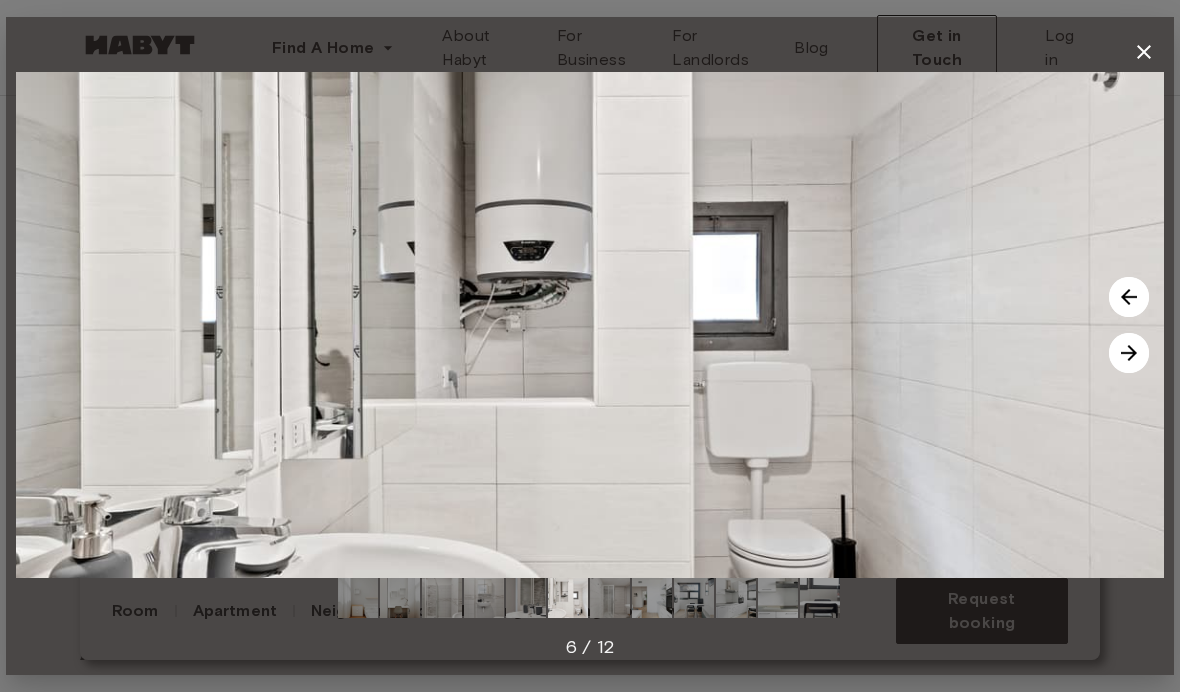 click at bounding box center (1129, 353) 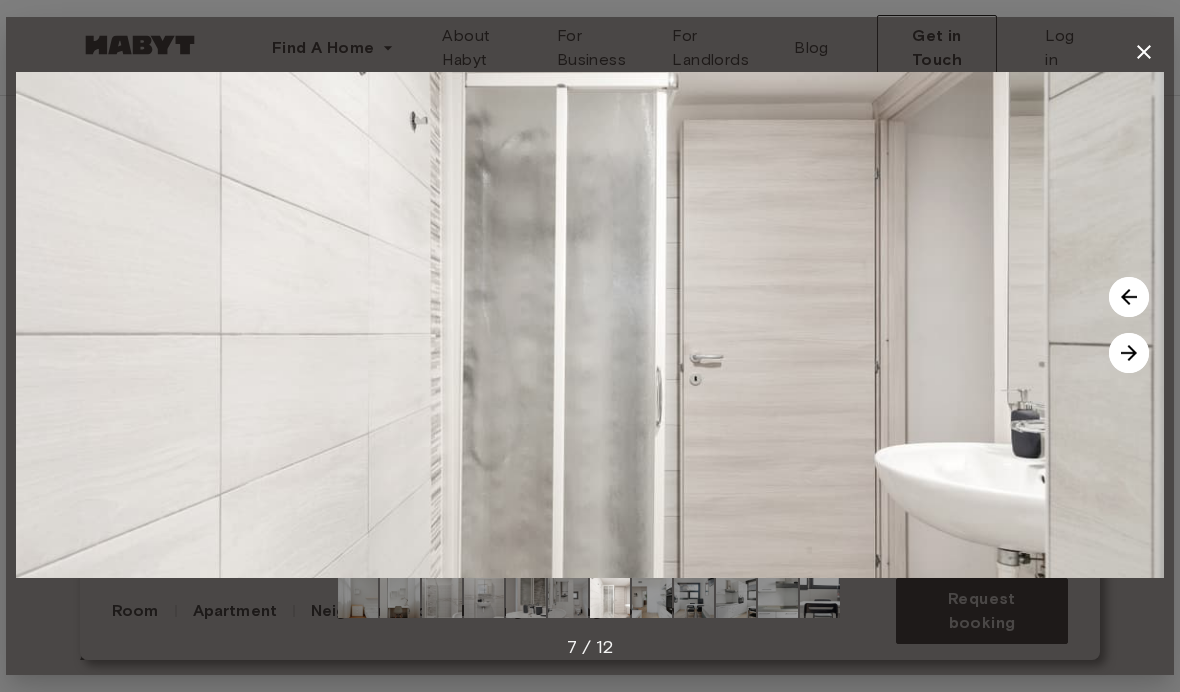 click at bounding box center (1129, 297) 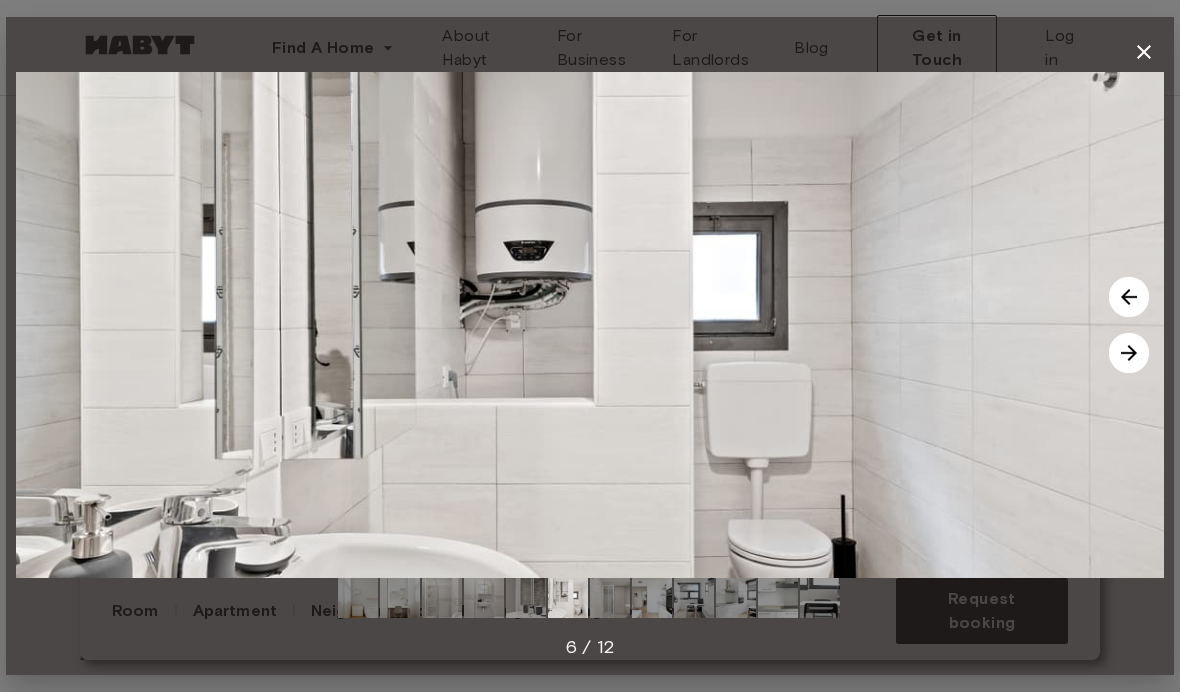 click at bounding box center (1129, 353) 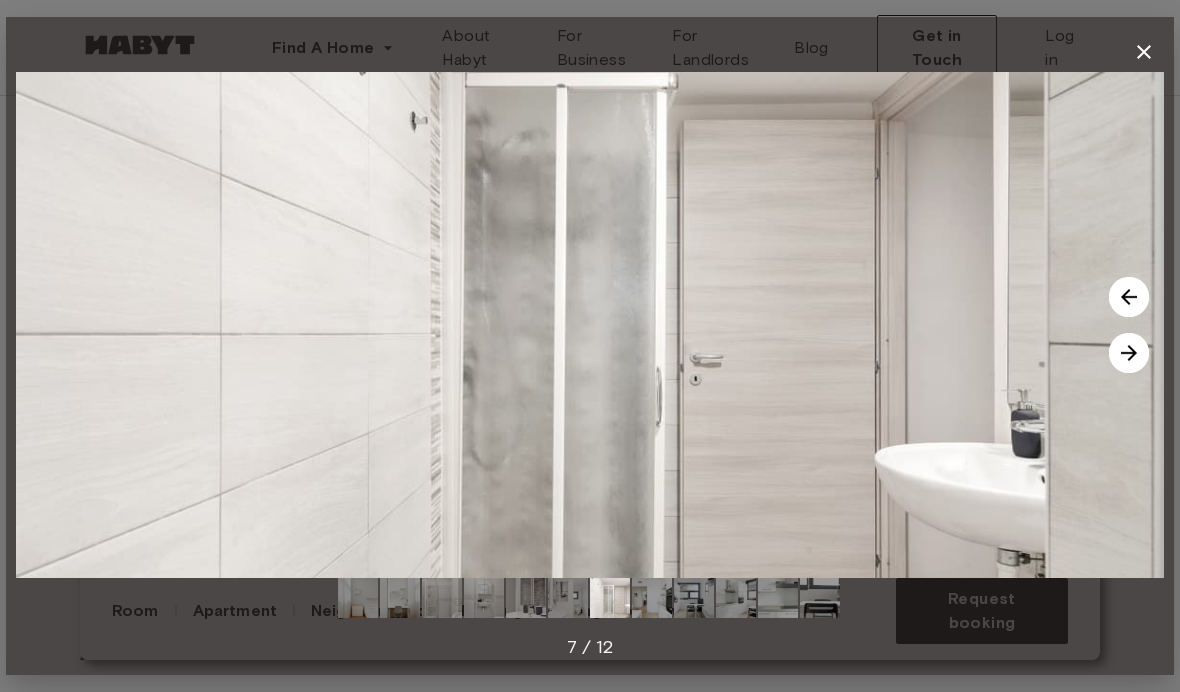 click at bounding box center (1129, 353) 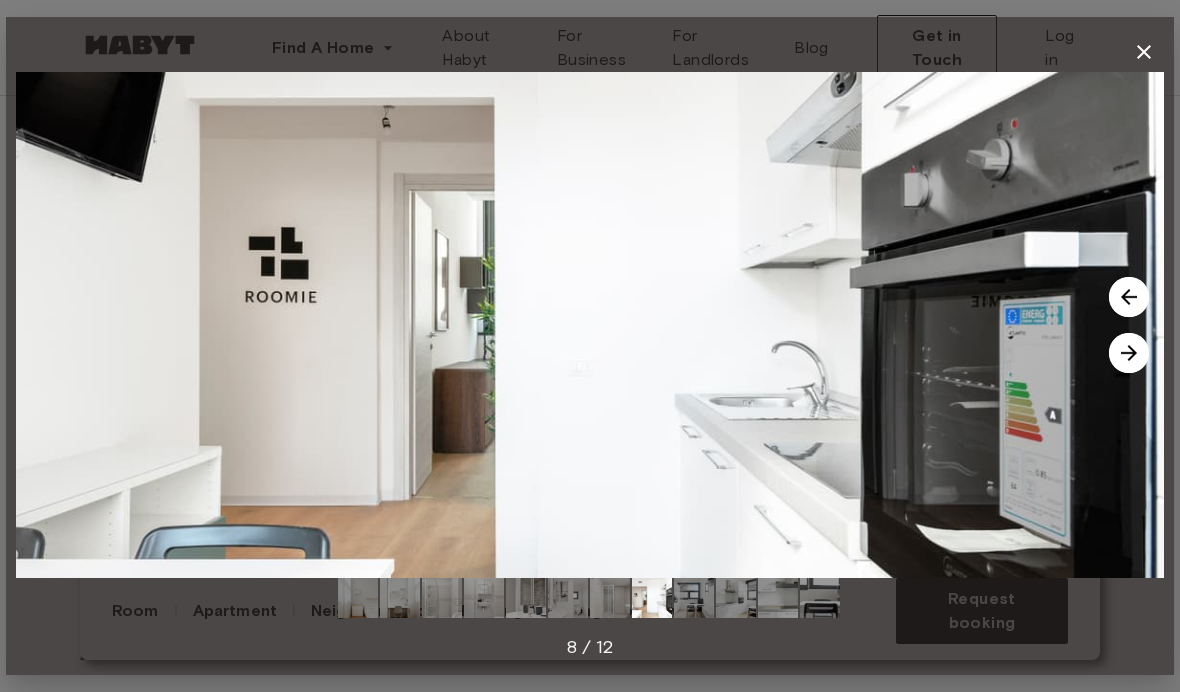 click at bounding box center [1129, 353] 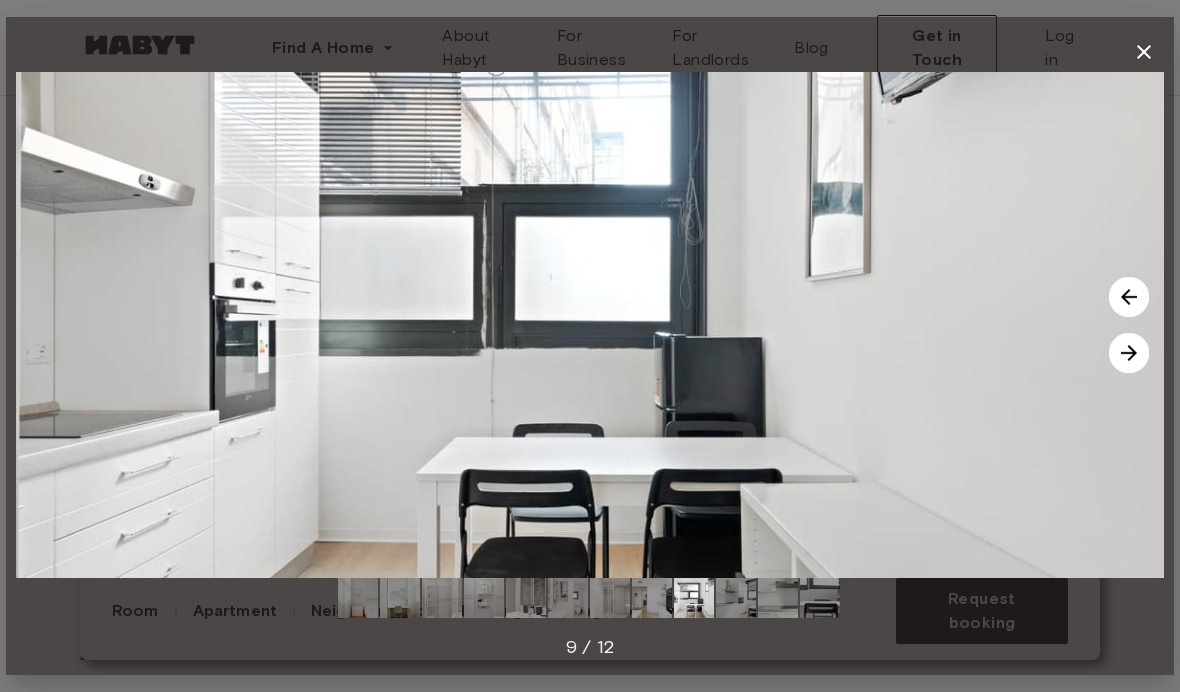 click at bounding box center (1129, 353) 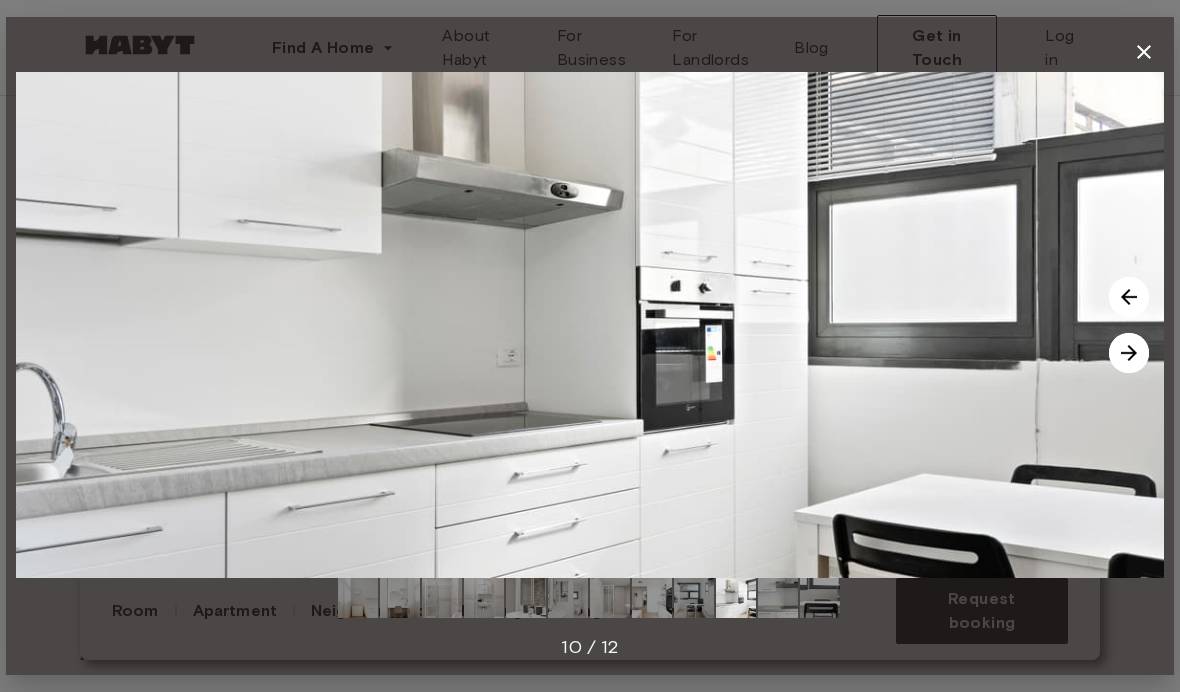 click at bounding box center [1129, 353] 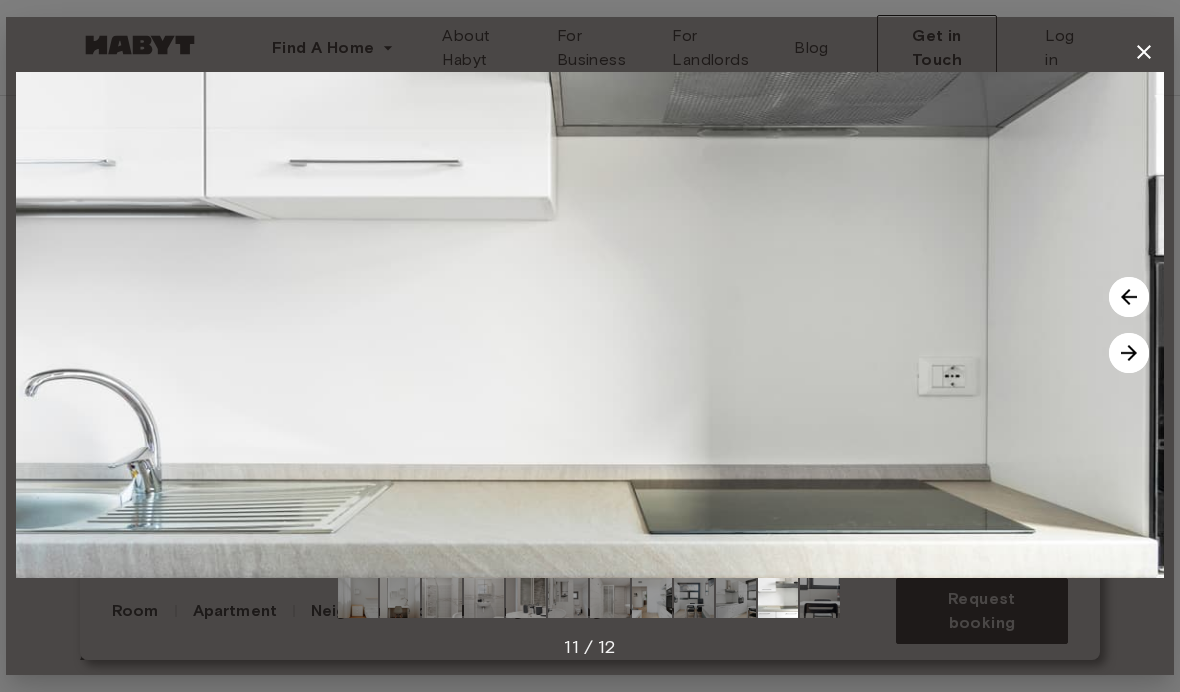 click at bounding box center (1129, 353) 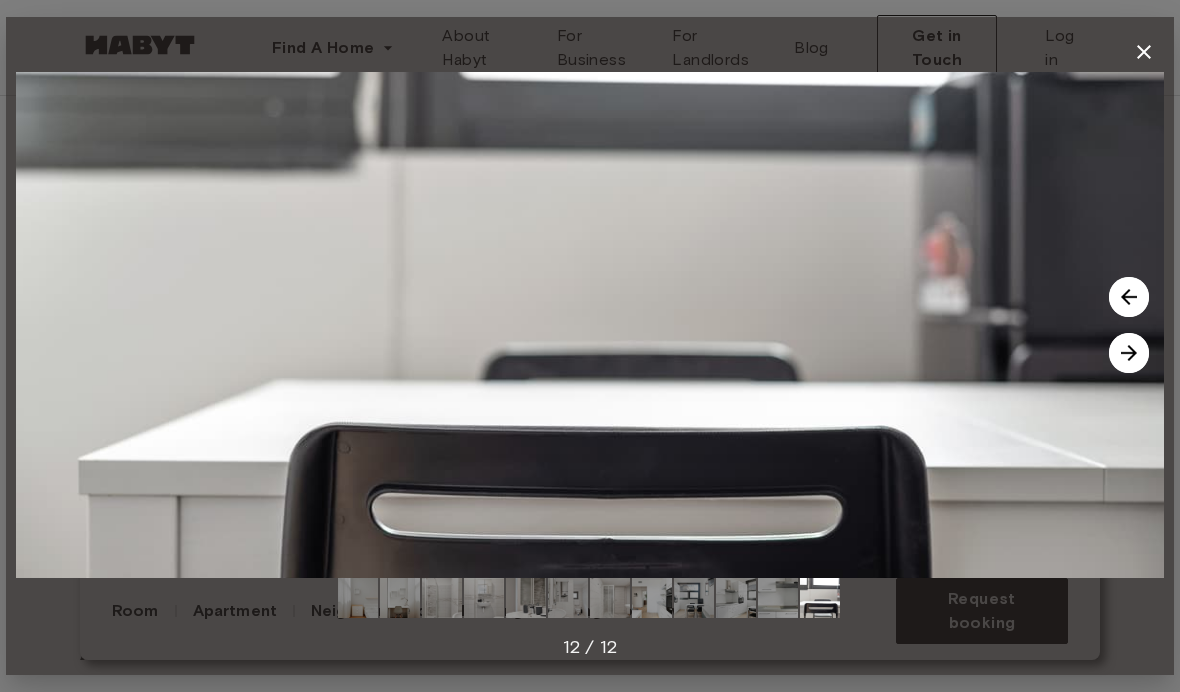 click at bounding box center [1129, 353] 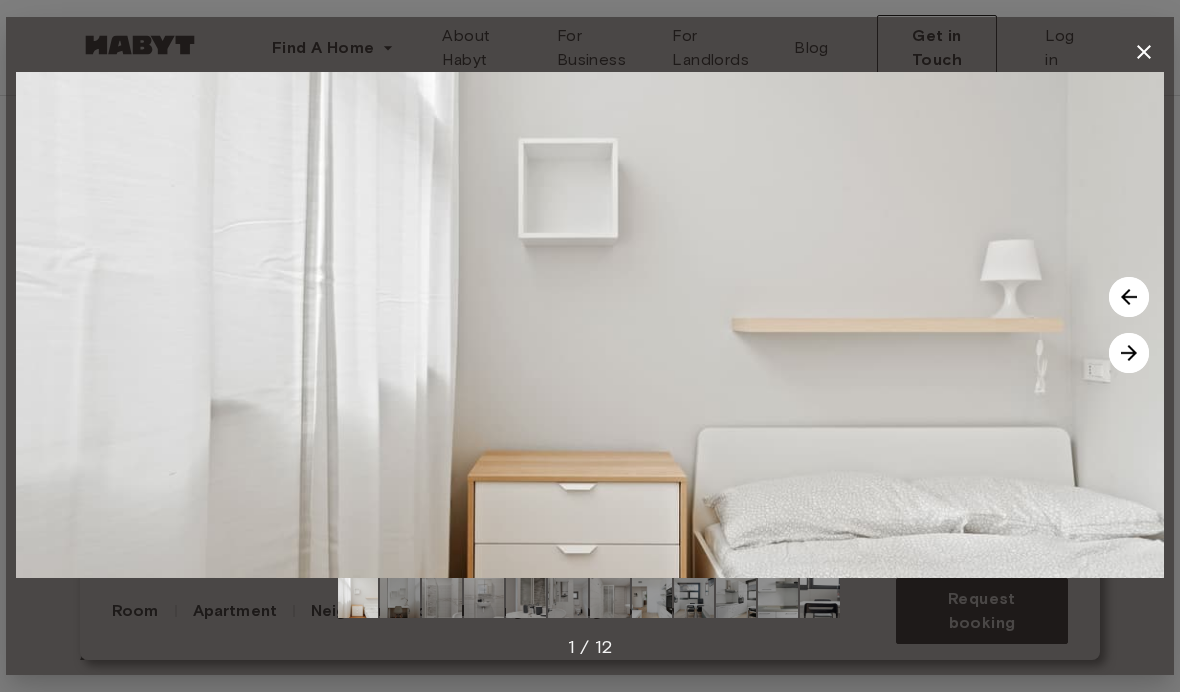 click at bounding box center (1129, 353) 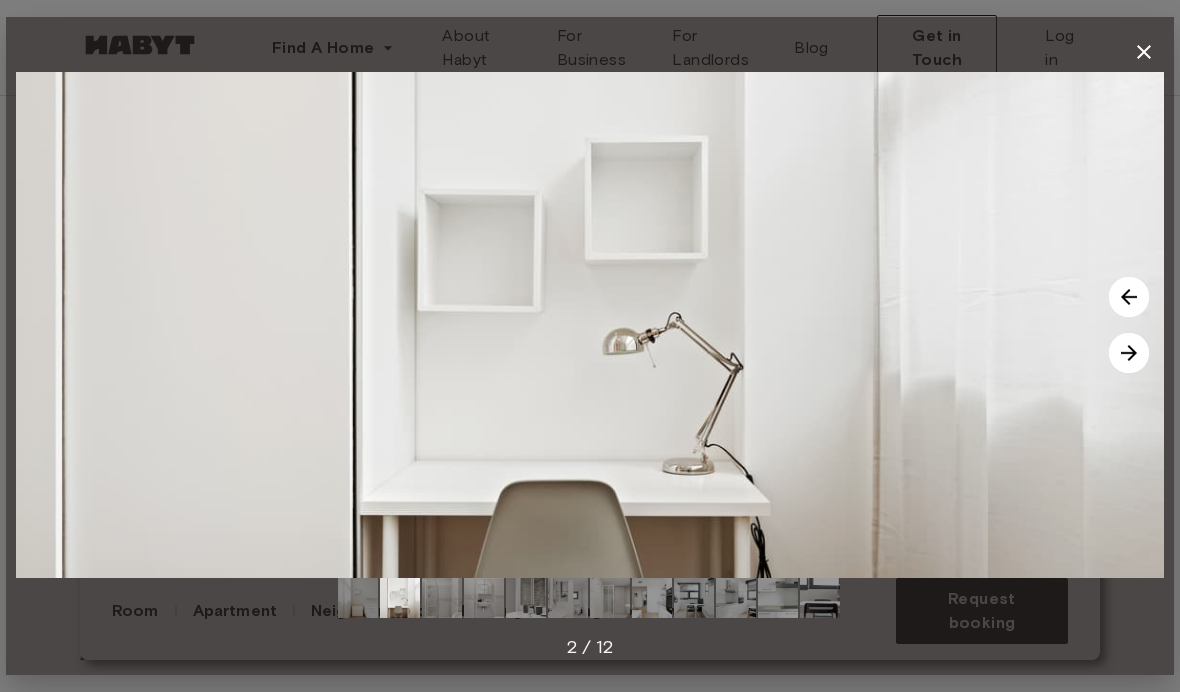 click 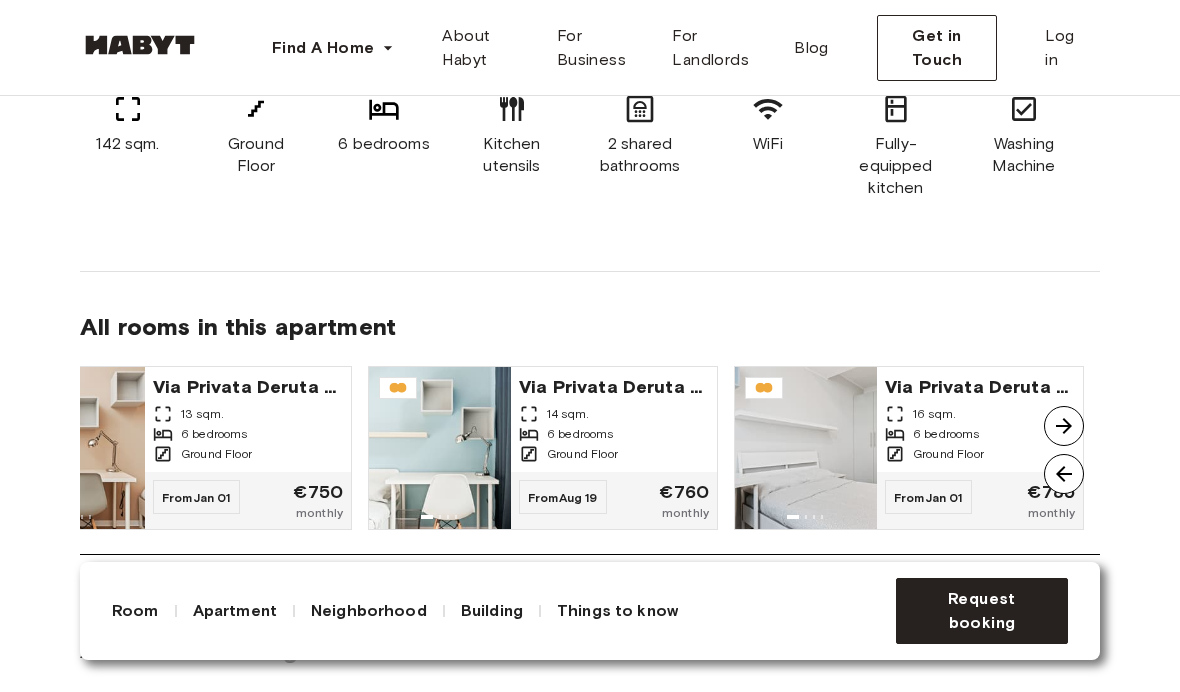scroll, scrollTop: 1645, scrollLeft: 0, axis: vertical 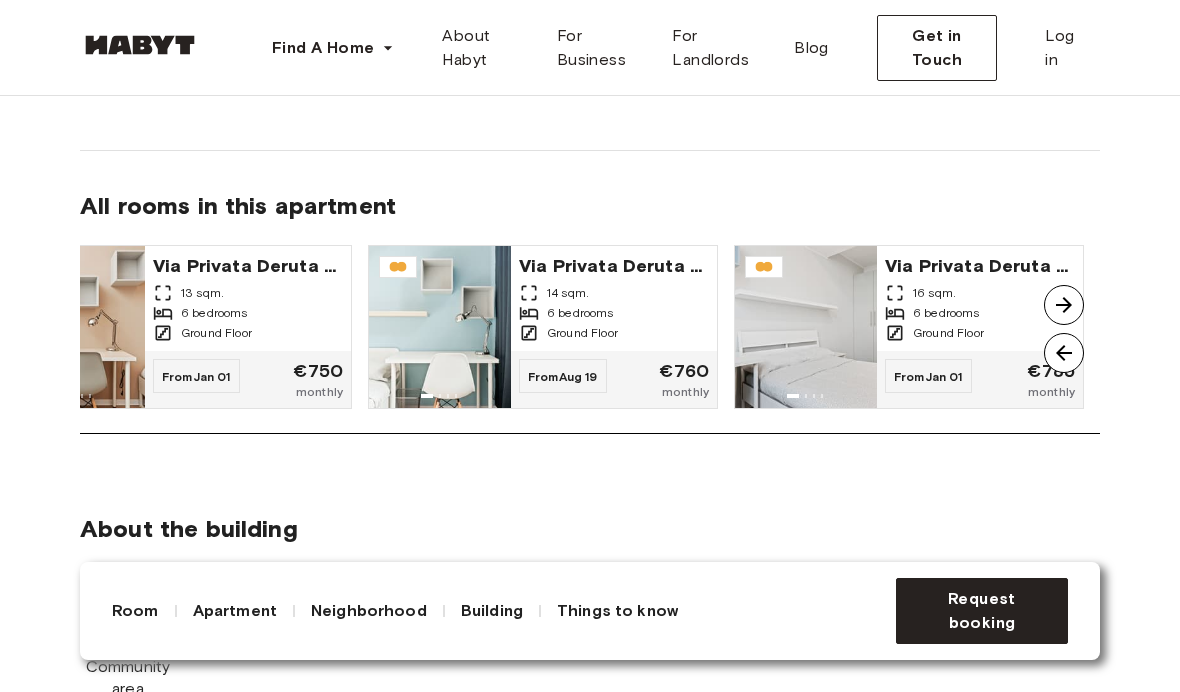 click on "6 bedrooms" at bounding box center [614, 313] 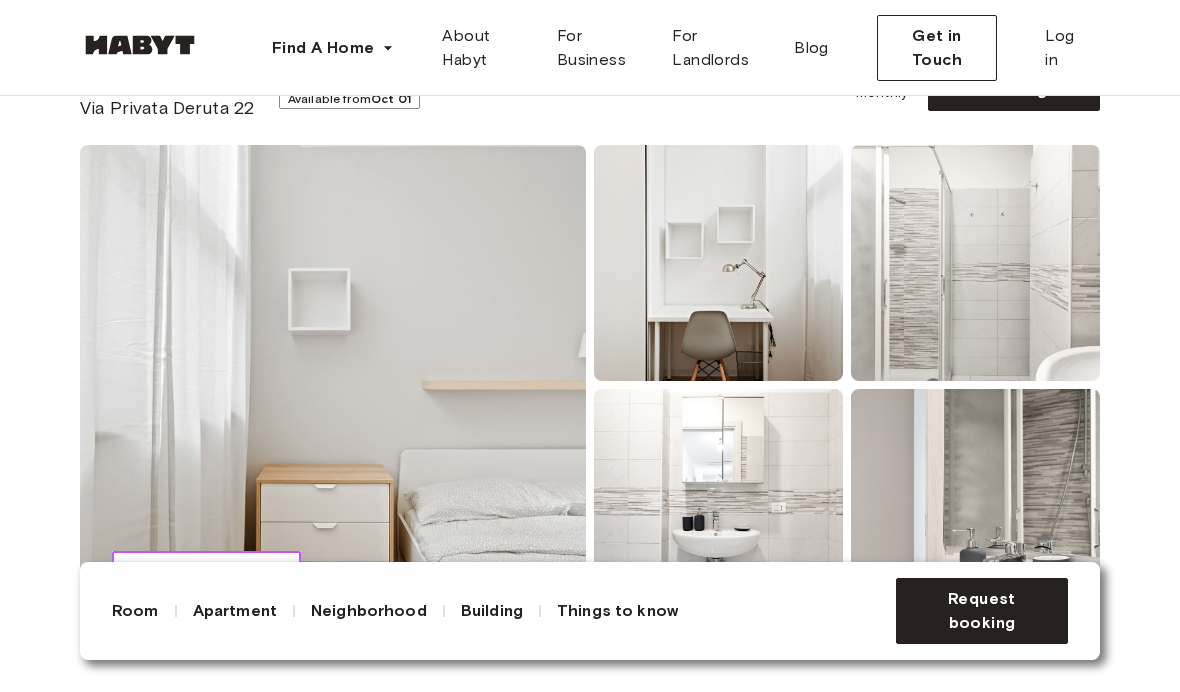 scroll, scrollTop: 0, scrollLeft: 0, axis: both 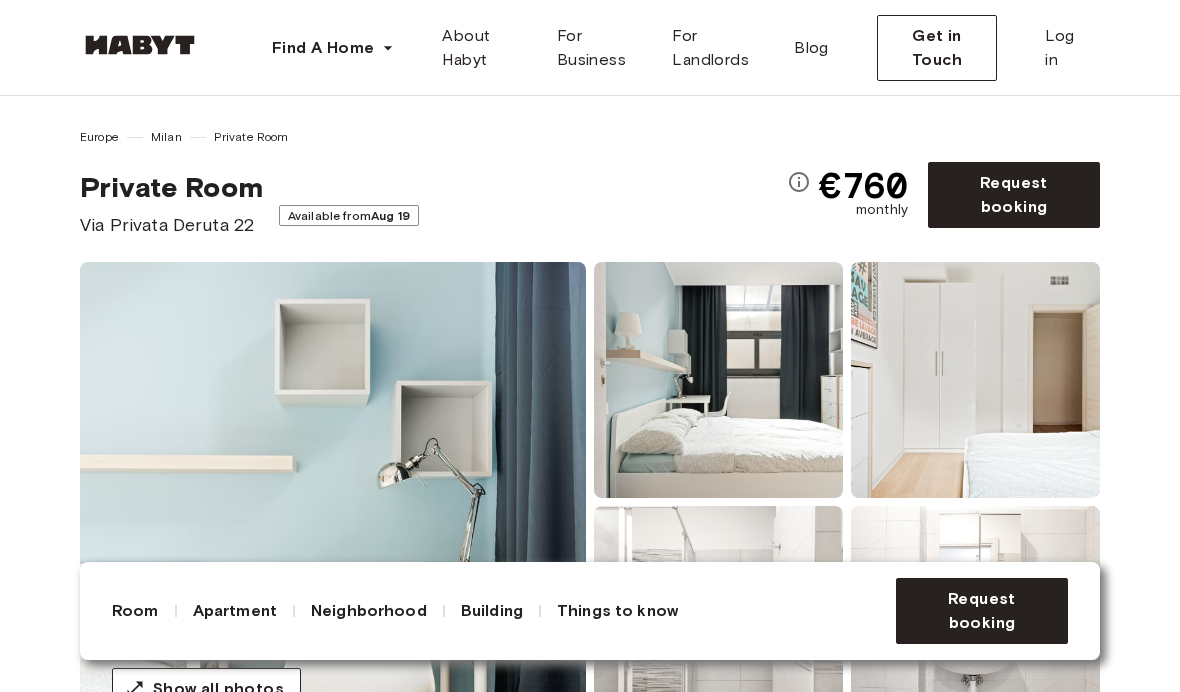 click on "Available from  Aug 19" at bounding box center [349, 215] 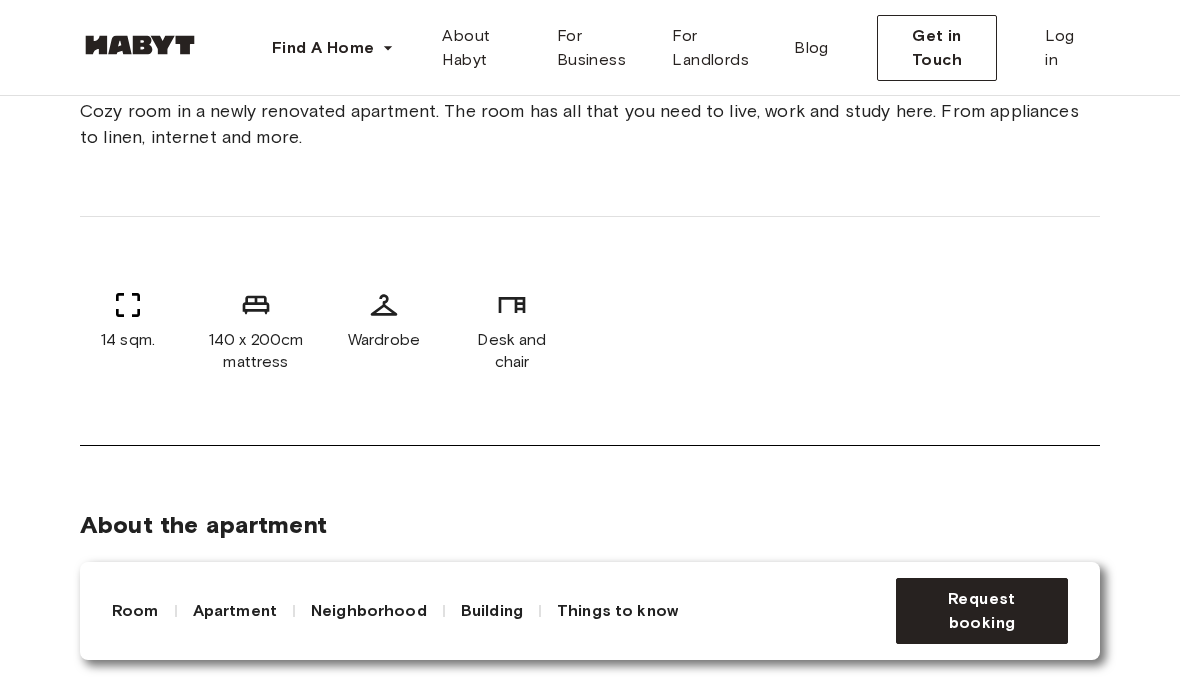 scroll, scrollTop: 0, scrollLeft: 0, axis: both 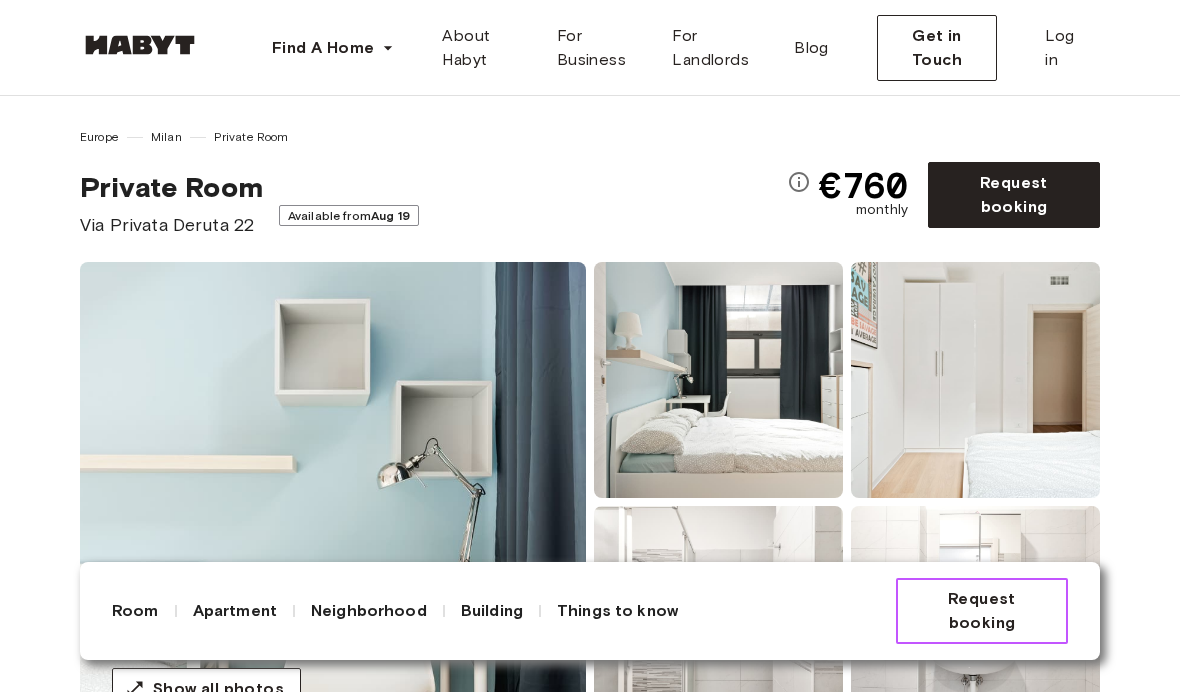 click on "Request booking" at bounding box center [982, 611] 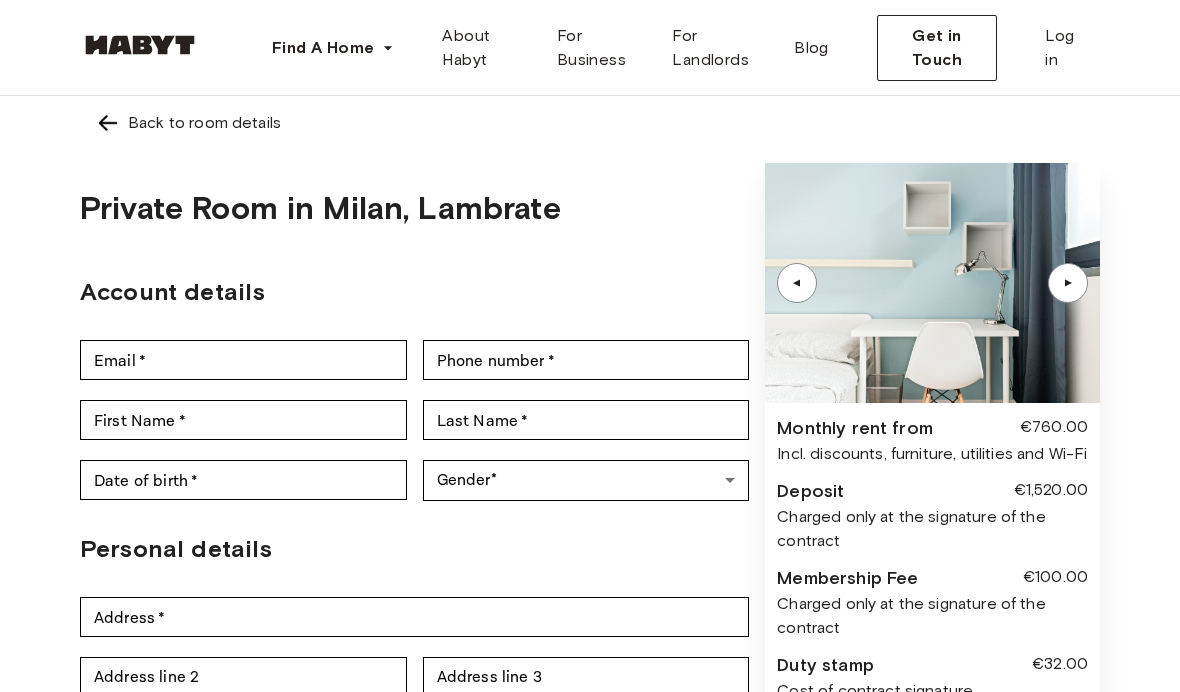 scroll, scrollTop: 0, scrollLeft: 0, axis: both 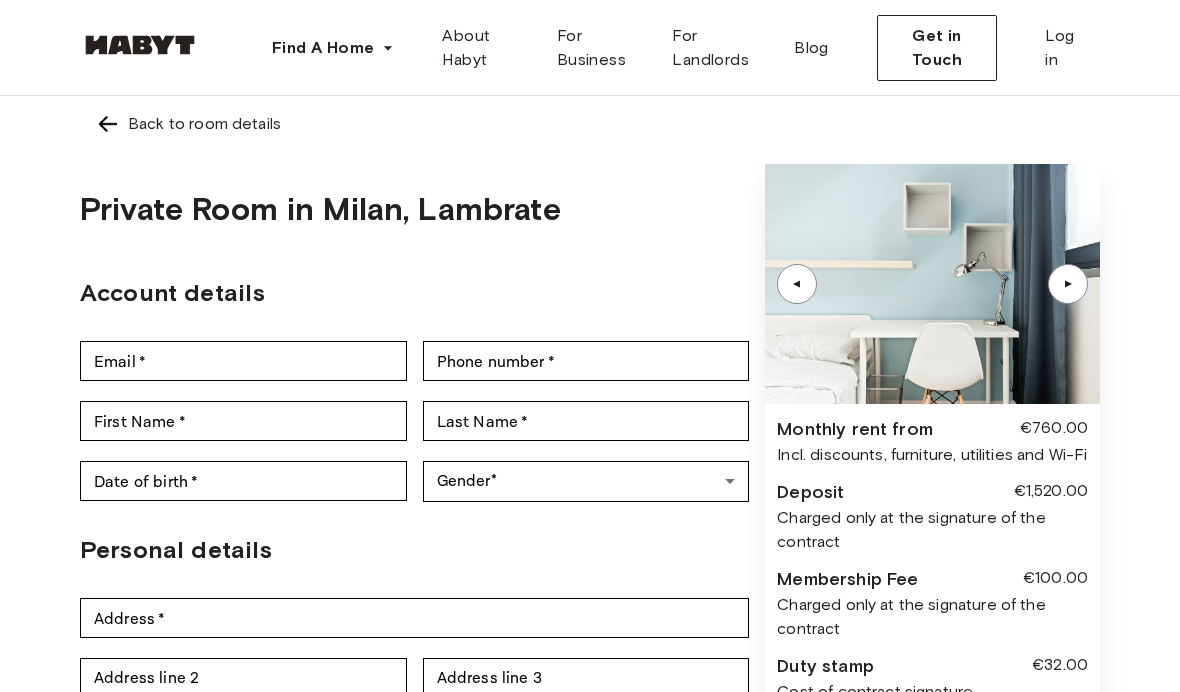 click at bounding box center (108, 124) 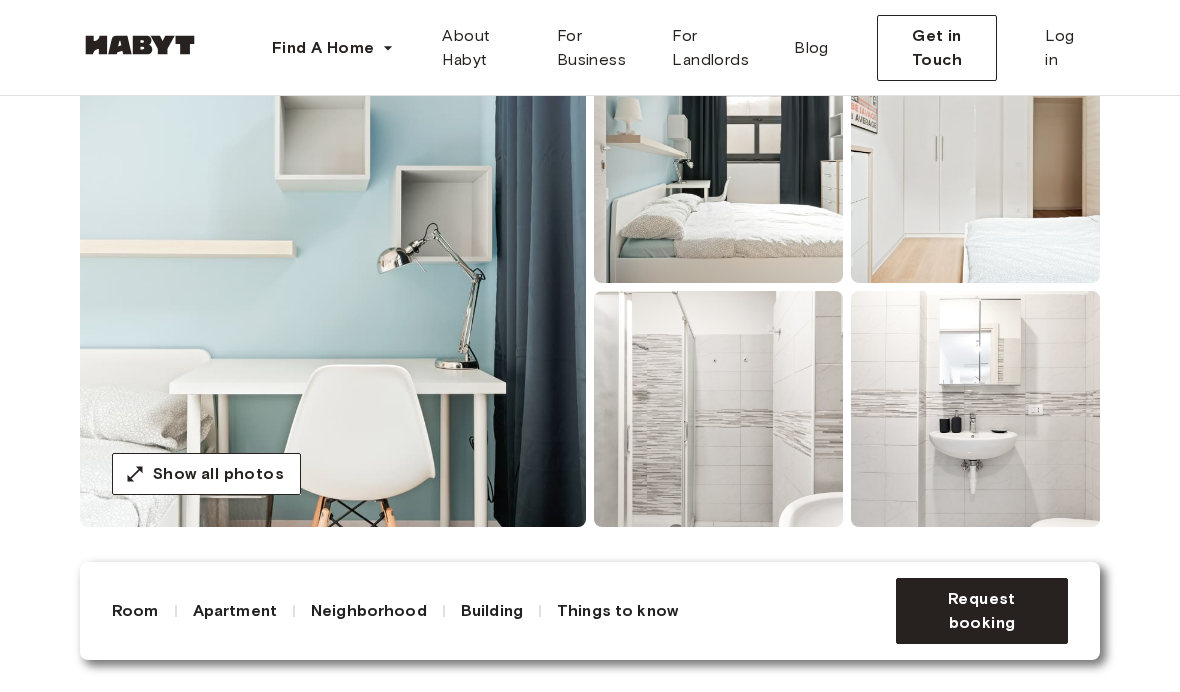 scroll, scrollTop: 0, scrollLeft: 0, axis: both 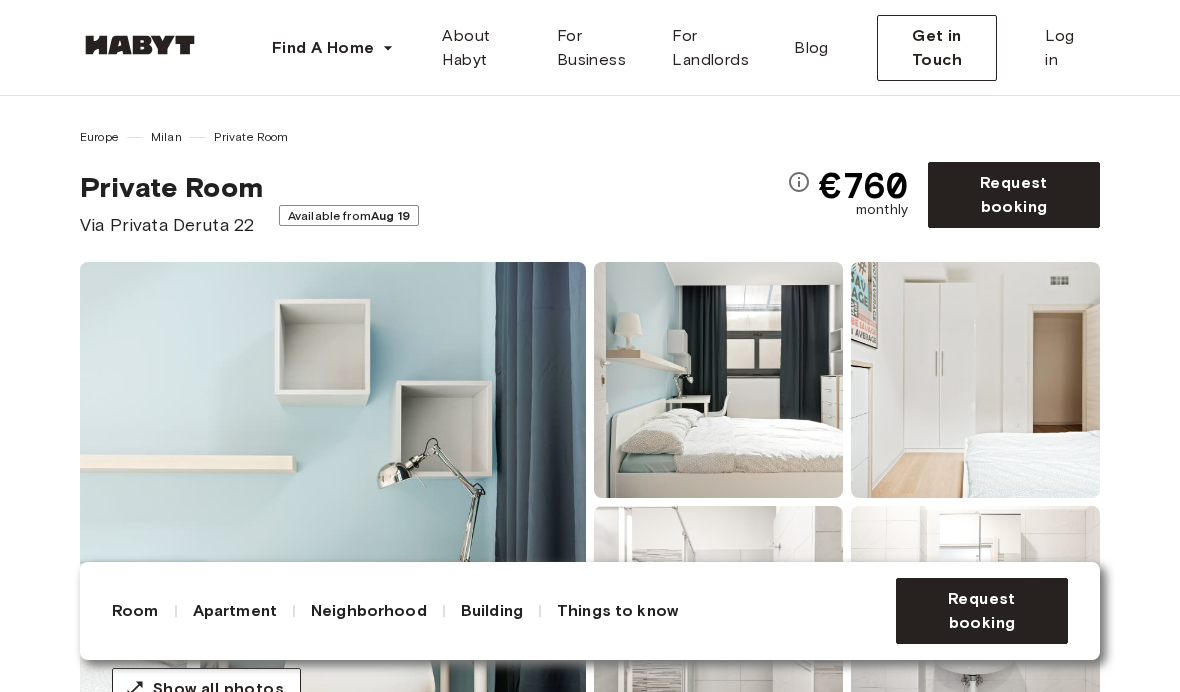 click on "Aug 19" at bounding box center (390, 215) 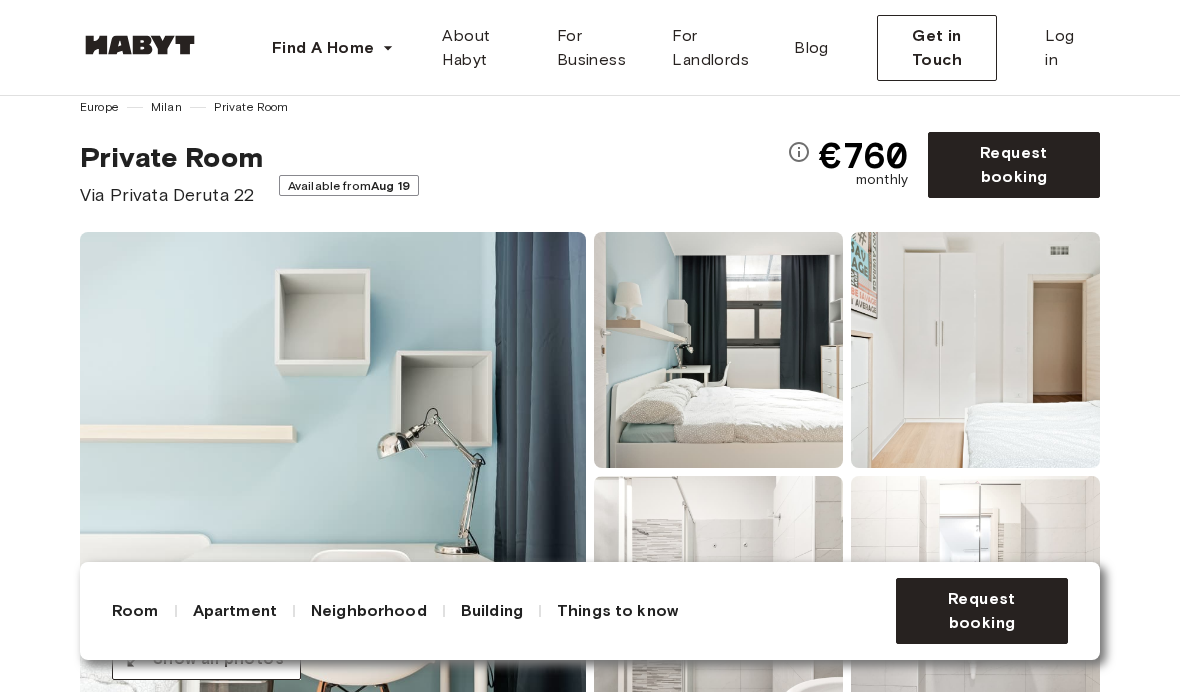 scroll, scrollTop: 0, scrollLeft: 0, axis: both 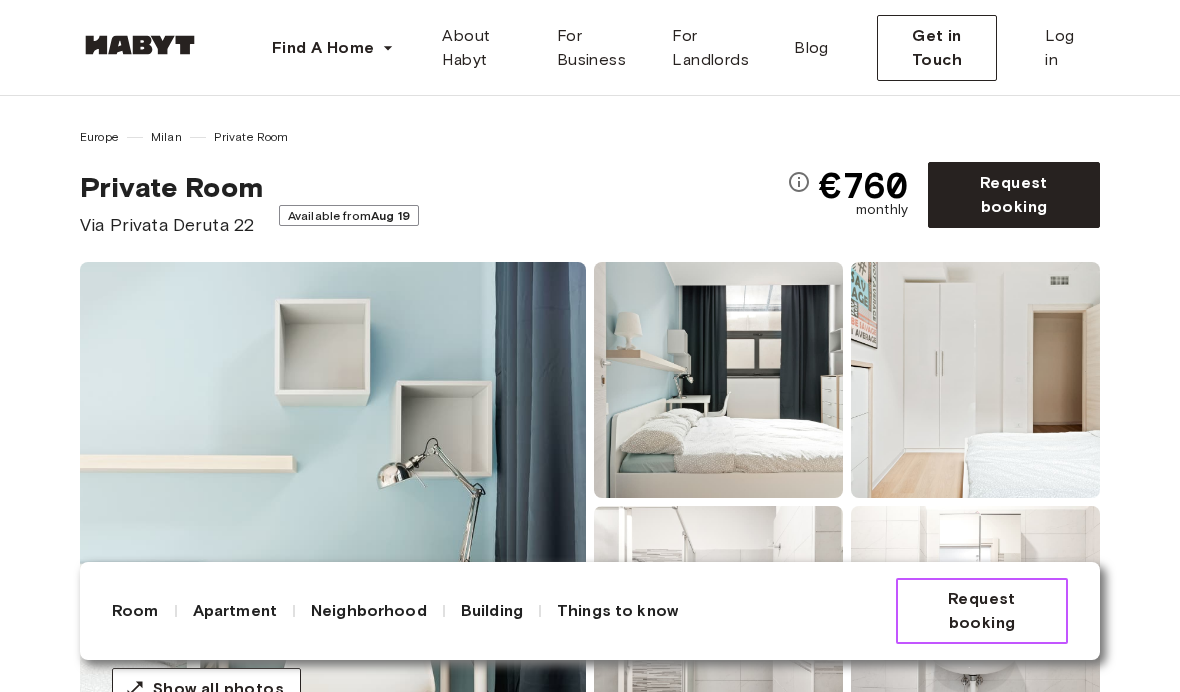 click on "Request booking" at bounding box center [982, 611] 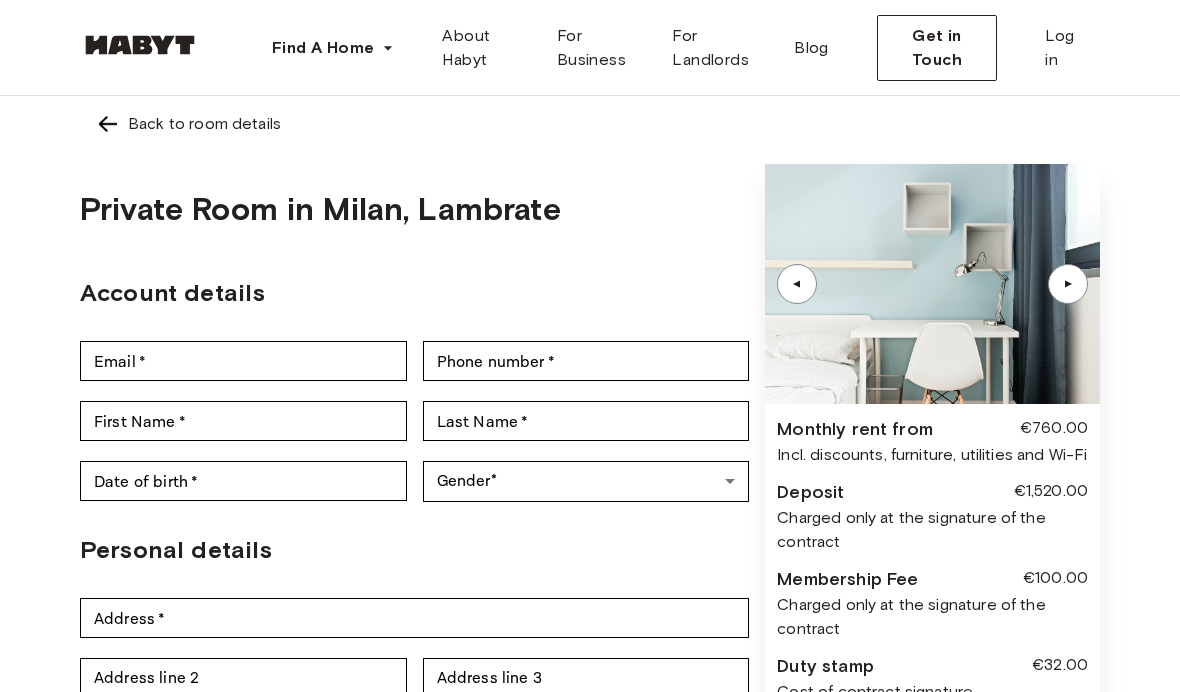 click on "Find A Home Europe Amsterdam Berlin Frankfurt Hamburg Lisbon Madrid Milan Modena Paris Turin Munich Rotterdam Stuttgart Dusseldorf Cologne Zurich The Hague Graz Brussels Leipzig Asia Hong Kong Singapore Seoul Phuket Tokyo About Habyt For Business For Landlords Blog Get in Touch Log in Back to room details Private Room in Milan, Lambrate Account details Email   * Email   * Phone number   * Phone number   * First Name   * First Name   * Last Name   * Last Name   * Date of birth   * Date of birth   * Gender  * ​ Gender Personal details Address   * Address   * Address line 2 Address line 2 Address line 3 Address line 3 Post code   * Post code   * City   * City   * Country Country Nationality Nationality ID Number   * ID Number   * Employment status   * ​ Employment status   * Monthly income   * ​ Monthly income   * ▲ ▲ Monthly rent from €760.00 Incl. discounts, furniture, utilities and Wi-Fi Deposit €1,520.00 Charged only at the signature of the contract" at bounding box center [590, 988] 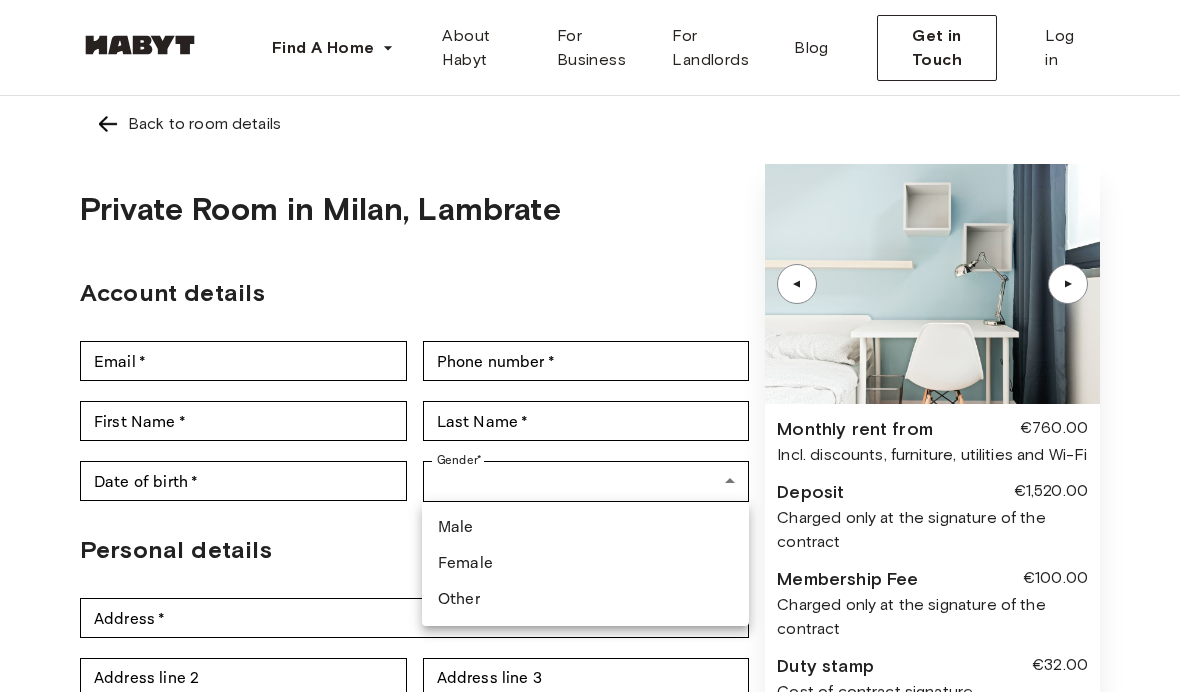 click on "Male" at bounding box center (585, 528) 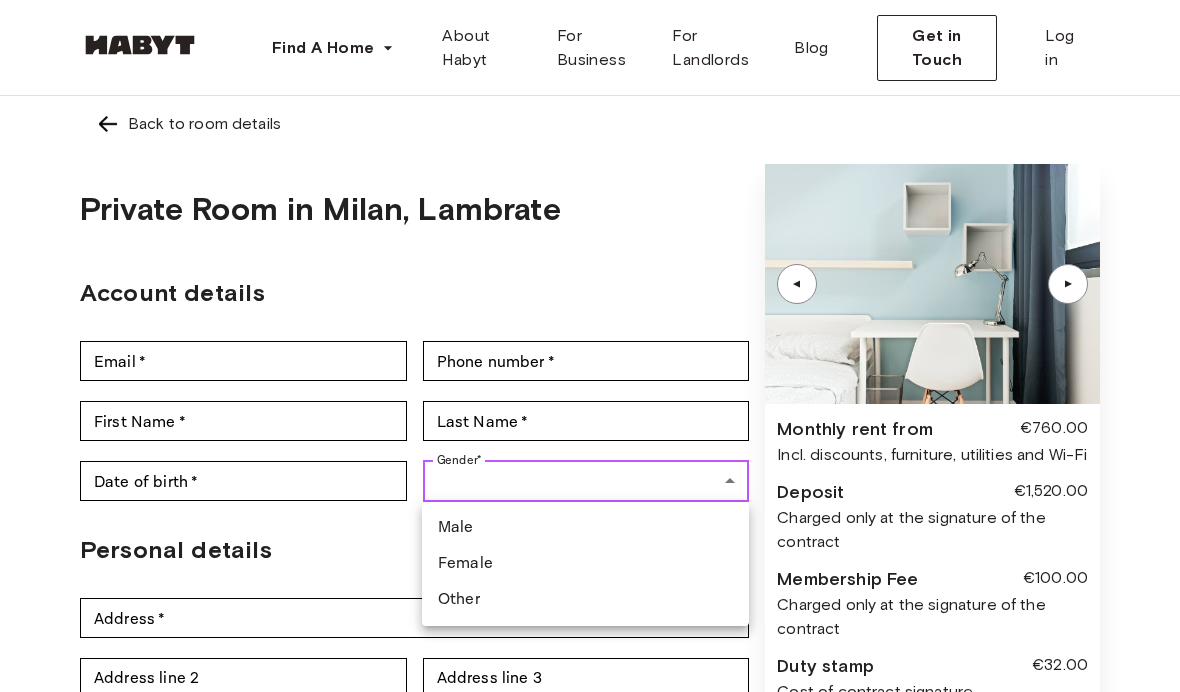 type on "****" 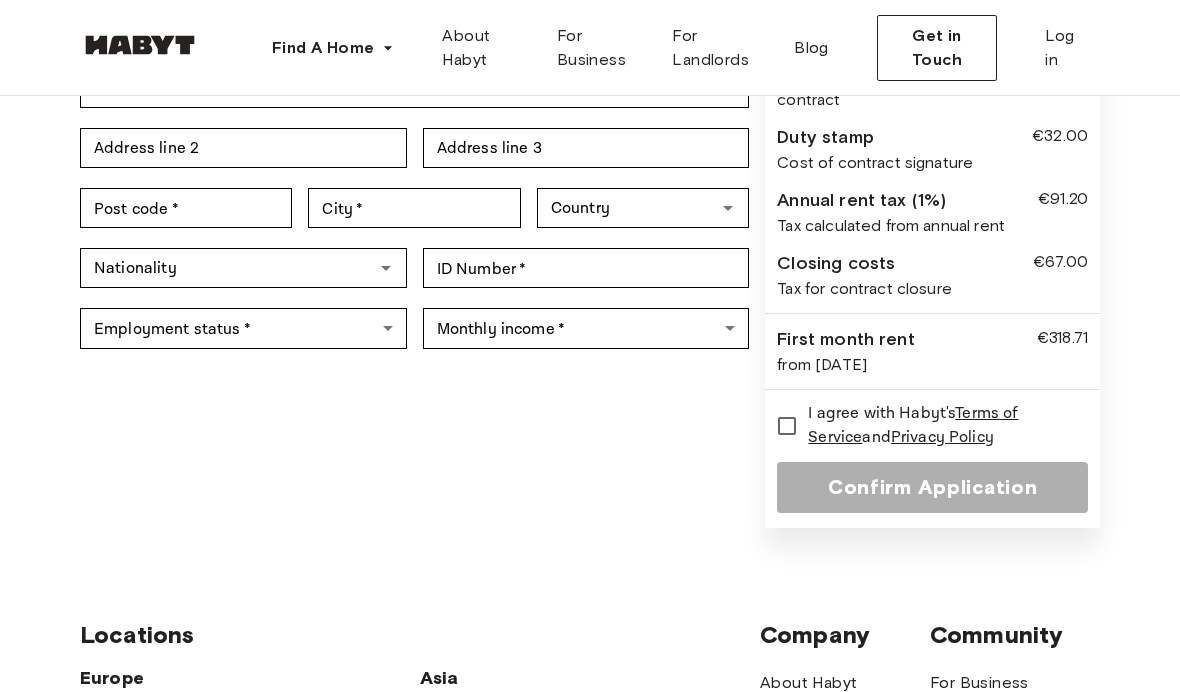 scroll, scrollTop: 557, scrollLeft: 0, axis: vertical 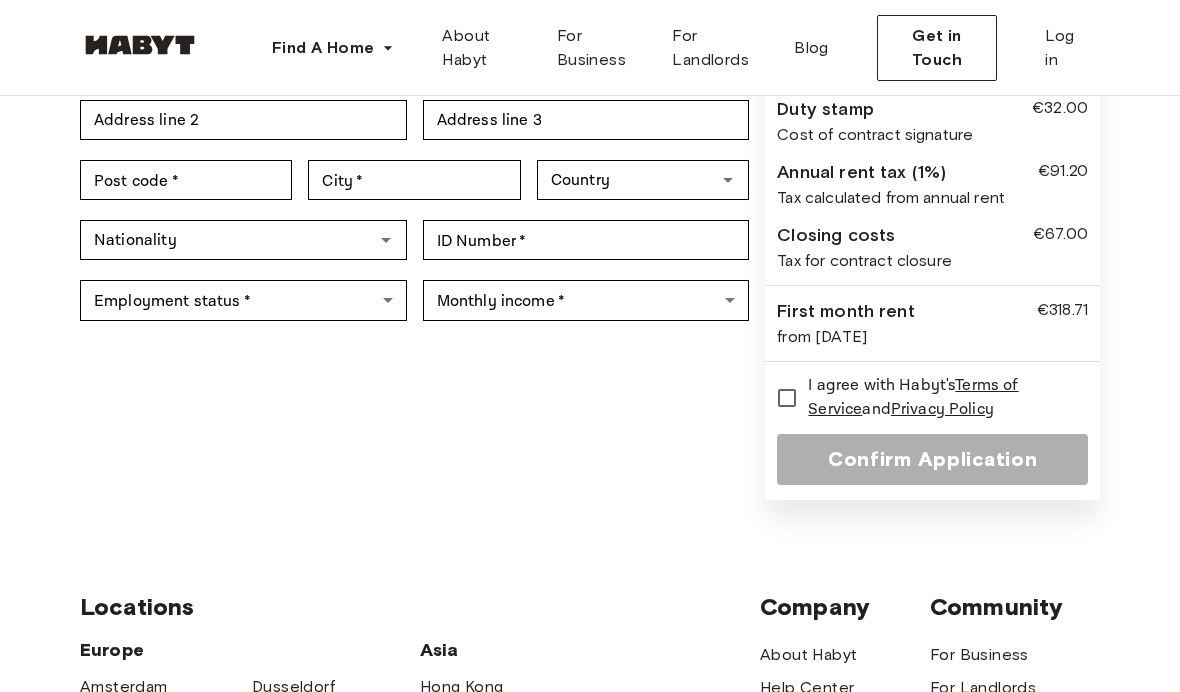 click on "Find A Home Europe Amsterdam Berlin Frankfurt Hamburg Lisbon Madrid Milan Modena Paris Turin Munich Rotterdam Stuttgart Dusseldorf Cologne Zurich The Hague Graz Brussels Leipzig Asia Hong Kong Singapore Seoul Phuket Tokyo About Habyt For Business For Landlords Blog Get in Touch Log in Back to room details Private Room in Milan, Lambrate Account details Email   * Email   * Phone number   * Phone number   * First Name   * First Name   * Last Name   * Last Name   * Date of birth   * Date of birth   * Gender  * Male **** Gender Personal details Address   * Address   * Address line 2 Address line 2 Address line 3 Address line 3 Post code   * Post code   * City   * City   * Country Country Nationality Nationality ID Number   * ID Number   * Employment status   * ​ Employment status   * Monthly income   * ​ Monthly income   * ▲ ▲ Monthly rent from €760.00 Incl. discounts, furniture, utilities and Wi-Fi Deposit €1,520.00 Membership Fee €100.00 Duty stamp  and" at bounding box center [590, 431] 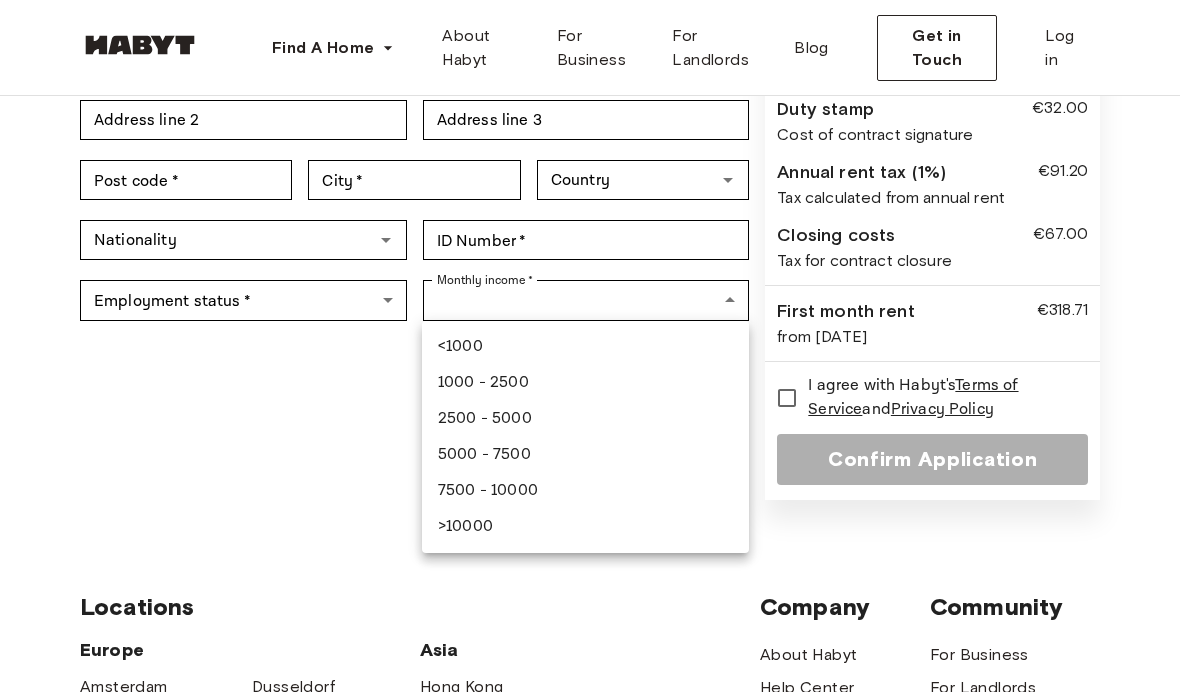 click at bounding box center (590, 346) 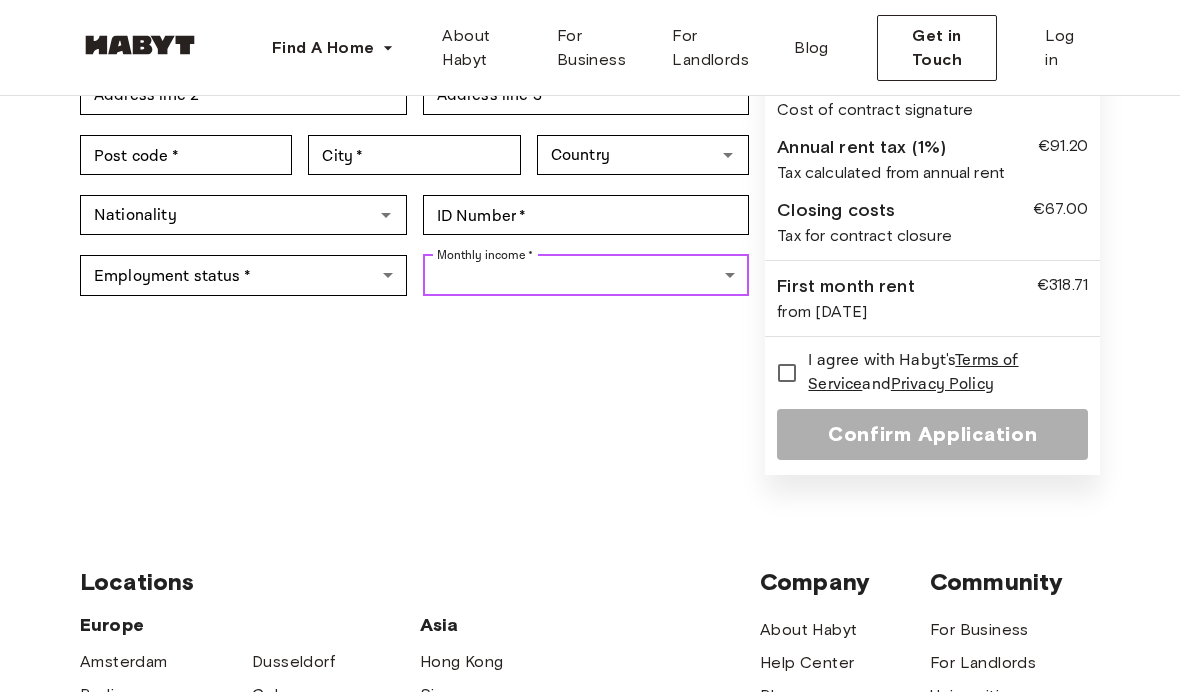 scroll, scrollTop: 569, scrollLeft: 0, axis: vertical 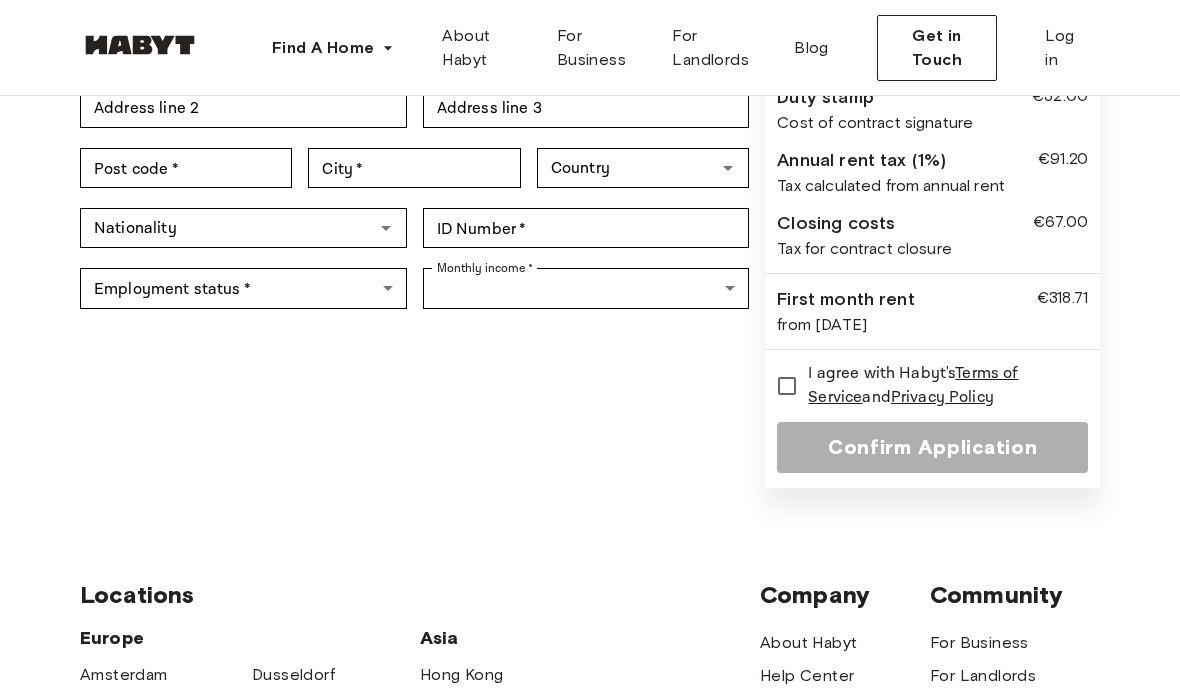 click on "Find A Home Europe Amsterdam Berlin Frankfurt Hamburg Lisbon Madrid Milan Modena Paris Turin Munich Rotterdam Stuttgart Dusseldorf Cologne Zurich The Hague Graz Brussels Leipzig Asia Hong Kong Singapore Seoul Phuket Tokyo About Habyt For Business For Landlords Blog Get in Touch Log in Back to room details Private Room in Milan, Lambrate Account details Email   * Email   * Phone number   * Phone number   * First Name   * First Name   * Last Name   * Last Name   * Date of birth   * Date of birth   * Gender  * Male **** Gender Personal details Address   * Address   * Address line 2 Address line 2 Address line 3 Address line 3 Post code   * Post code   * City   * City   * Country Country Nationality Nationality ID Number   * ID Number   * Employment status   * ​ Employment status   * Monthly income   * ​ Monthly income   * ▲ ▲ Monthly rent from €760.00 Incl. discounts, furniture, utilities and Wi-Fi Deposit €1,520.00 Membership Fee €100.00 Duty stamp  and" at bounding box center [590, 419] 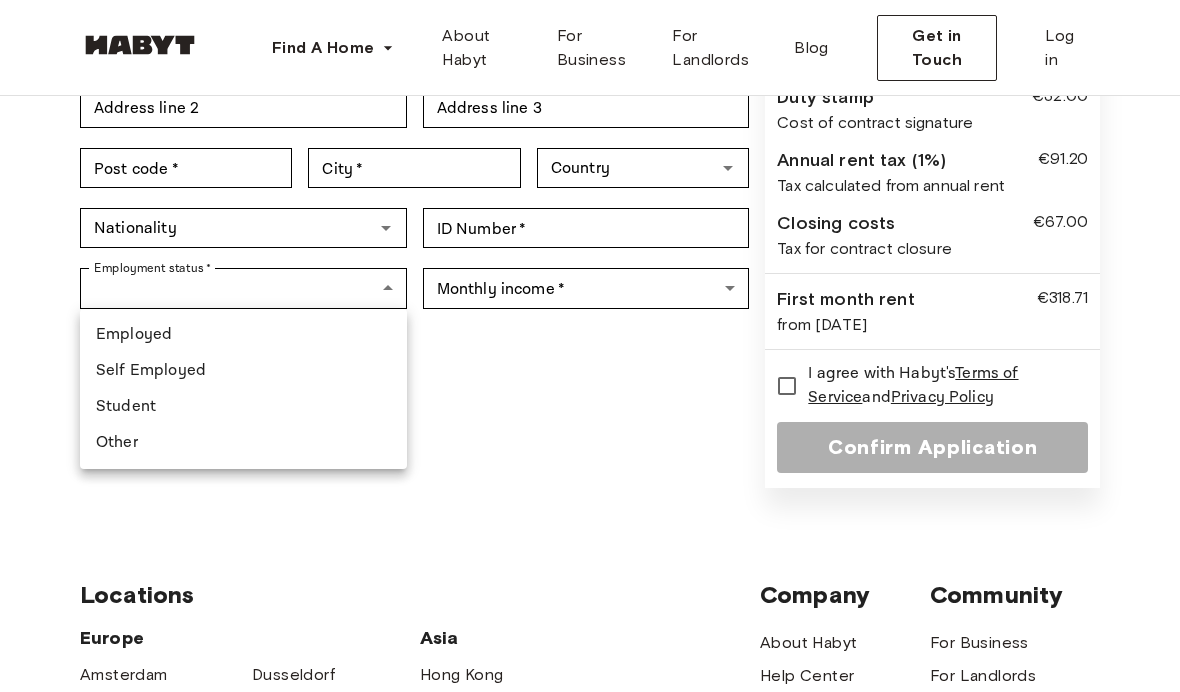 click at bounding box center (590, 346) 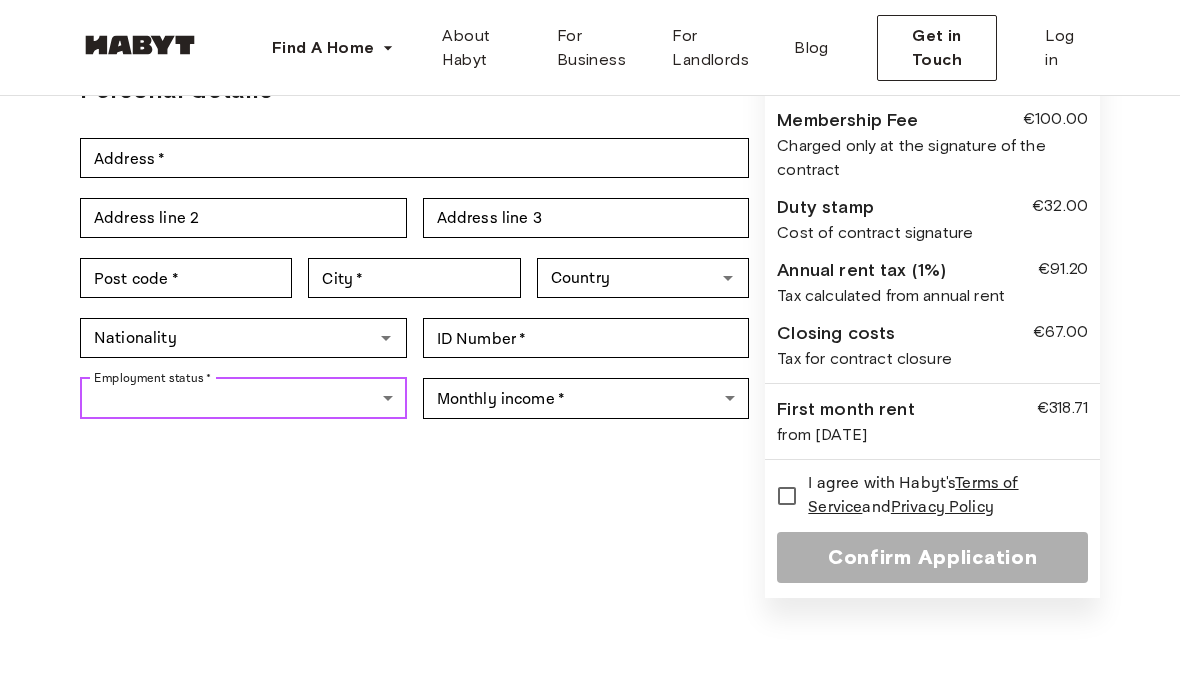 scroll, scrollTop: 0, scrollLeft: 0, axis: both 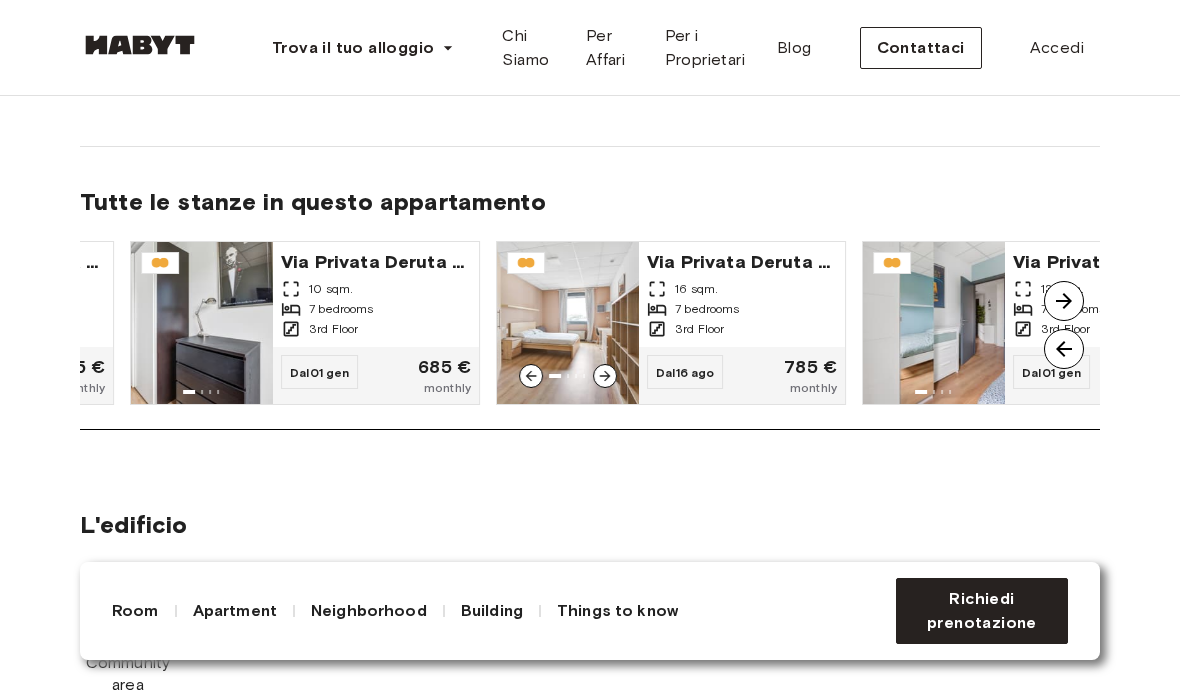 click on "7 bedrooms" at bounding box center (742, 309) 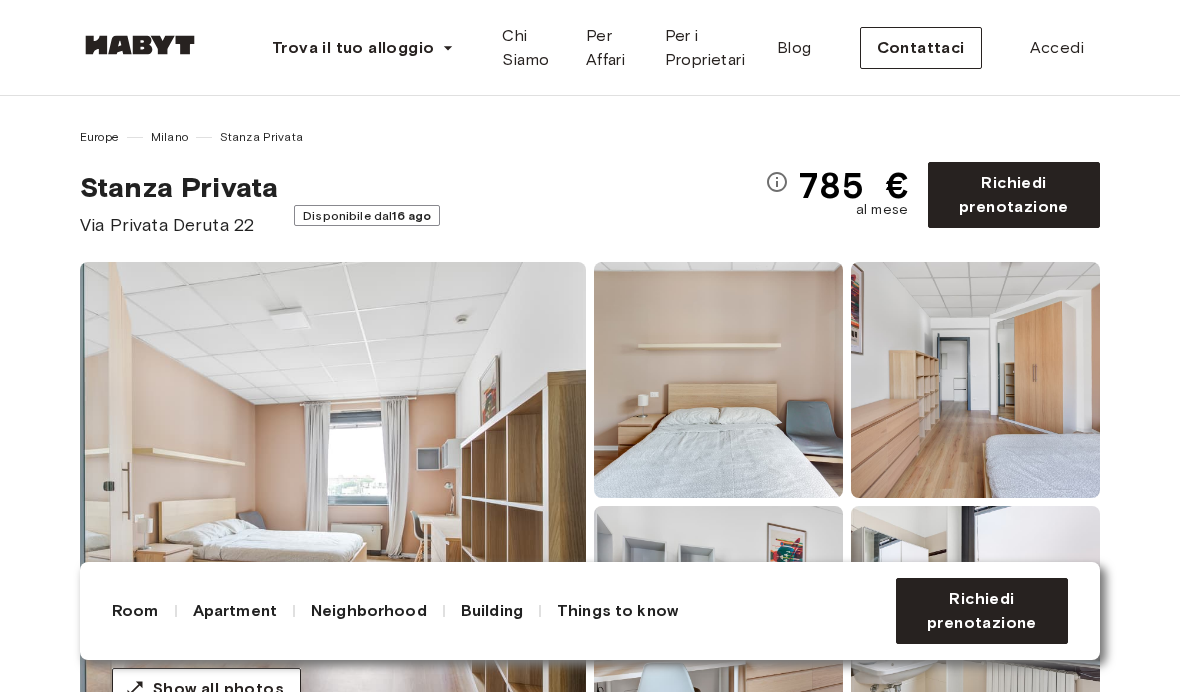 scroll, scrollTop: 169, scrollLeft: 0, axis: vertical 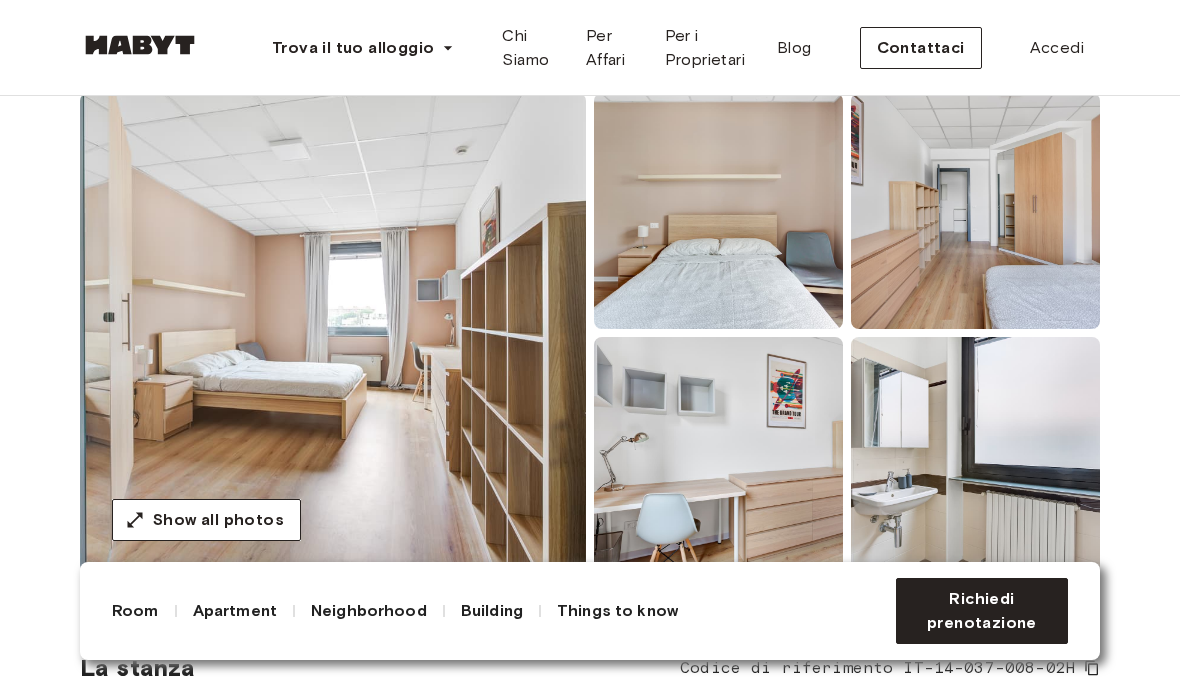 click at bounding box center (975, 455) 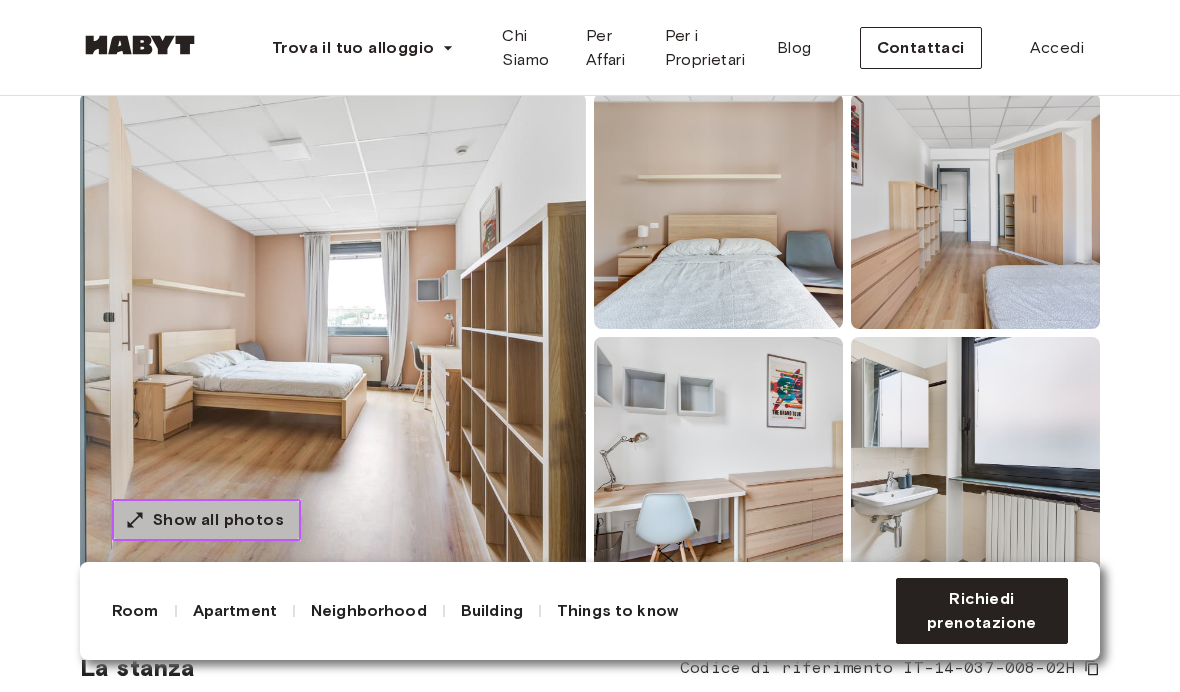 click on "Show all photos" at bounding box center (218, 520) 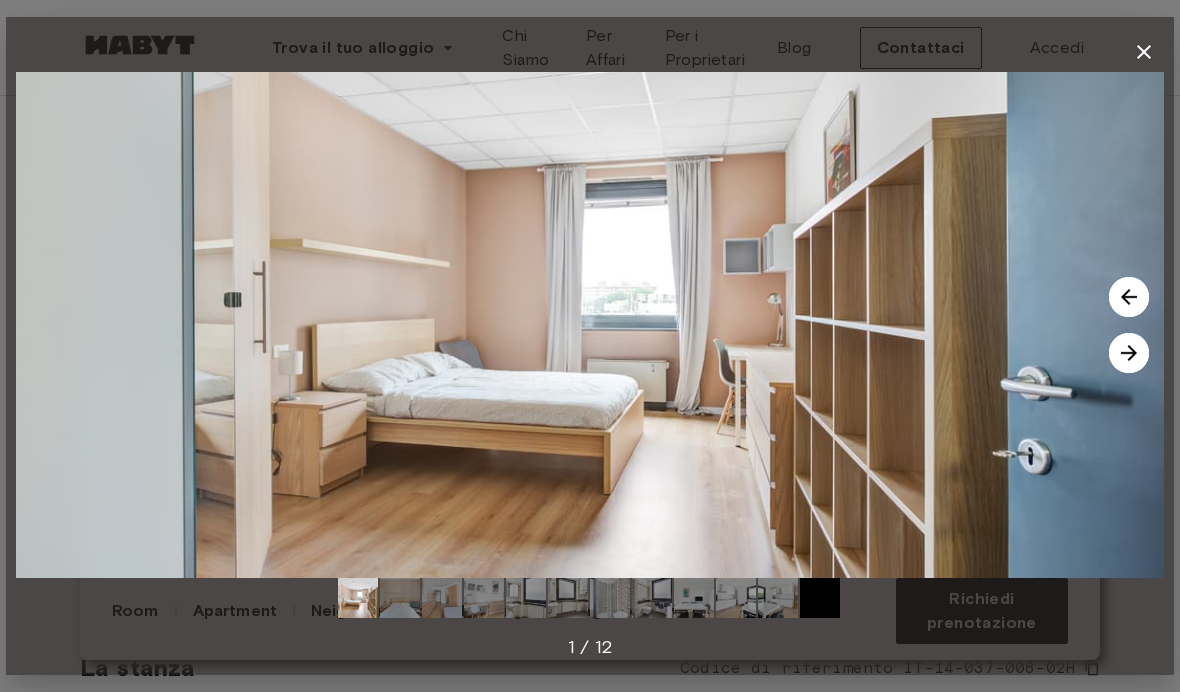 click at bounding box center [1129, 353] 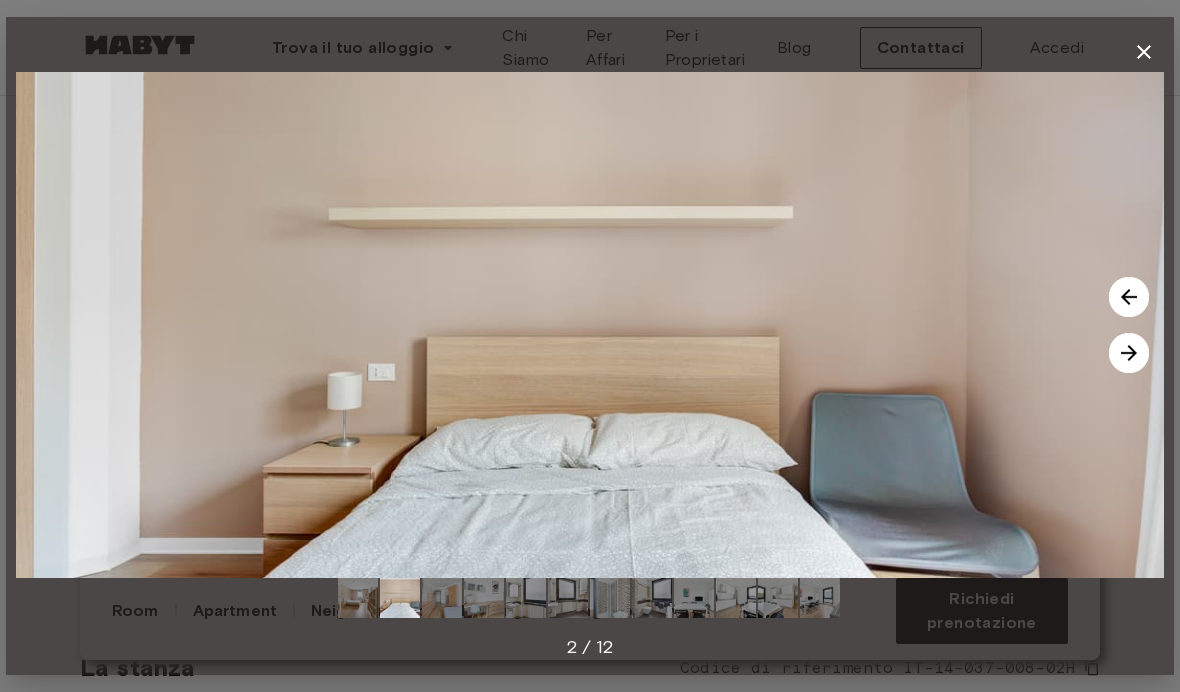 click at bounding box center (1129, 353) 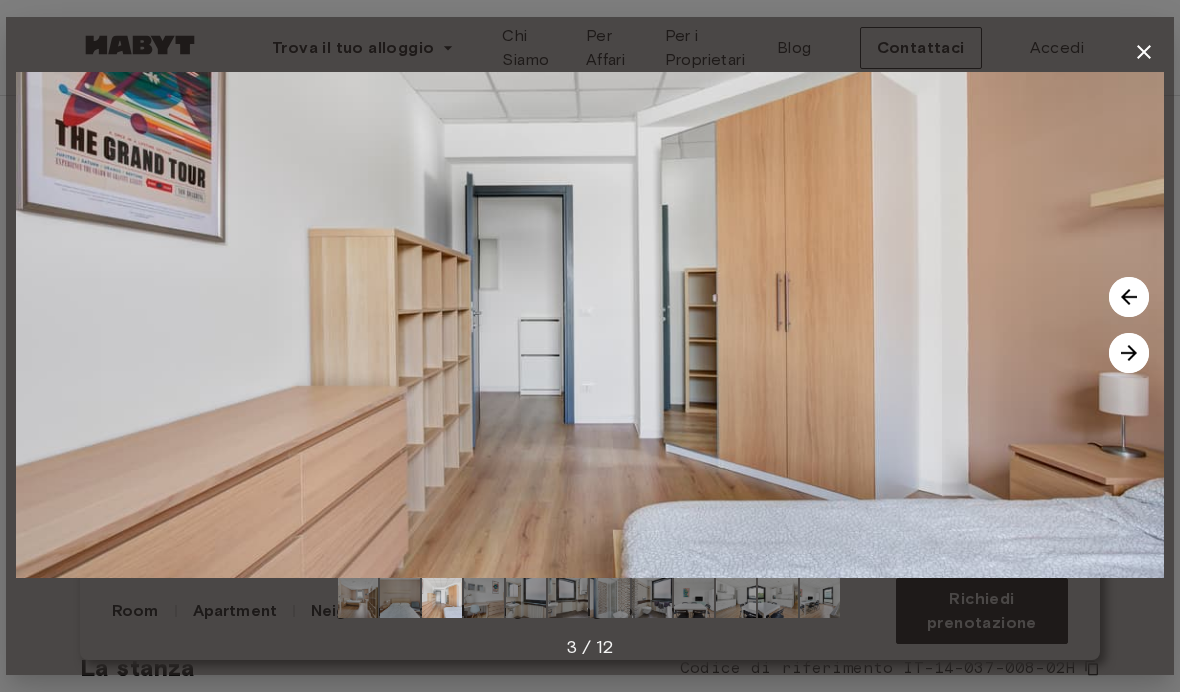 click at bounding box center [1129, 353] 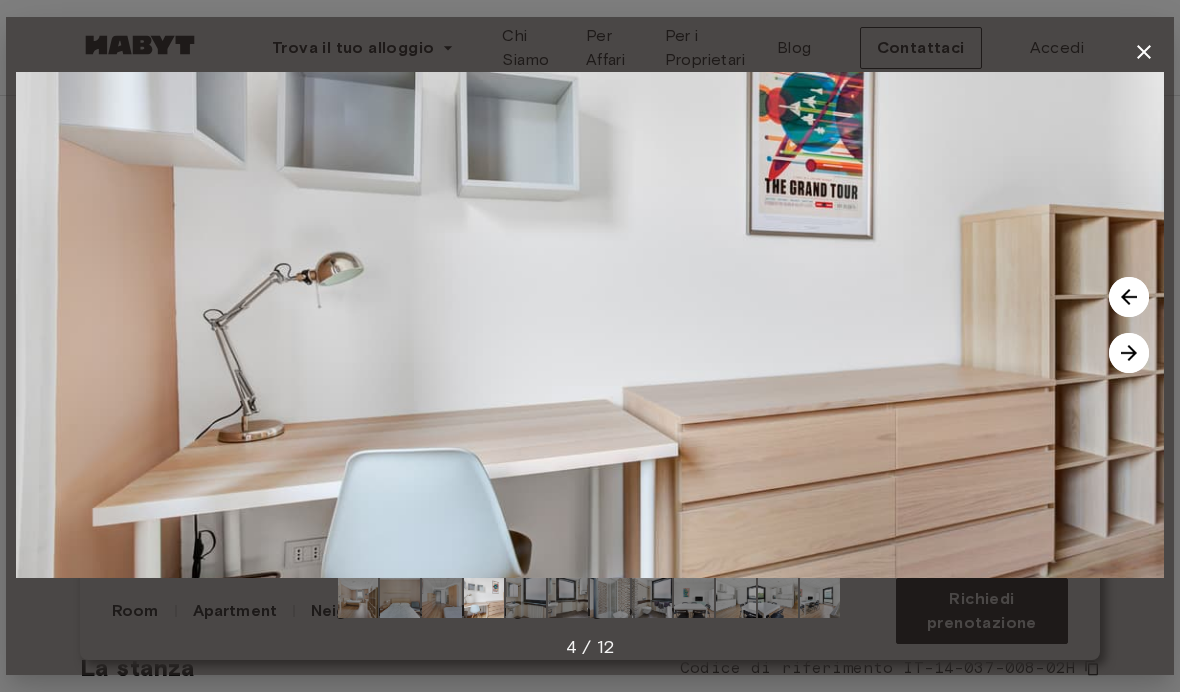 click at bounding box center [1129, 297] 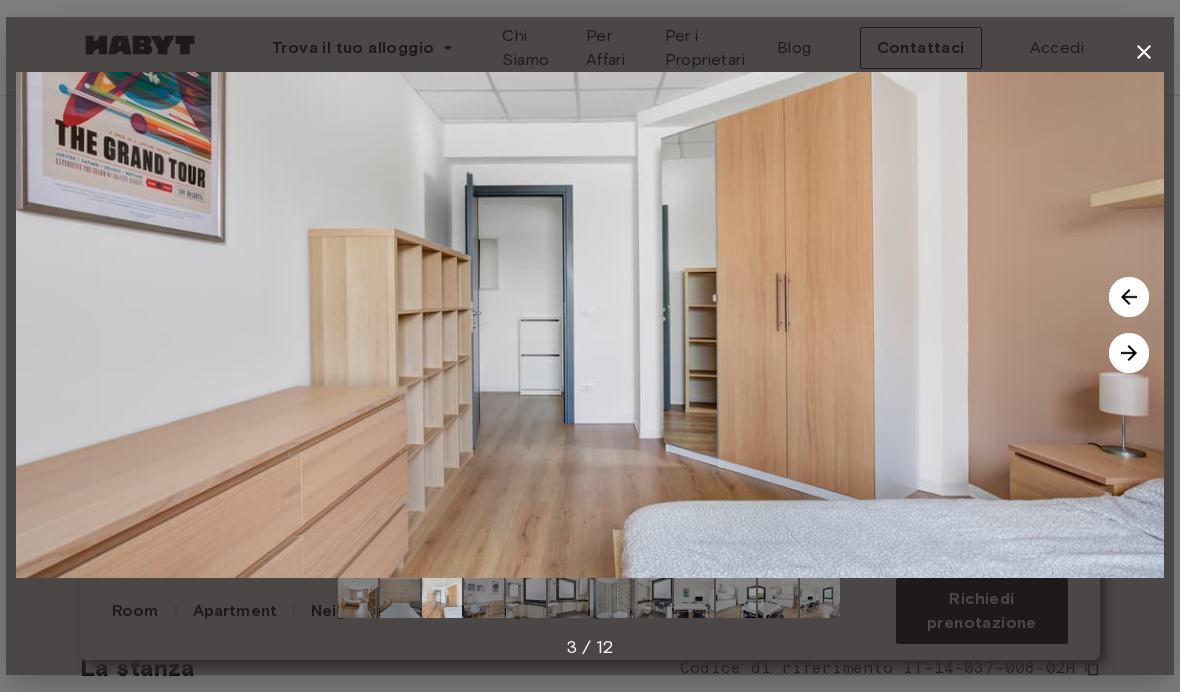 click at bounding box center (1129, 353) 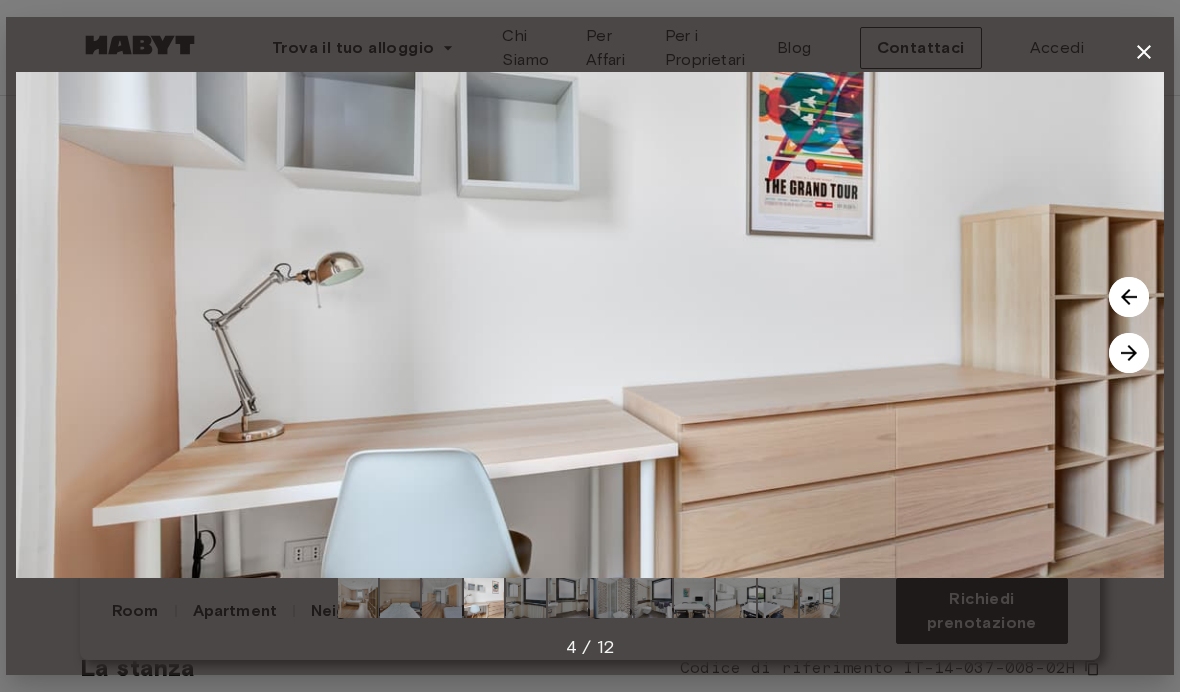 click at bounding box center [1129, 353] 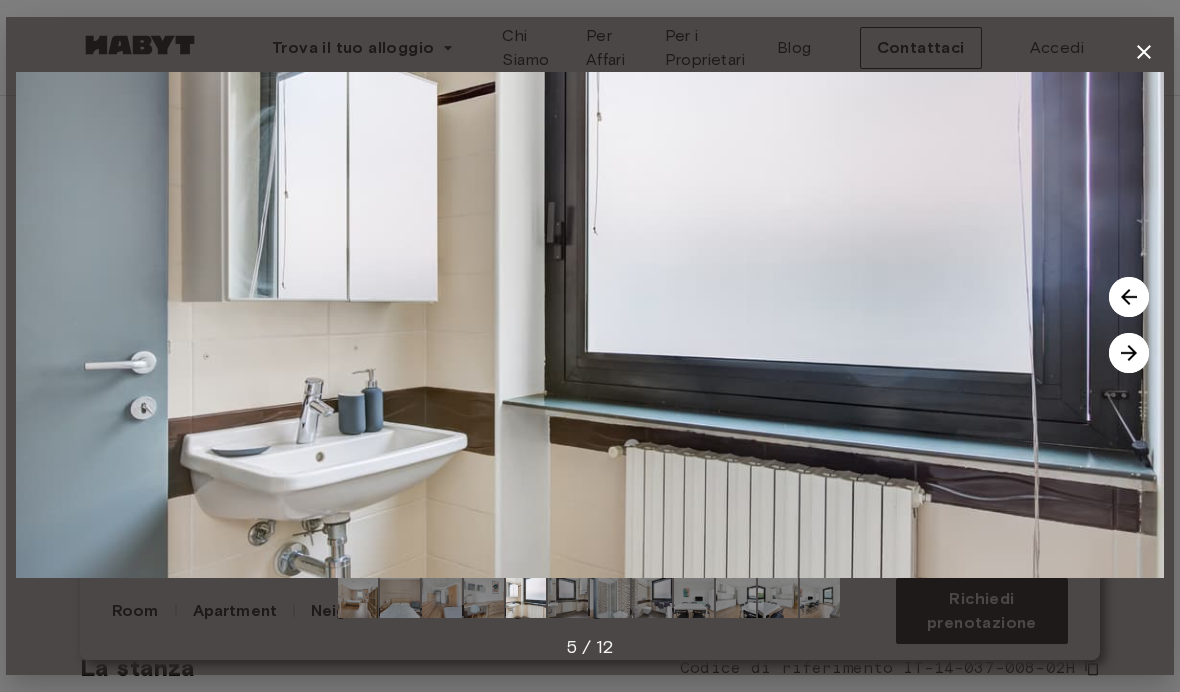click at bounding box center [1129, 353] 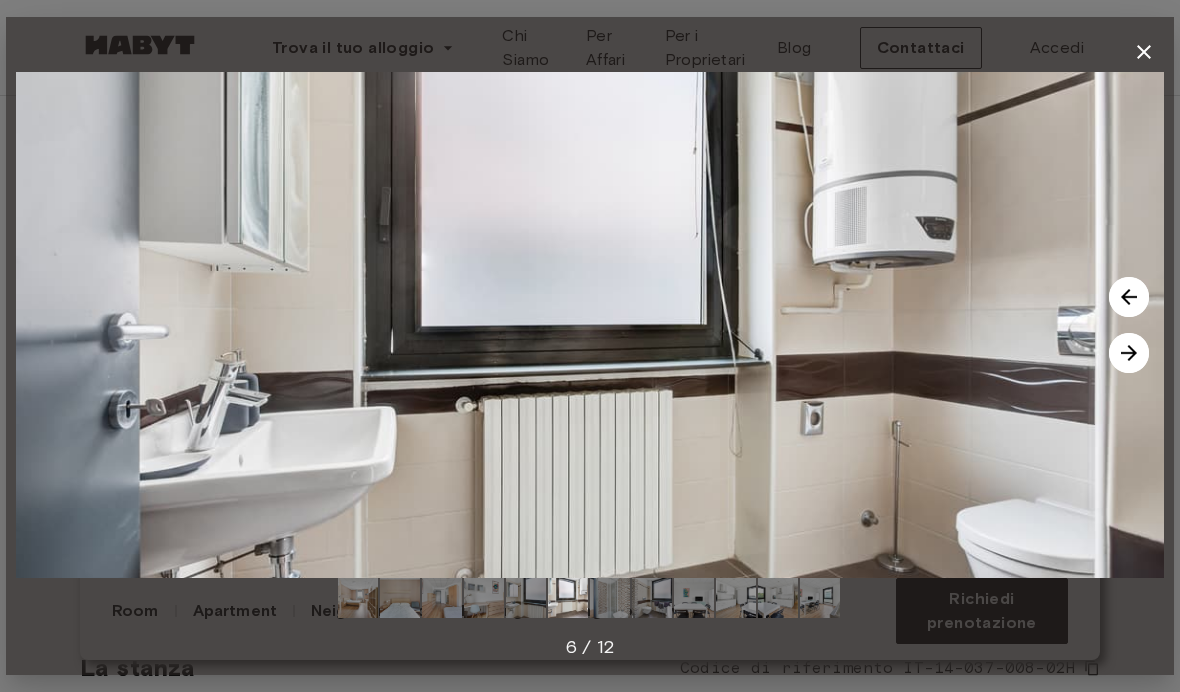 click at bounding box center (1129, 353) 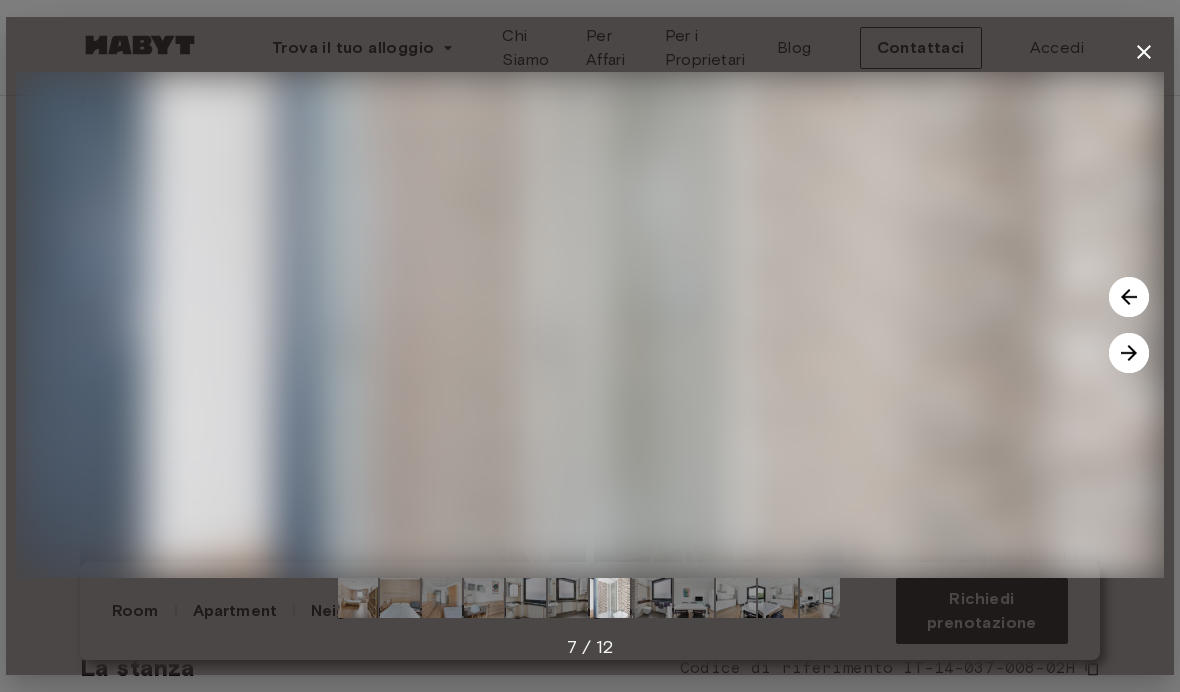 click 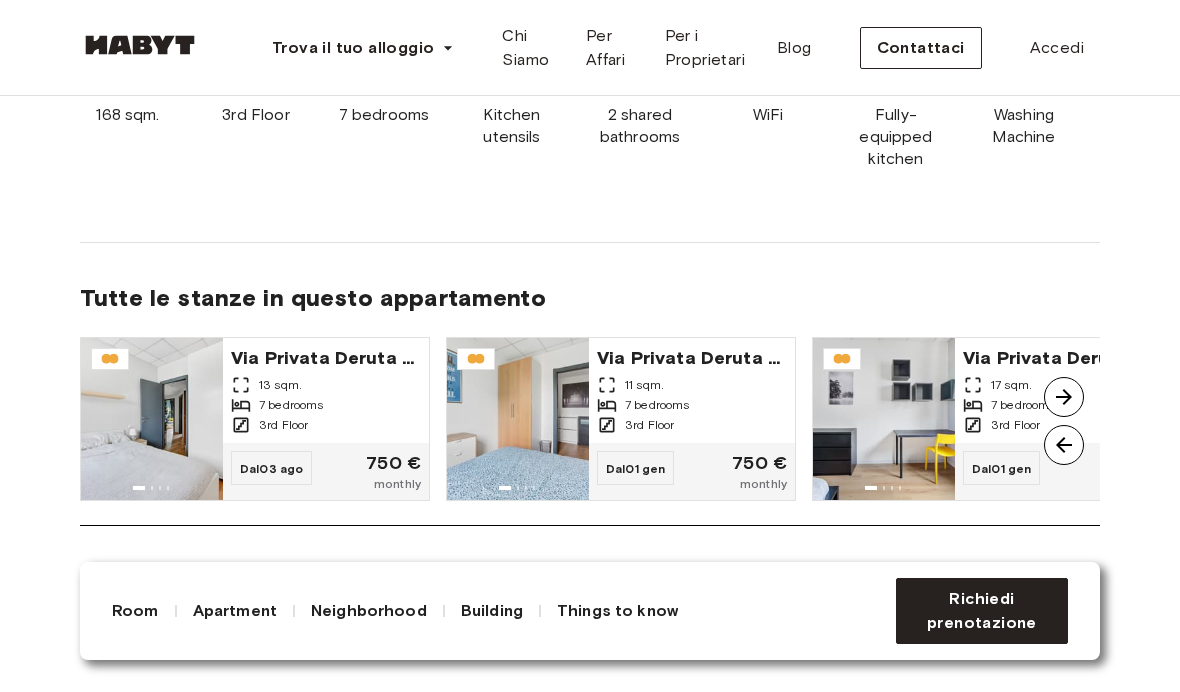 scroll, scrollTop: 1558, scrollLeft: 0, axis: vertical 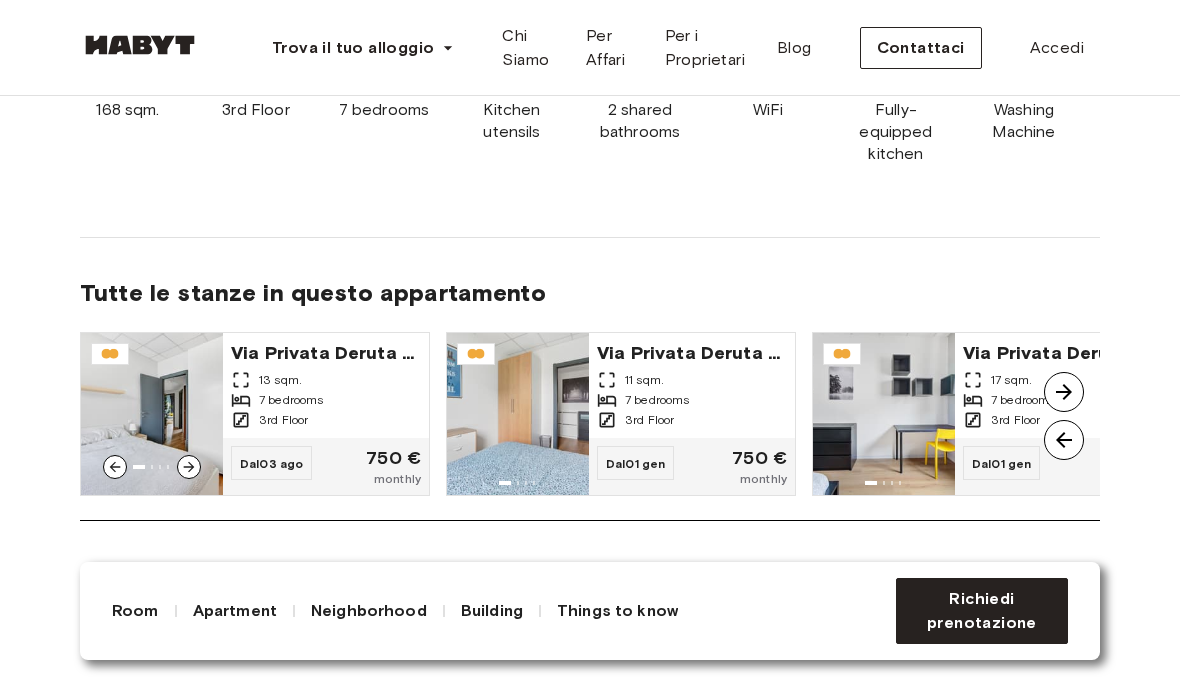 click on "7 bedrooms" at bounding box center [326, 400] 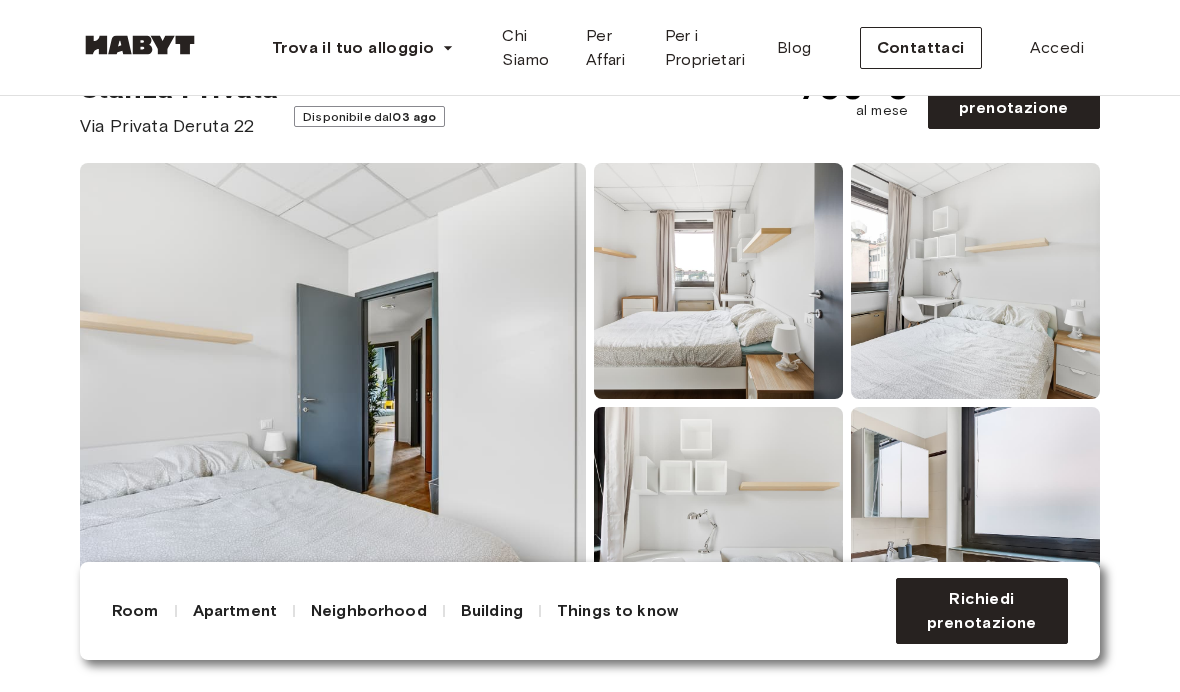 scroll, scrollTop: 0, scrollLeft: 0, axis: both 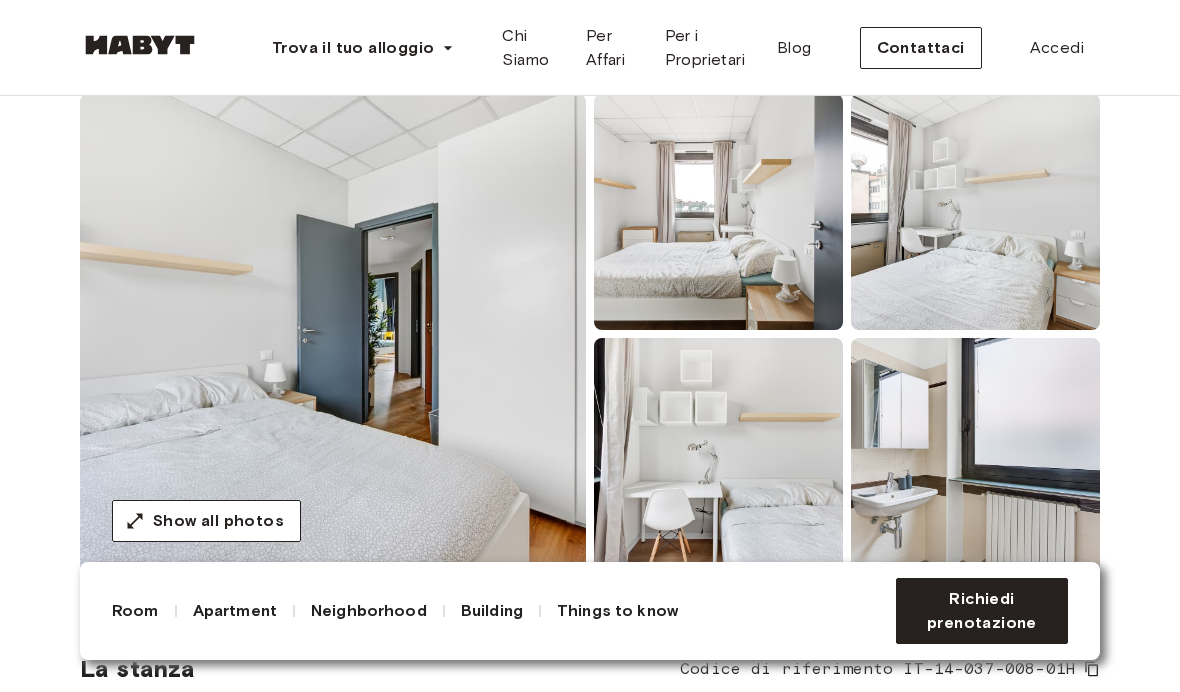 click on "Show all photos" at bounding box center [590, 334] 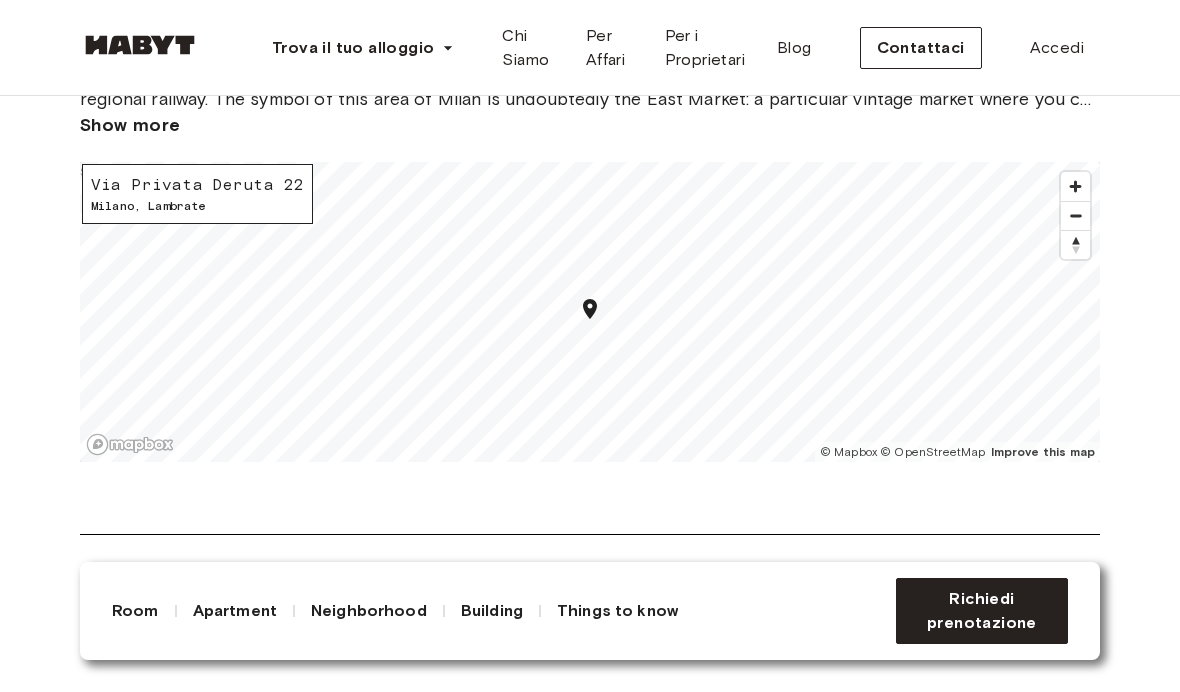 scroll, scrollTop: 2542, scrollLeft: 0, axis: vertical 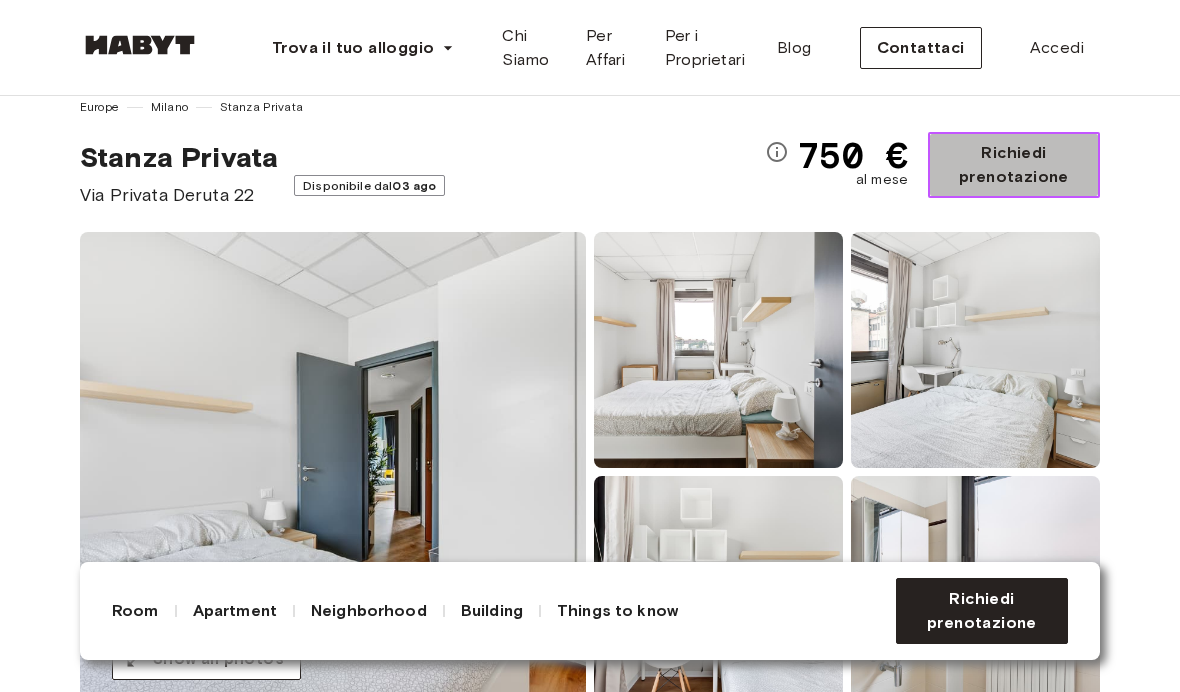 click on "Richiedi prenotazione" at bounding box center (1014, 165) 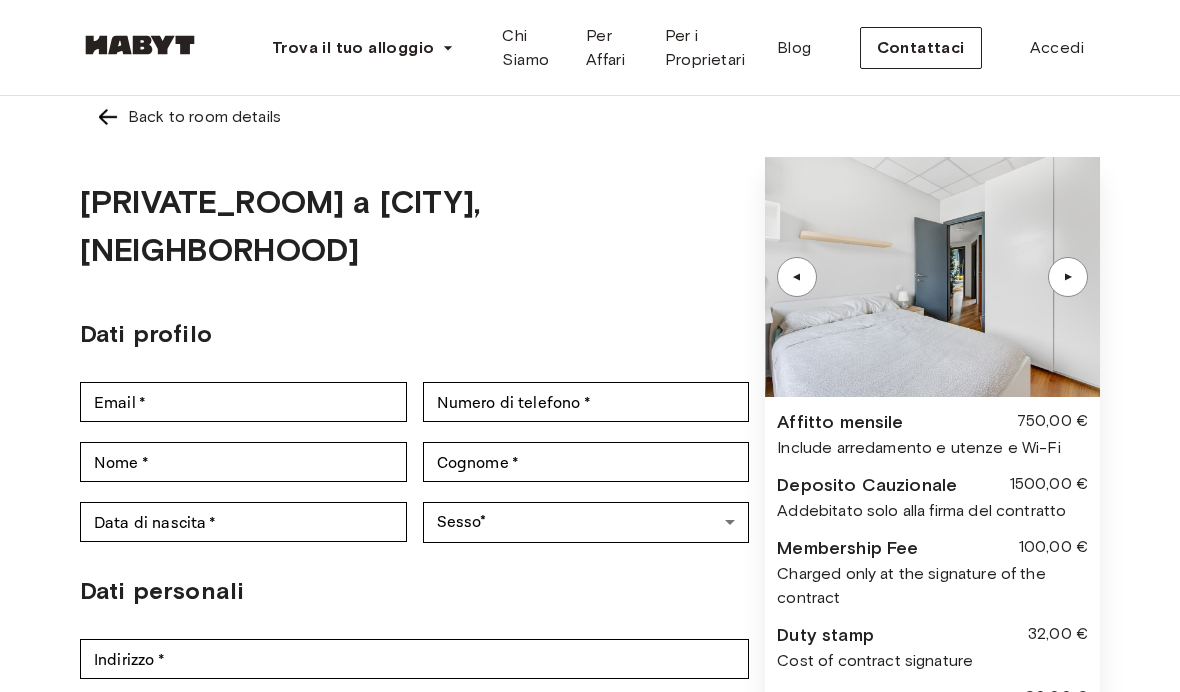 scroll, scrollTop: 0, scrollLeft: 0, axis: both 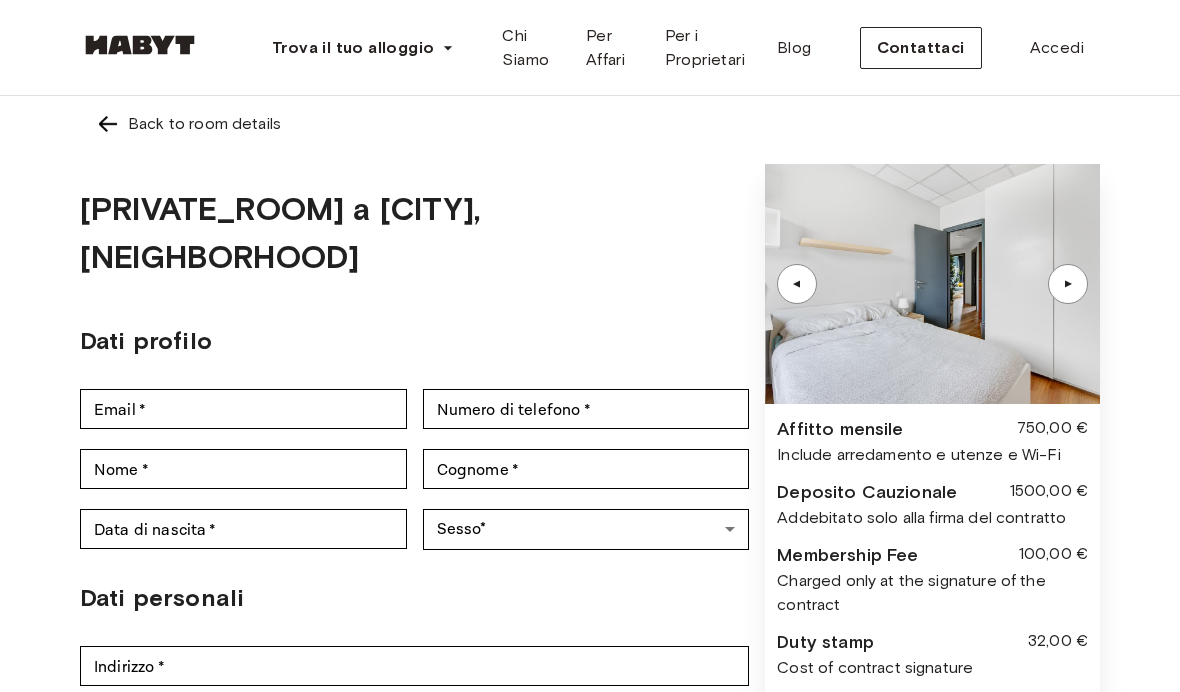 click at bounding box center (108, 124) 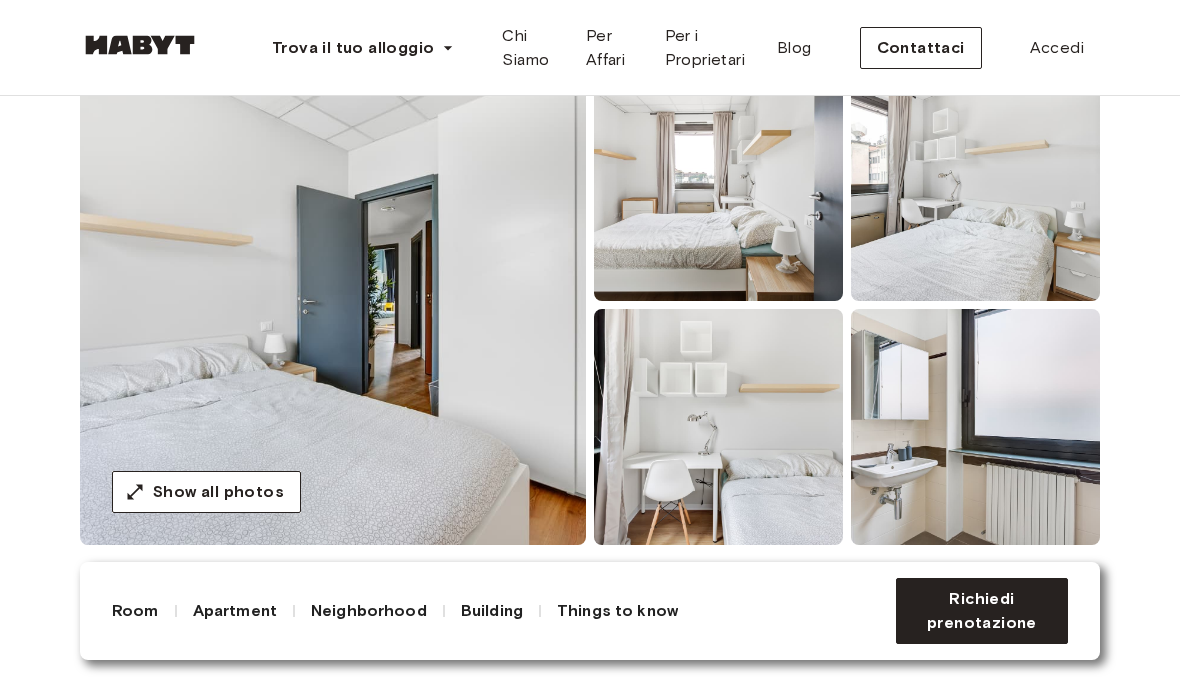 scroll, scrollTop: 0, scrollLeft: 0, axis: both 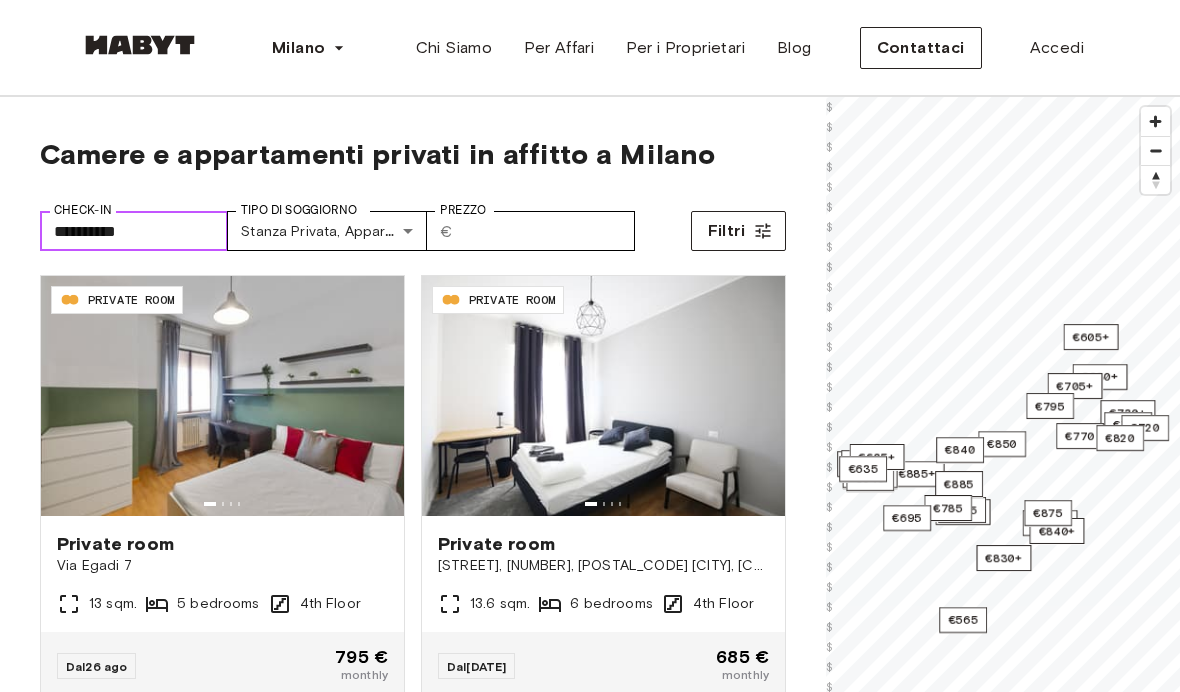 click on "**********" at bounding box center [134, 231] 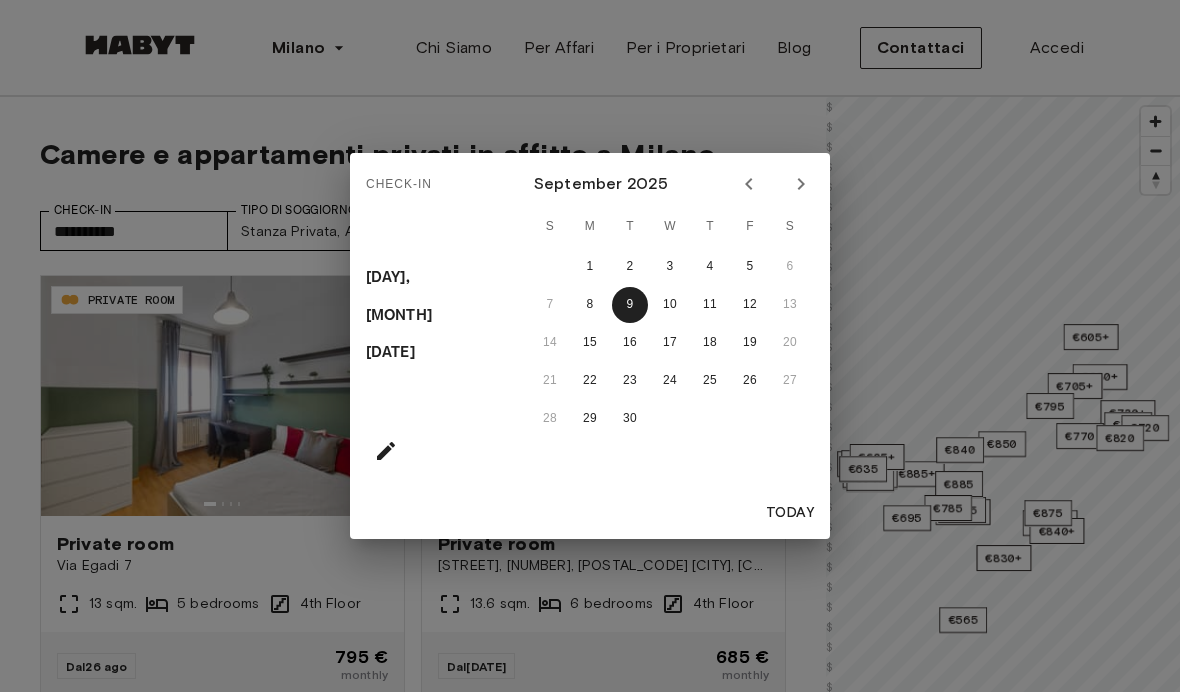 click on "Check-in [DAY], [MONTH] [DATE] [MONTH] [YEAR] S M T W T F S 1 2 3 4 5 6 7 8 9 10 11 12 13 14 15 16 17 18 19 20 21 22 23 24 25 26 27 28 29 30 Today" at bounding box center (590, 346) 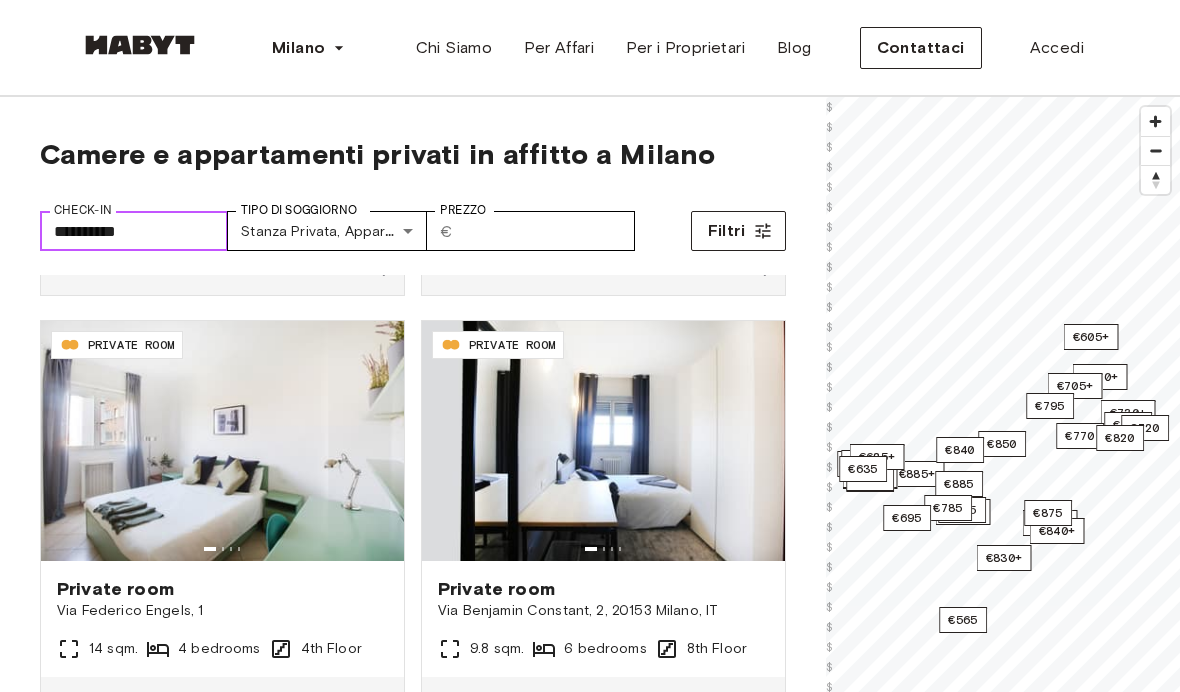 scroll, scrollTop: 2657, scrollLeft: 0, axis: vertical 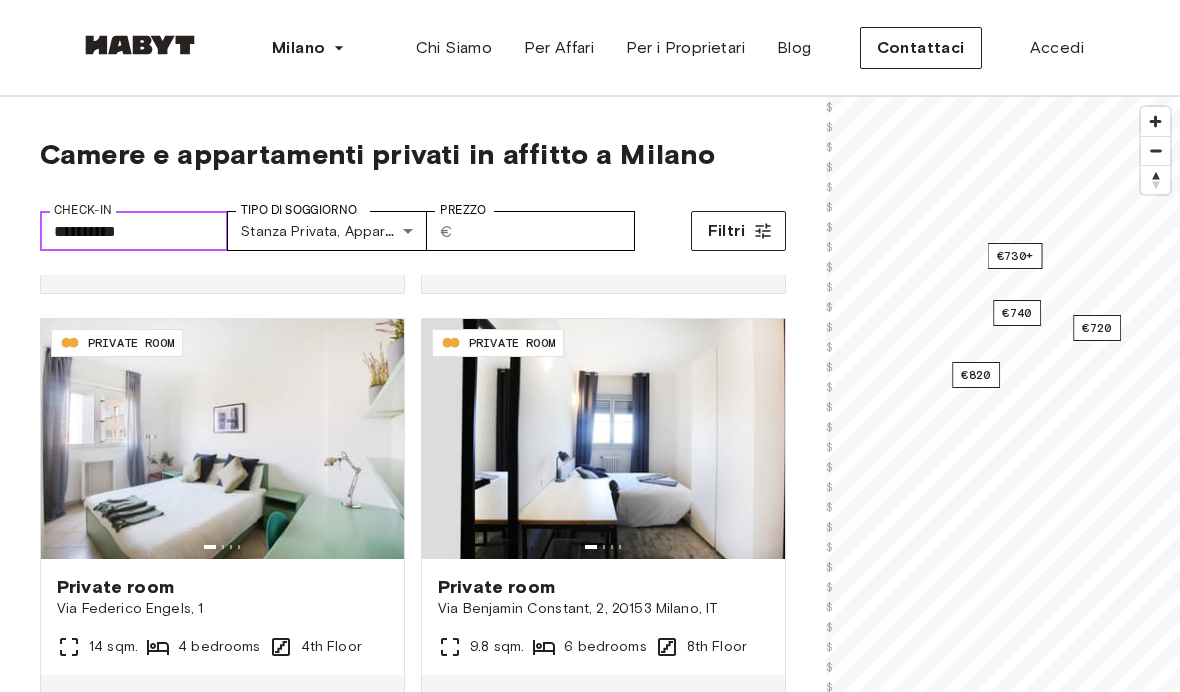 click on "€730+" at bounding box center (1015, 256) 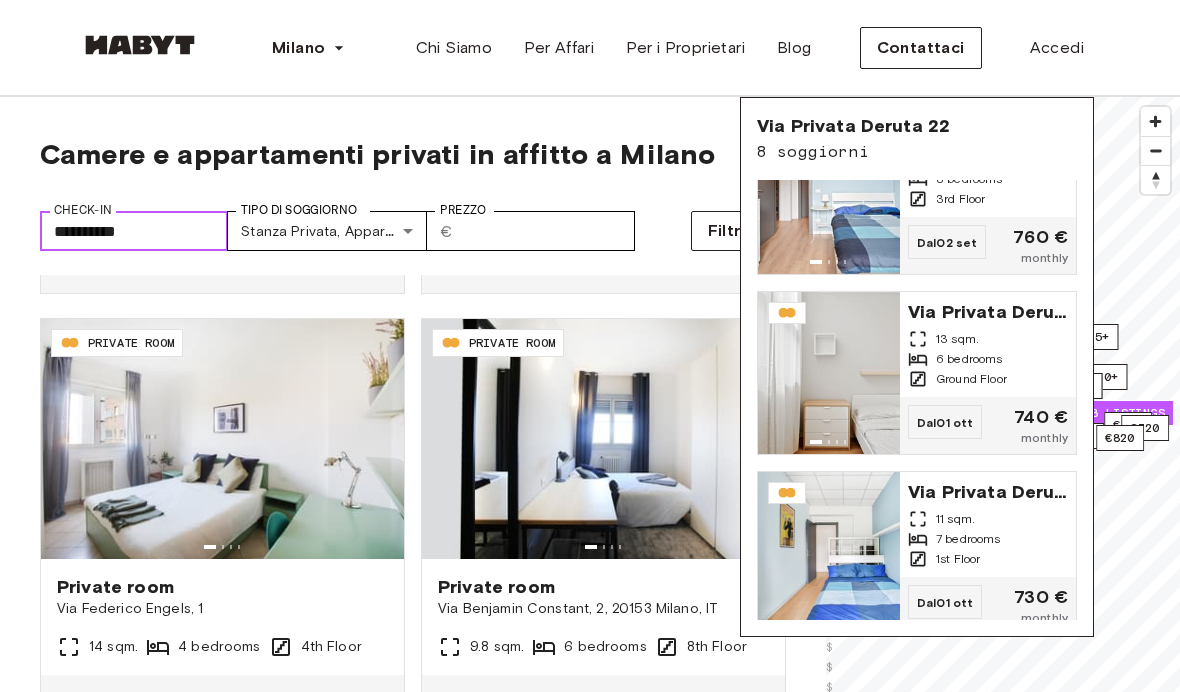scroll, scrollTop: 93, scrollLeft: 0, axis: vertical 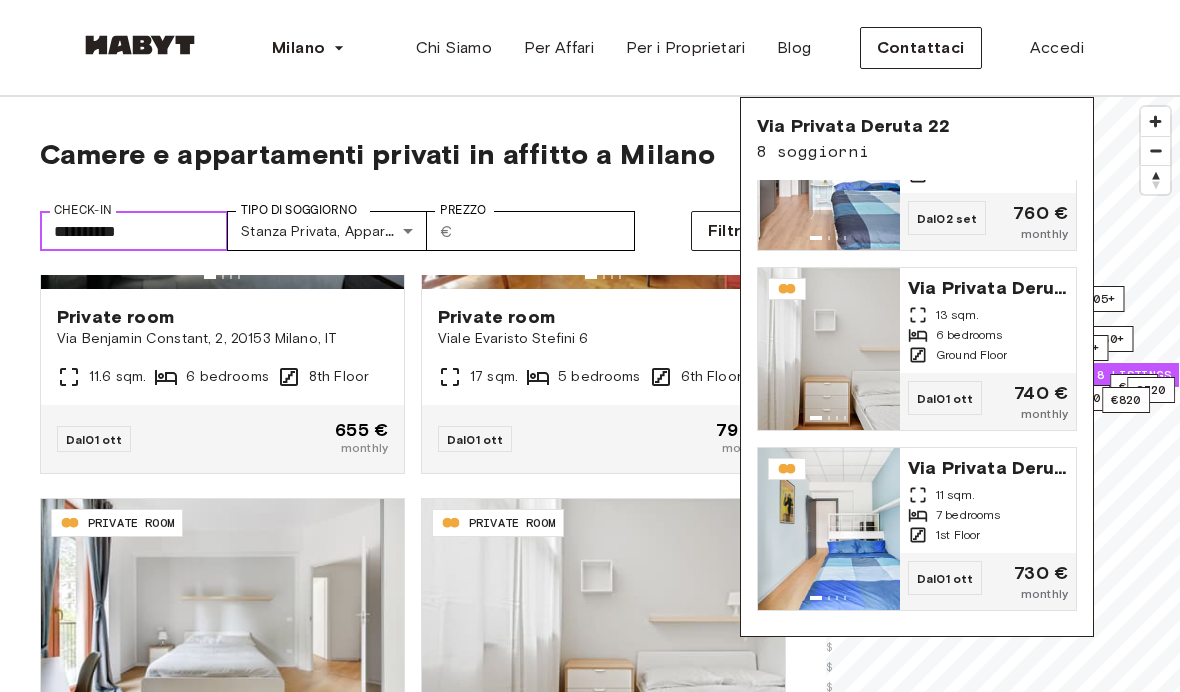click at bounding box center [603, 619] 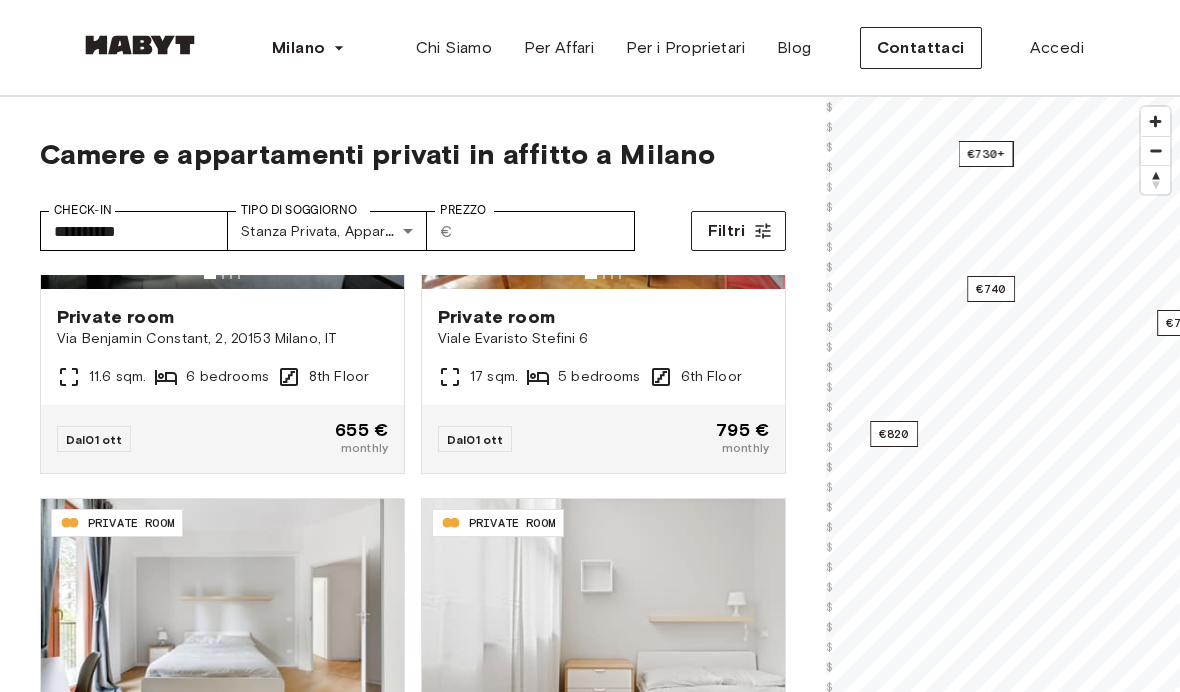 click on "€740" at bounding box center [991, 289] 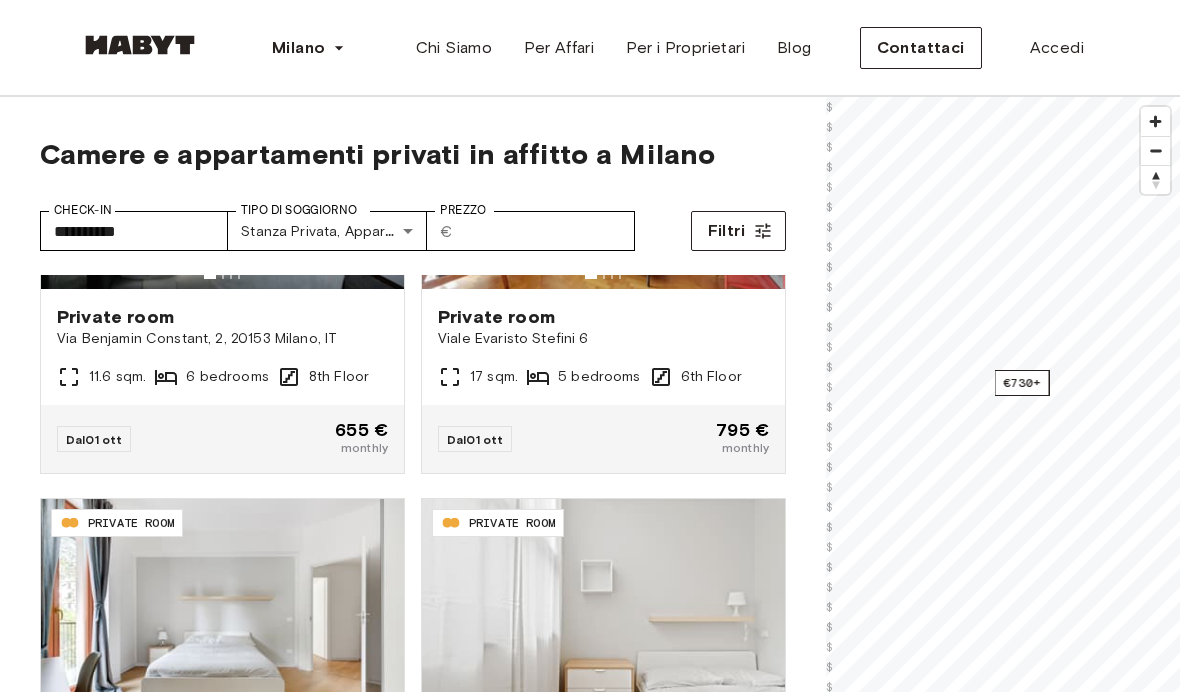 click on "€730+" at bounding box center (1022, 383) 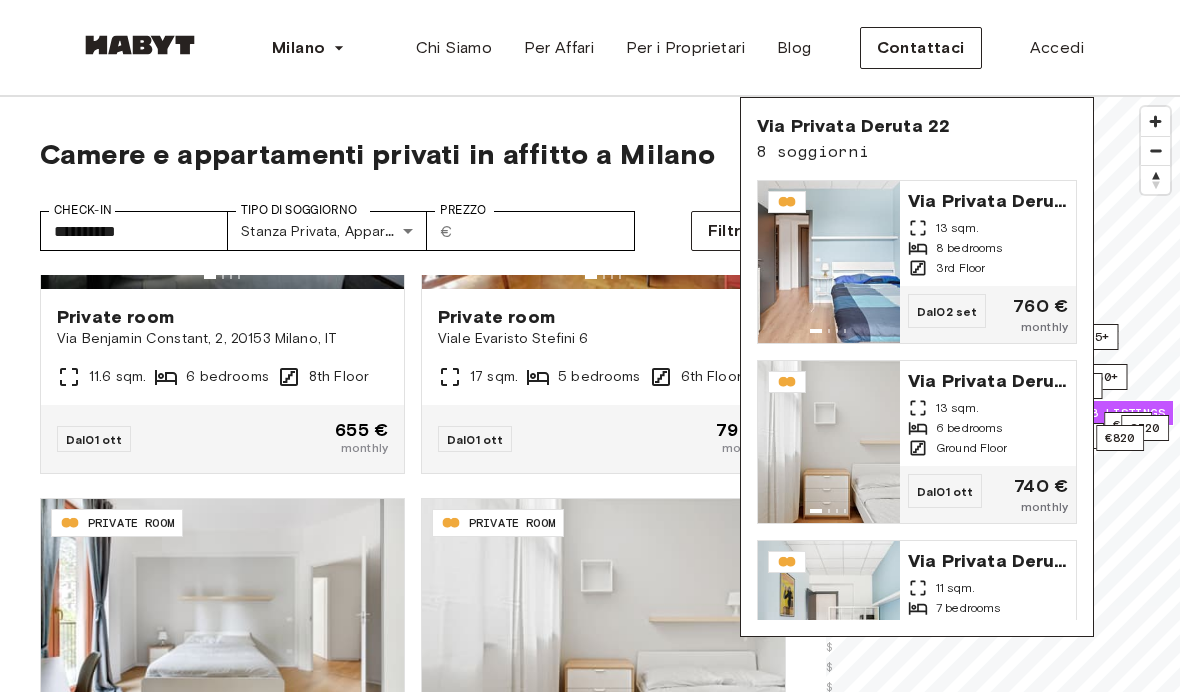 scroll, scrollTop: 0, scrollLeft: 0, axis: both 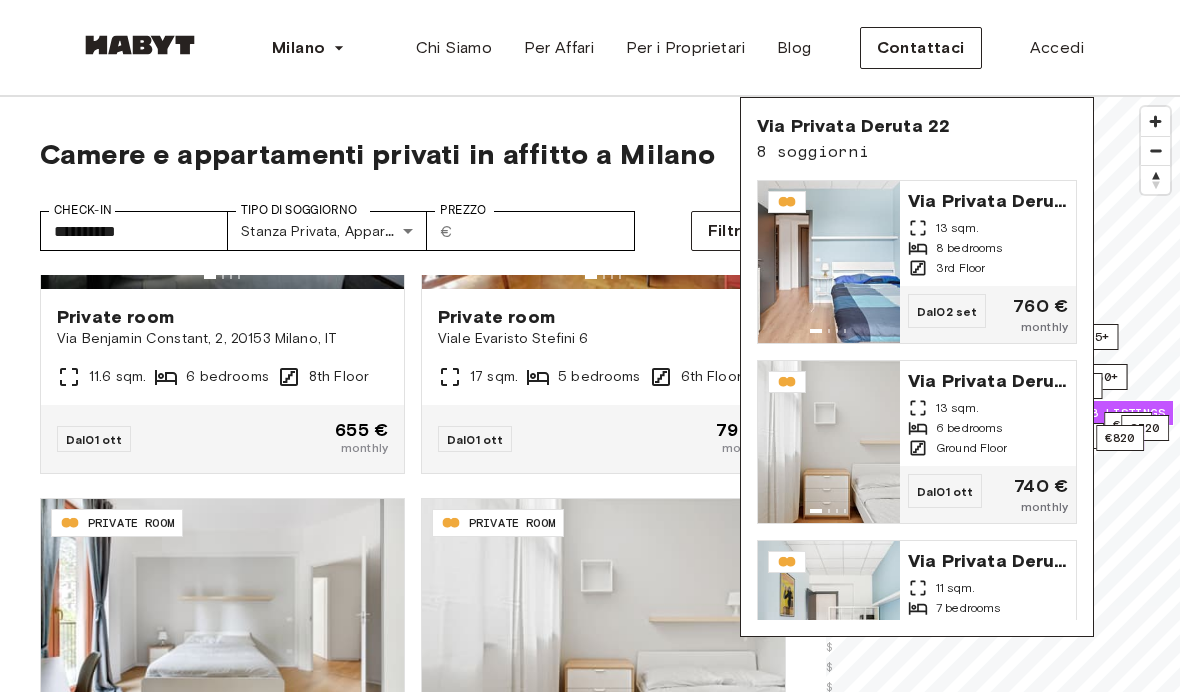 click on "**********" at bounding box center (413, 223) 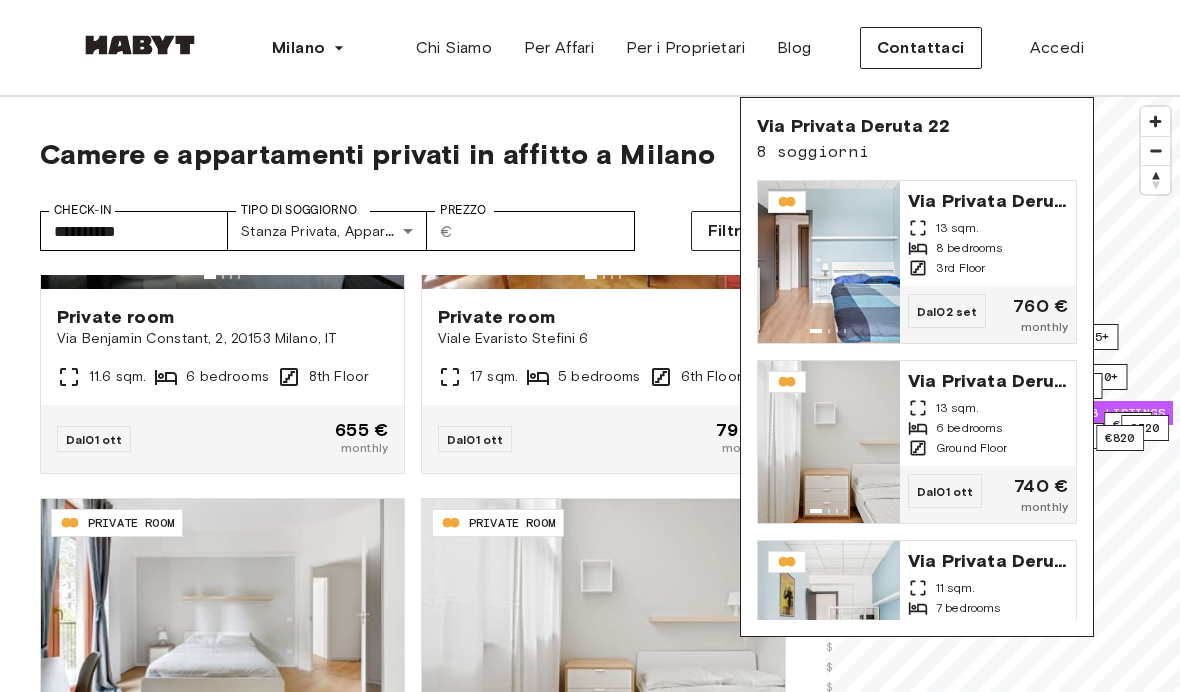 click on "**********" at bounding box center (413, 186) 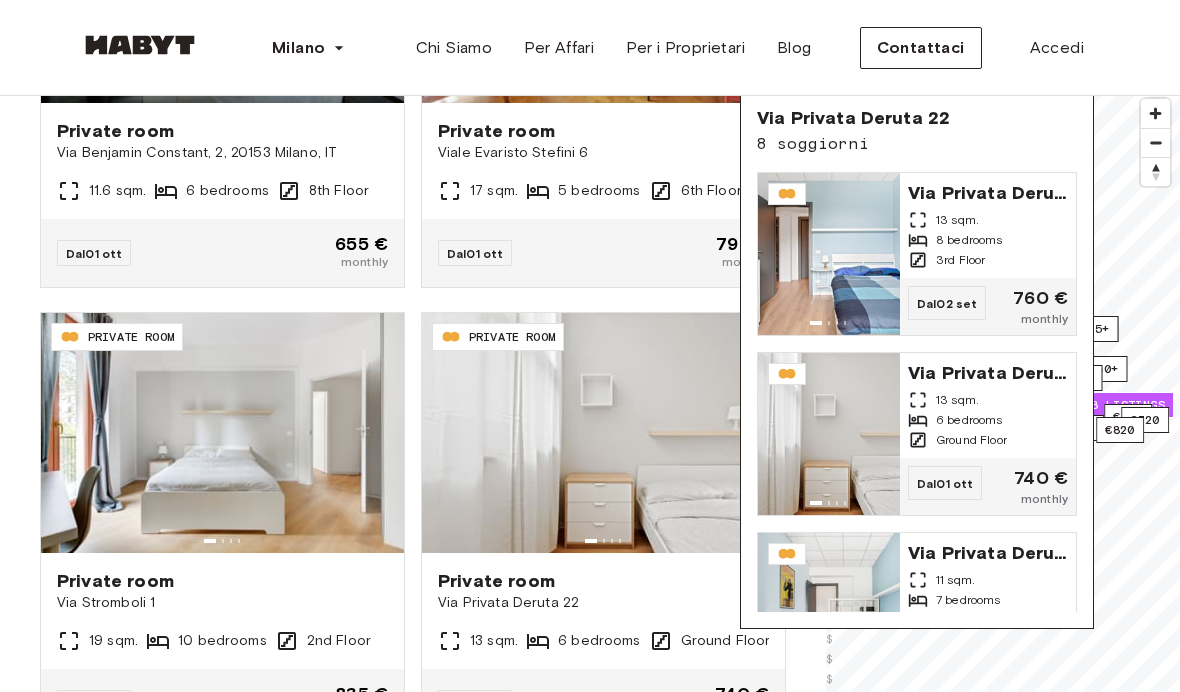 scroll, scrollTop: 216, scrollLeft: 0, axis: vertical 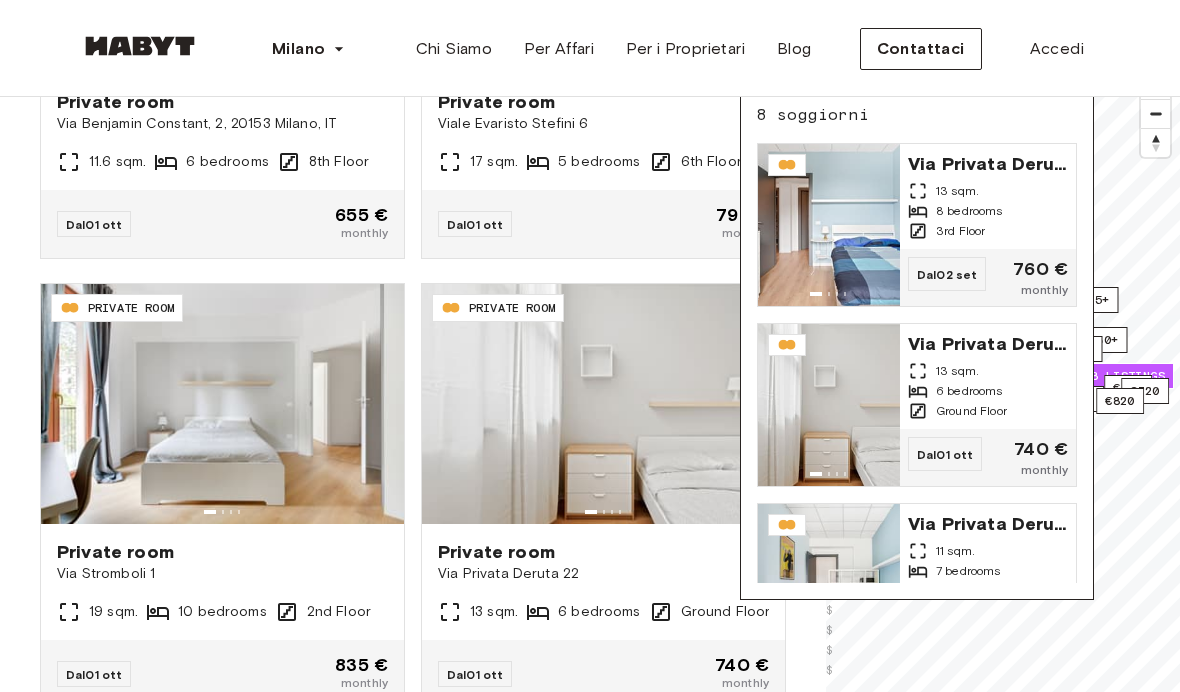 click on "Private room [STREET] [NUMBER] [SQM] [BEDROOMS] [FLOOR]" at bounding box center [603, 131] 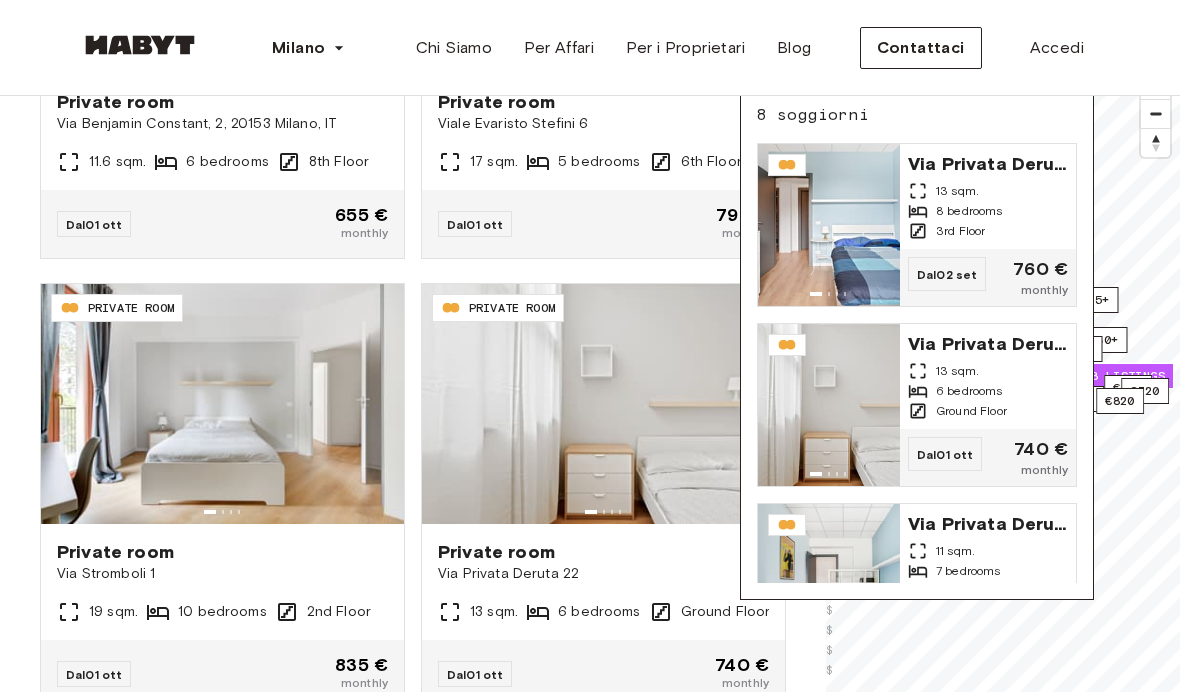 scroll, scrollTop: 3764, scrollLeft: 0, axis: vertical 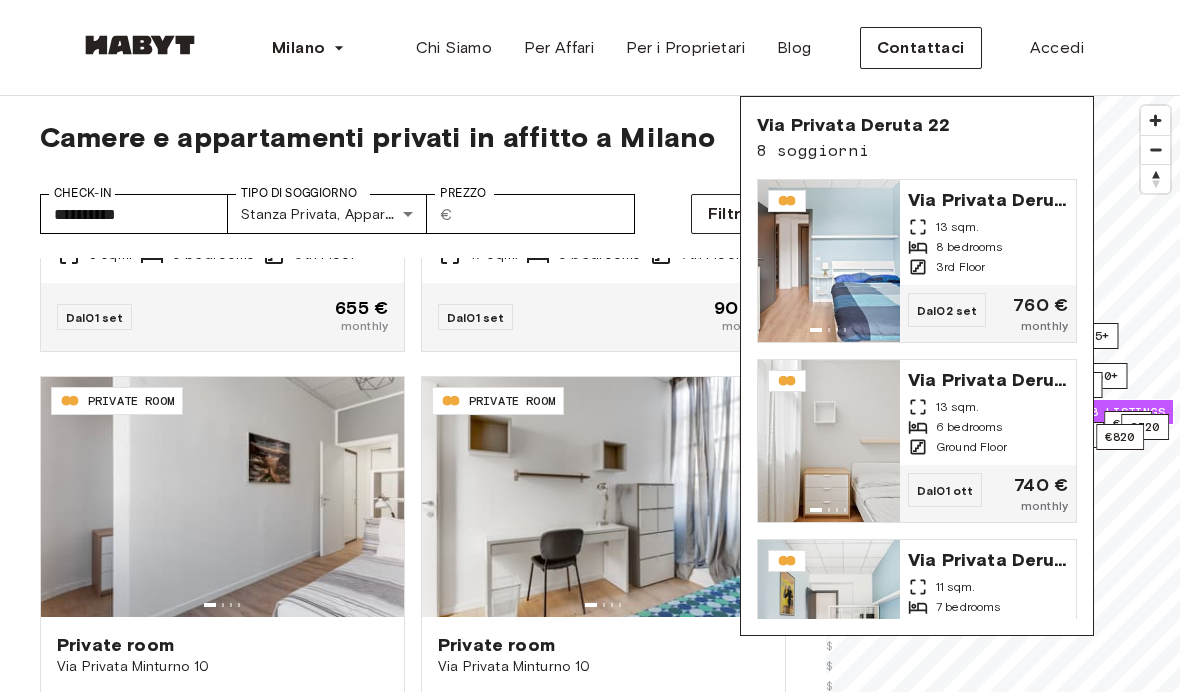 click on "**********" at bounding box center [413, 206] 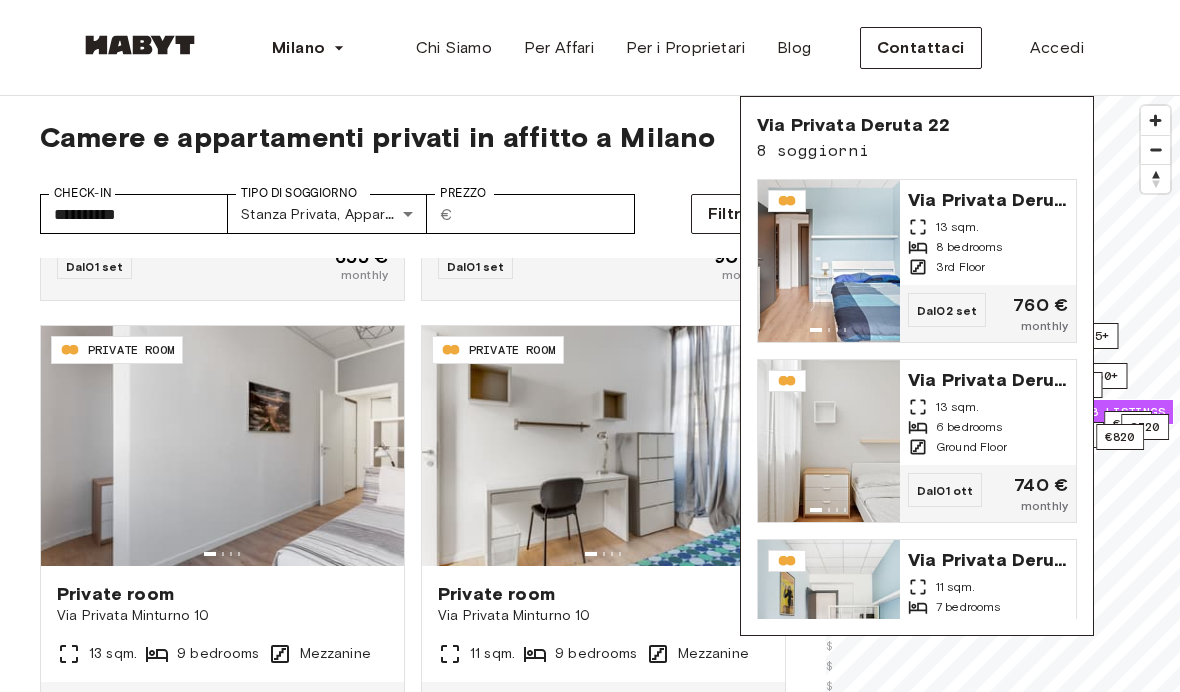 scroll, scrollTop: 1732, scrollLeft: 0, axis: vertical 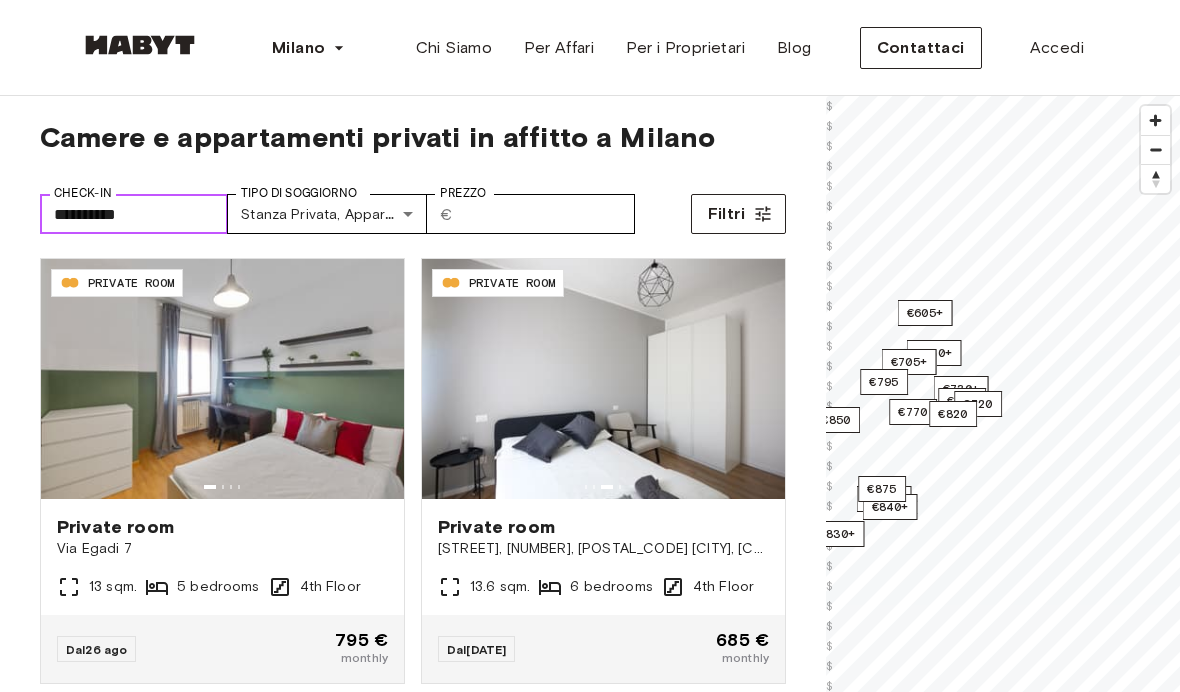 click on "**********" at bounding box center [134, 214] 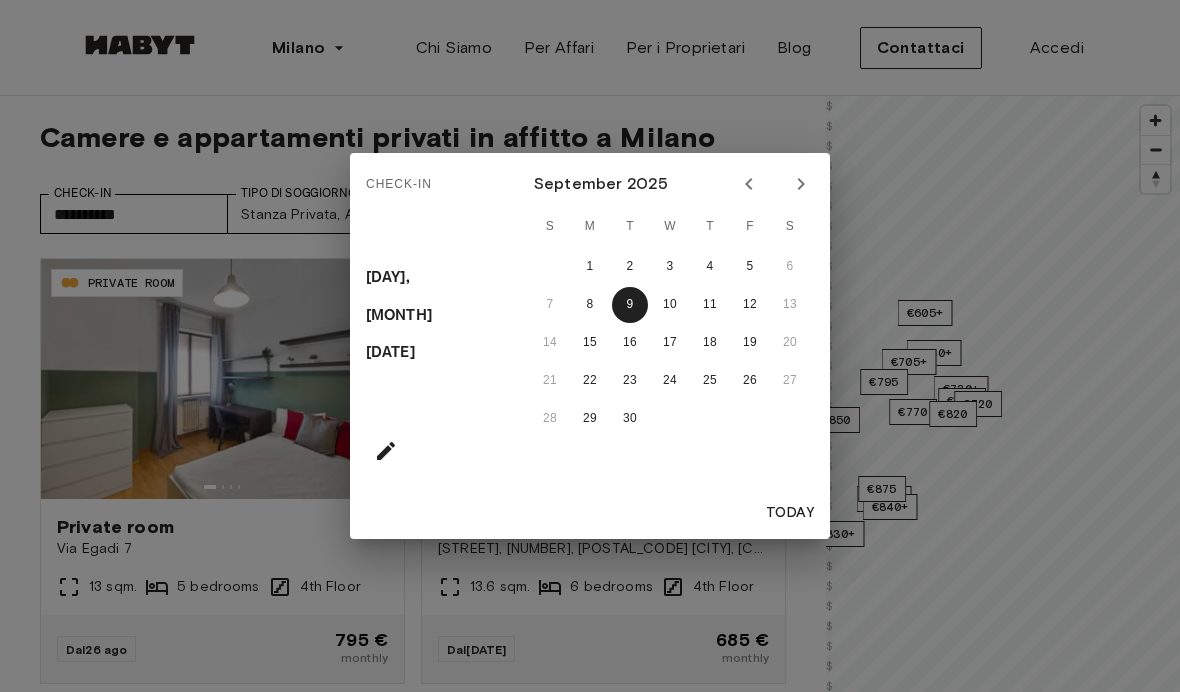 click on "Check-in" at bounding box center [399, 185] 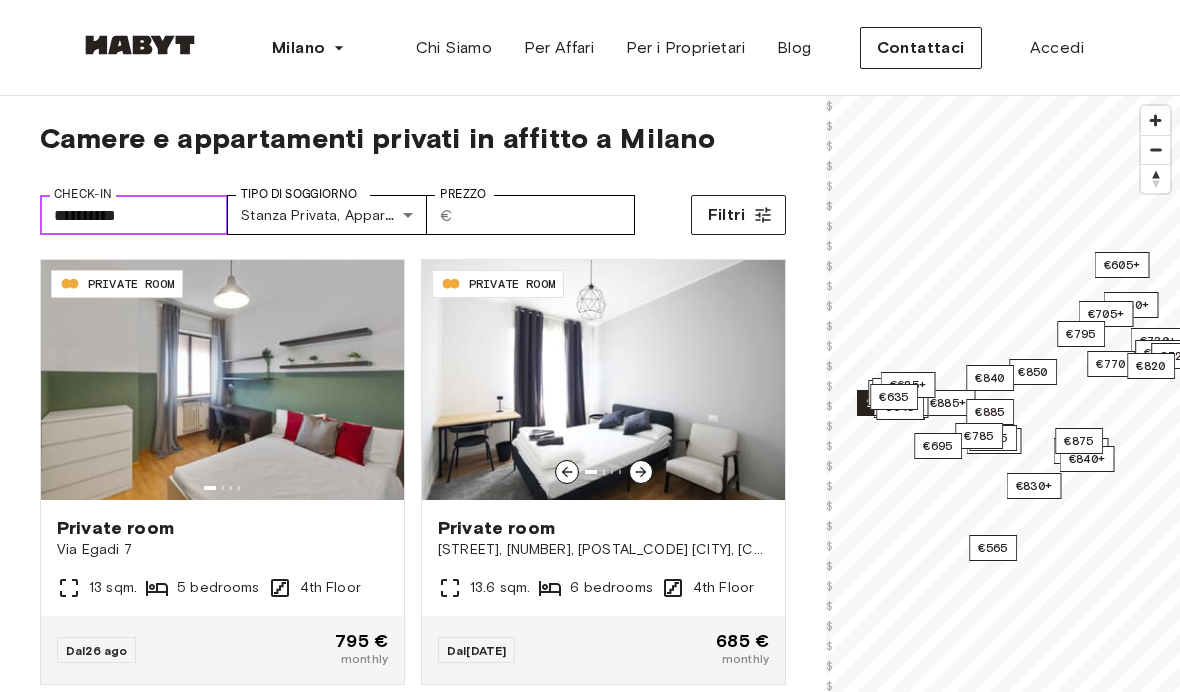 scroll, scrollTop: 0, scrollLeft: 0, axis: both 